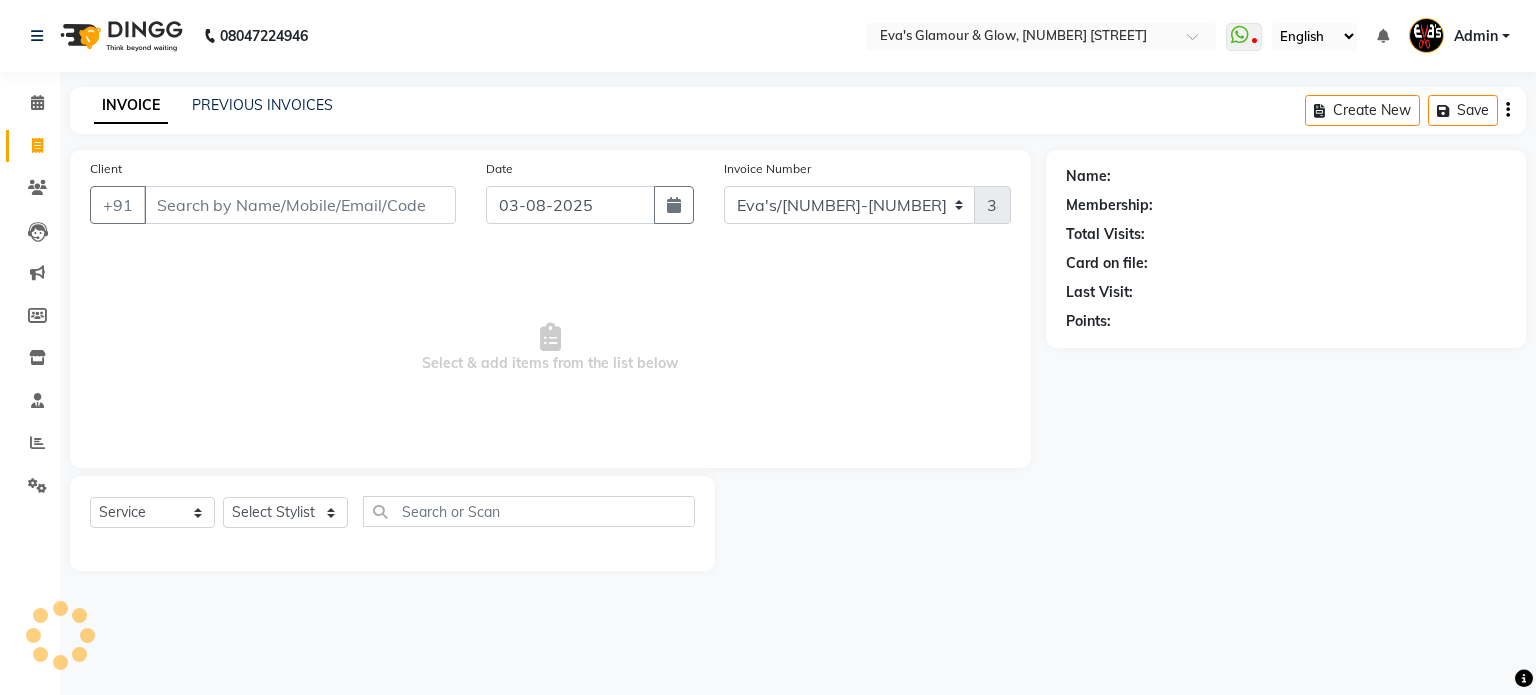 select on "service" 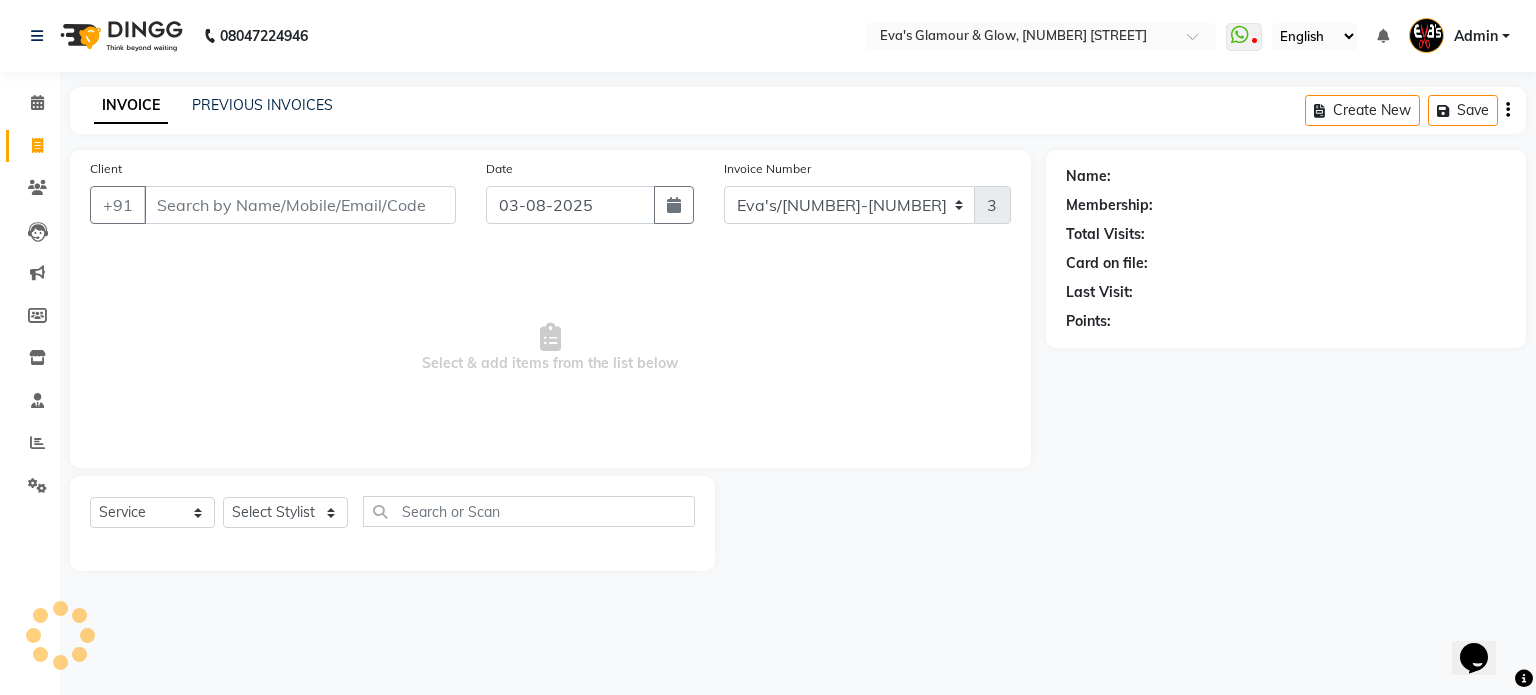 click on "Client" at bounding box center [300, 205] 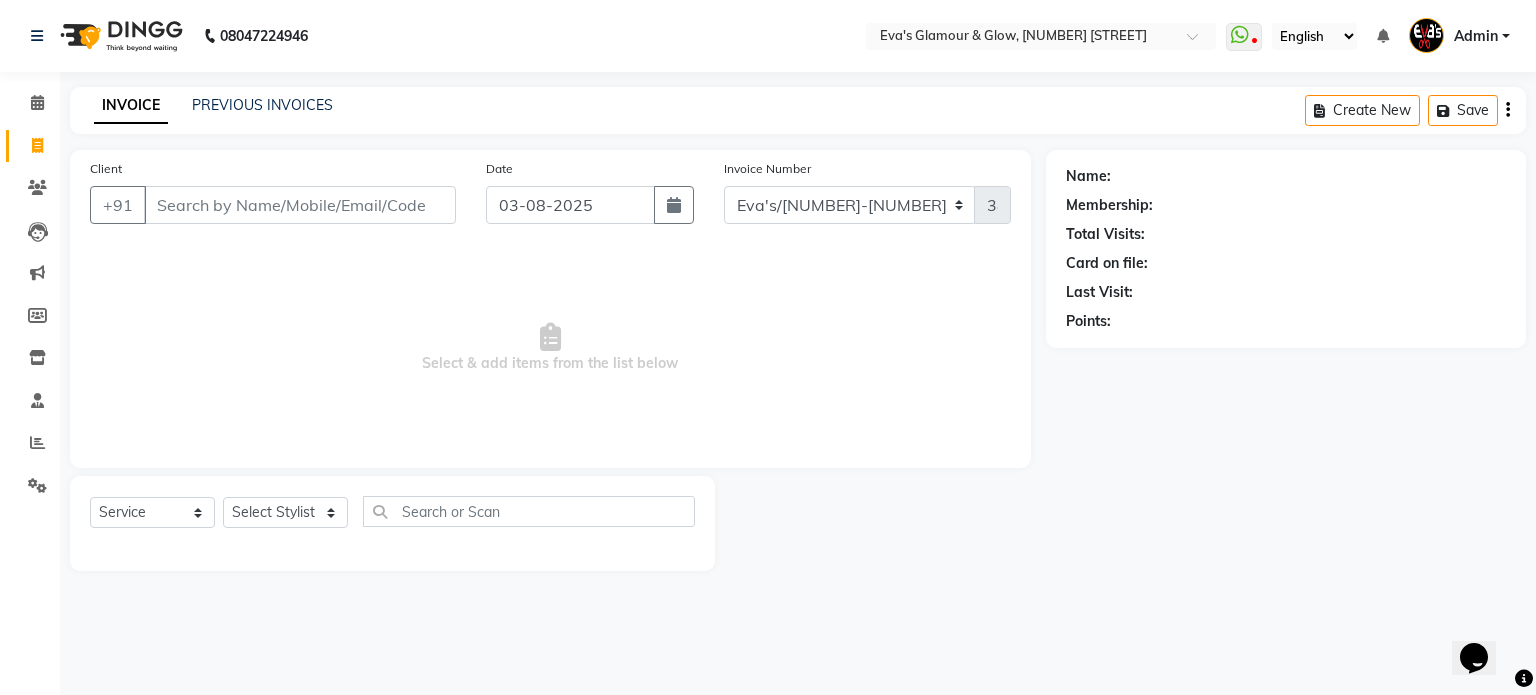 scroll, scrollTop: 0, scrollLeft: 0, axis: both 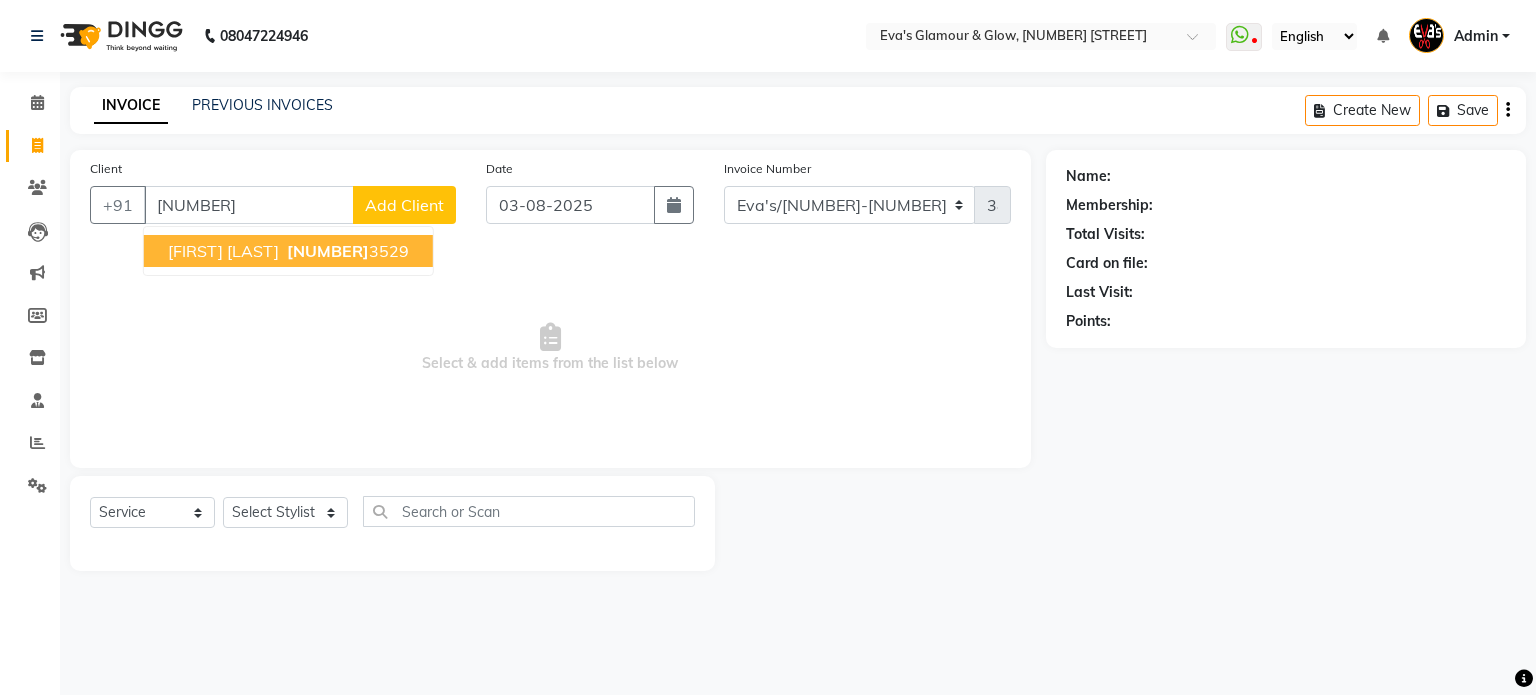 type on "[NUMBER]" 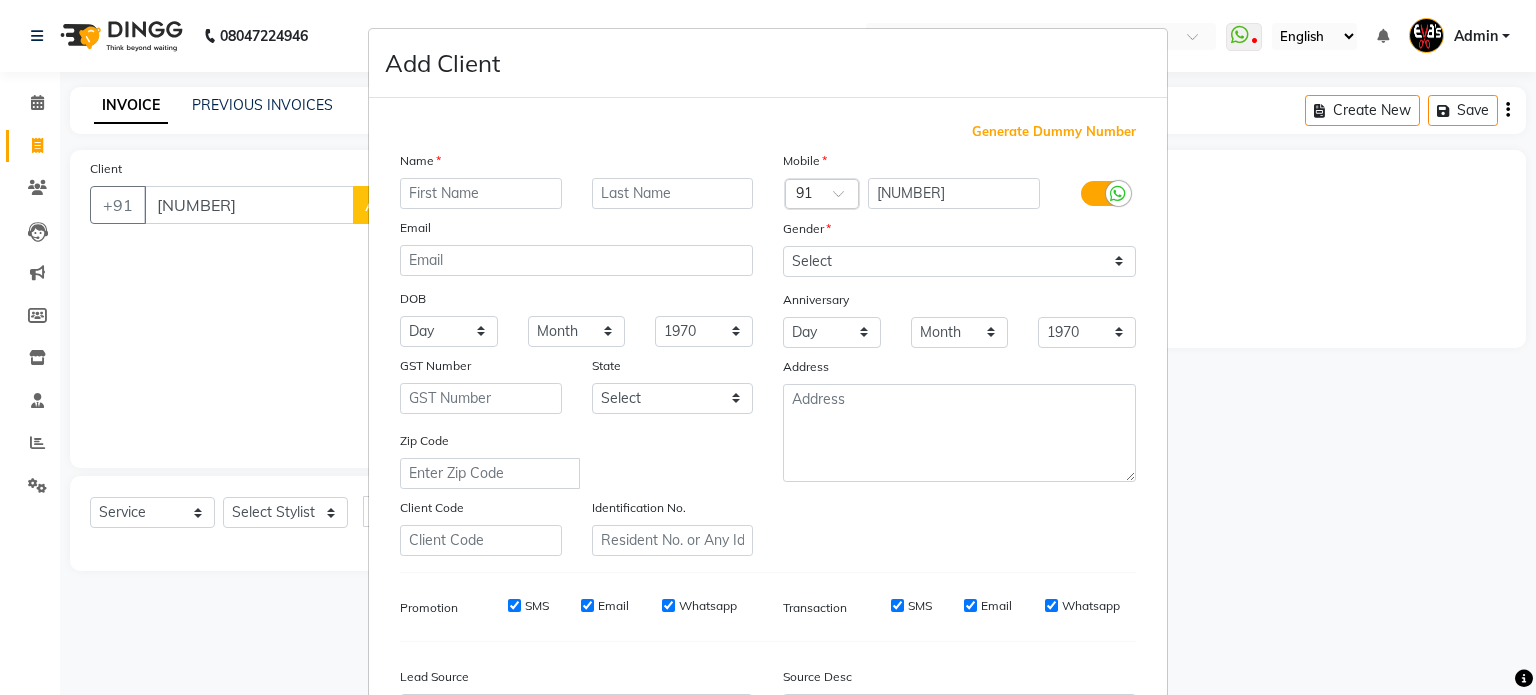 click on "Add Client Generate Dummy Number Name Email DOB Day 01 02 03 04 05 06 07 08 09 10 11 12 13 14 15 16 17 18 19 20 21 22 23 24 25 26 27 28 29 30 31 Month January February March April May June July August September October November December 1940 1941 1942 1943 1944 1945 1946 1947 1948 1949 1950 1951 1952 1953 1954 1955 1956 1957 1958 1959 1960 1961 1962 1963 1964 1965 1966 1967 1968 1969 1970 1971 1972 1973 1974 1975 1976 1977 1978 1979 1980 1981 1982 1983 1984 1985 1986 1987 1988 1989 1990 1991 1992 1993 1994 1995 1996 1997 1998 1999 2000 2001 2002 2003 2004 2005 2006 2007 2008 2009 2010 2011 2012 2013 2014 2015 2016 2017 2018 2019 2020 2021 2022 2023 2024 GST Number State Select Andaman and Nicobar Islands Andhra Pradesh Arunachal Pradesh Assam Bihar Chandigarh Chhattisgarh Dadra and Nagar Haveli Daman and Diu Delhi Goa Gujarat Haryana Himachal Pradesh Jammu and Kashmir Jharkhand Karnataka Kerala Lakshadweep Madhya Pradesh Maharashtra Manipur Meghalaya Mizoram Nagaland Odisha Pondicherry Punjab Rajasthan Sikkim" at bounding box center [768, 347] 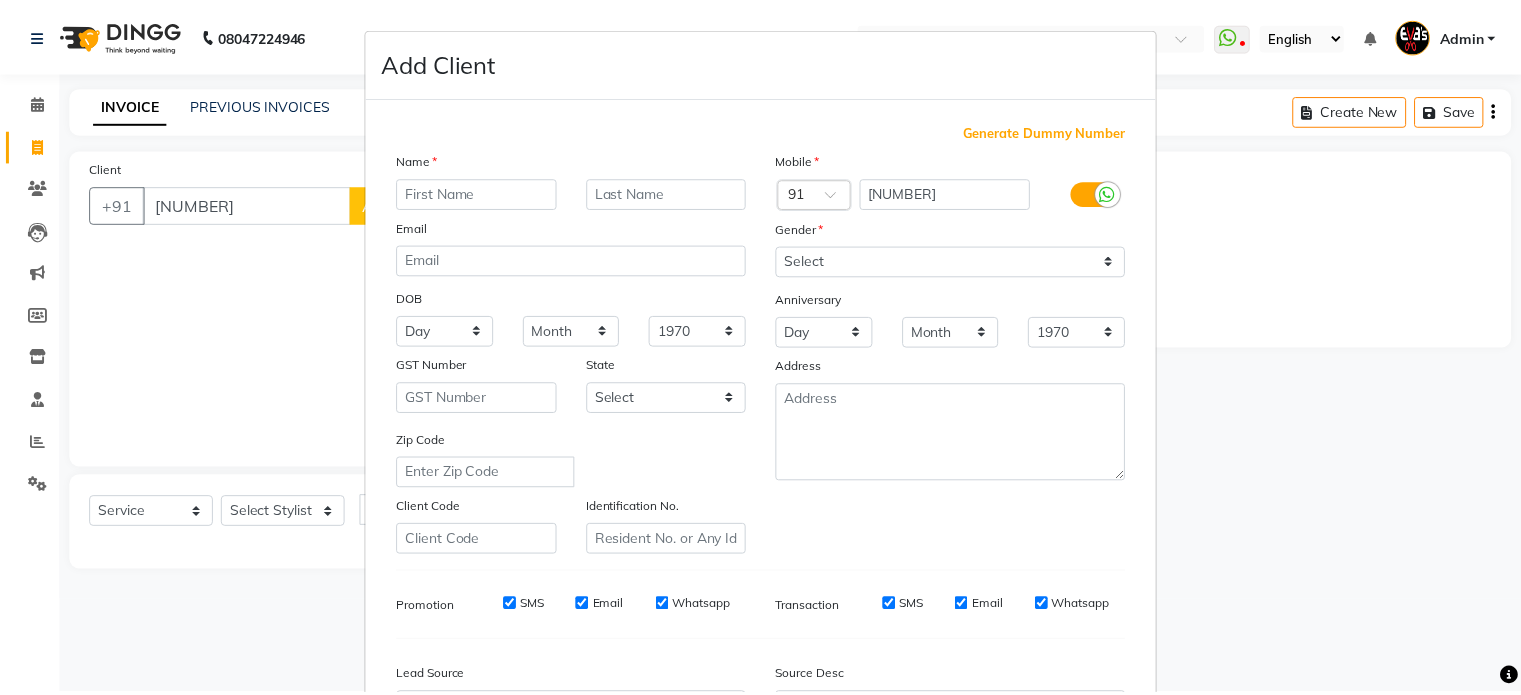 scroll, scrollTop: 237, scrollLeft: 0, axis: vertical 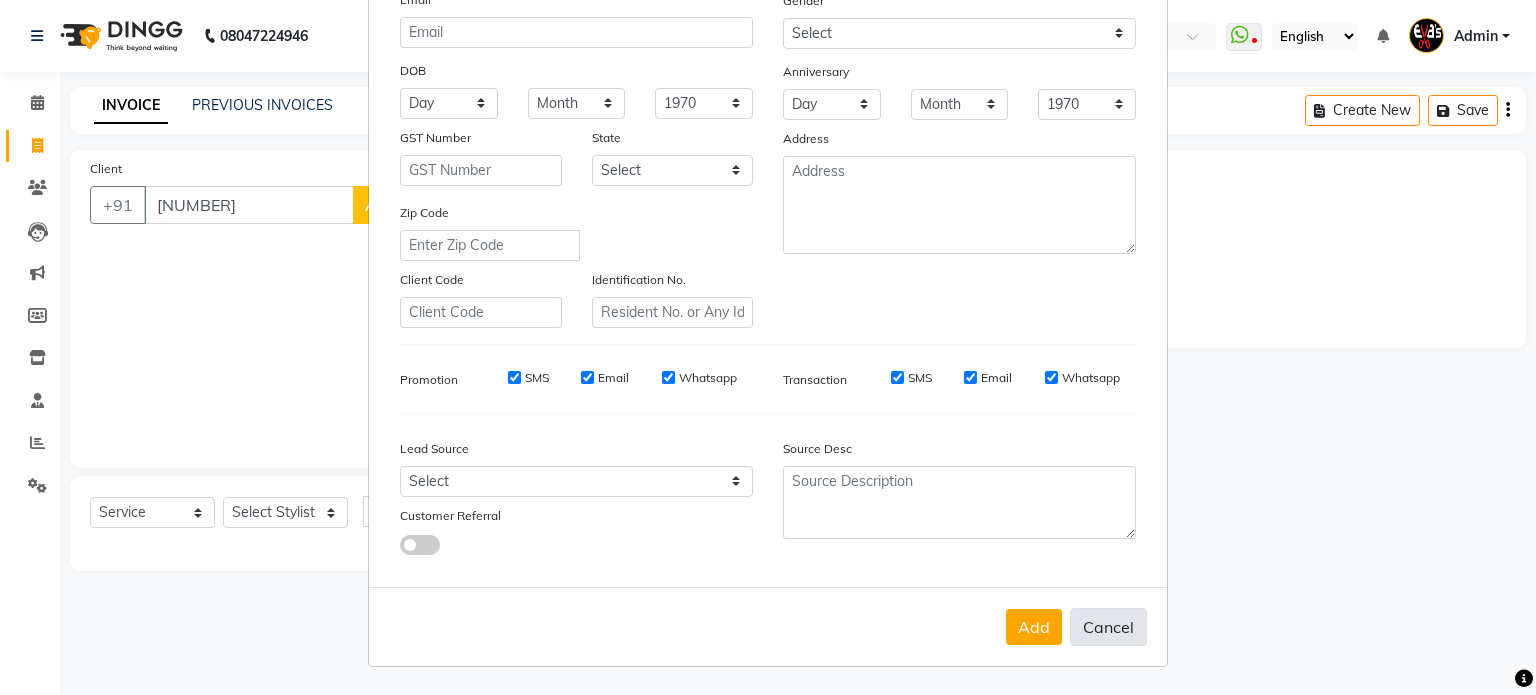 click on "Cancel" at bounding box center [1108, 627] 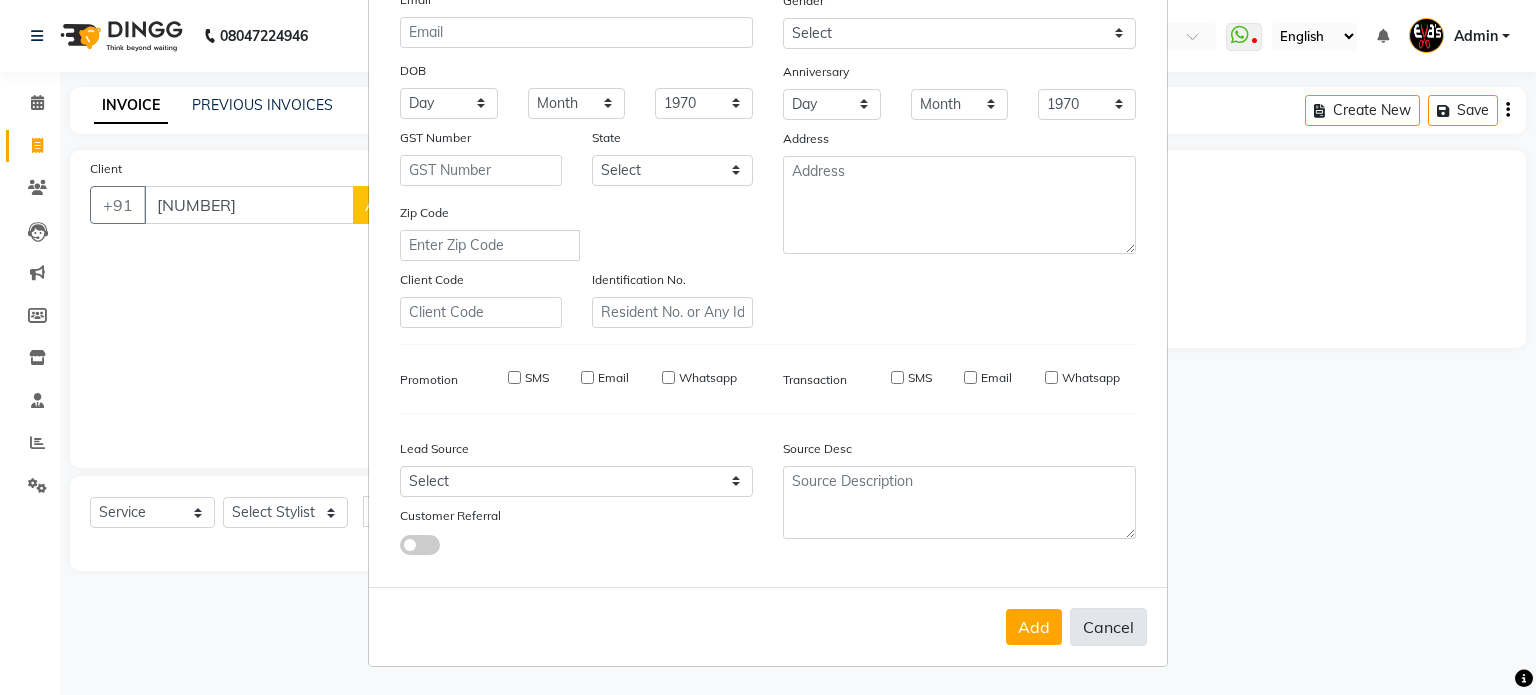 select 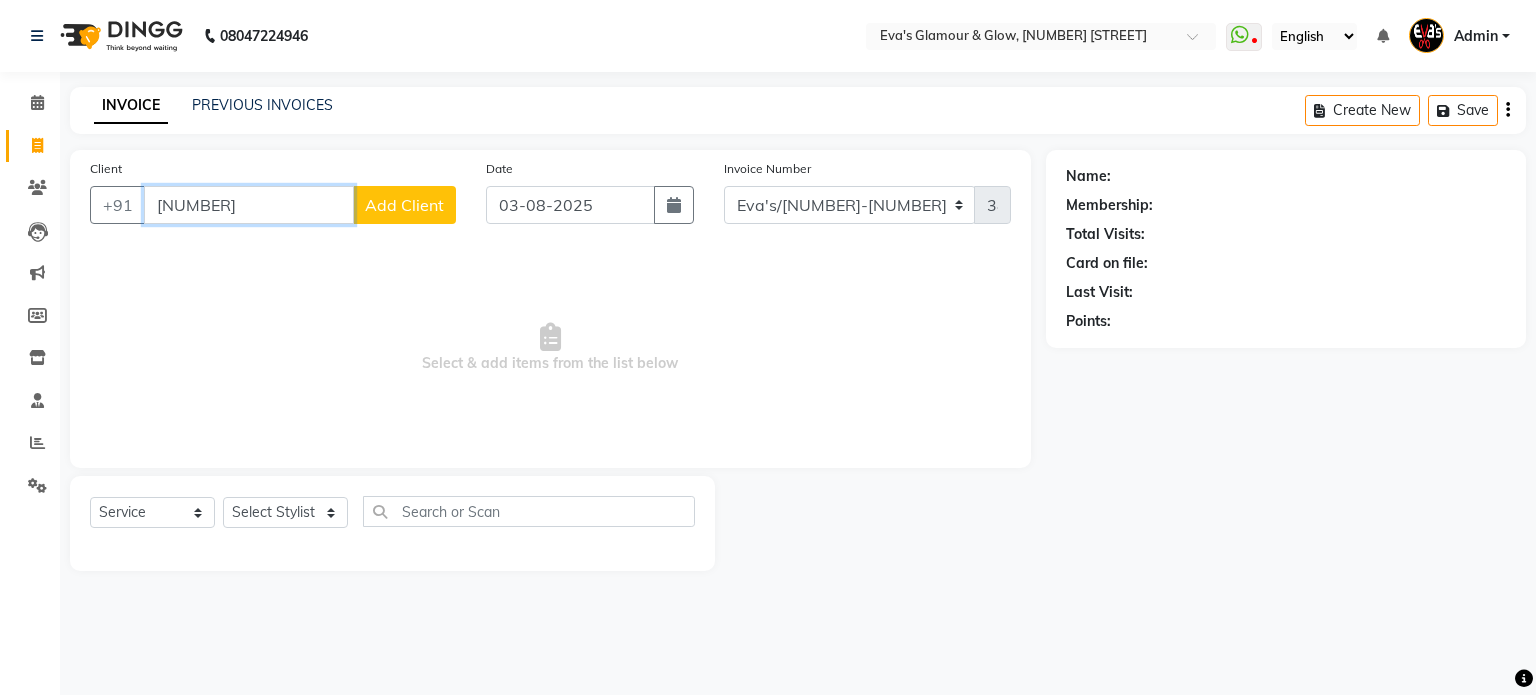 click on "[NUMBER]" at bounding box center (249, 205) 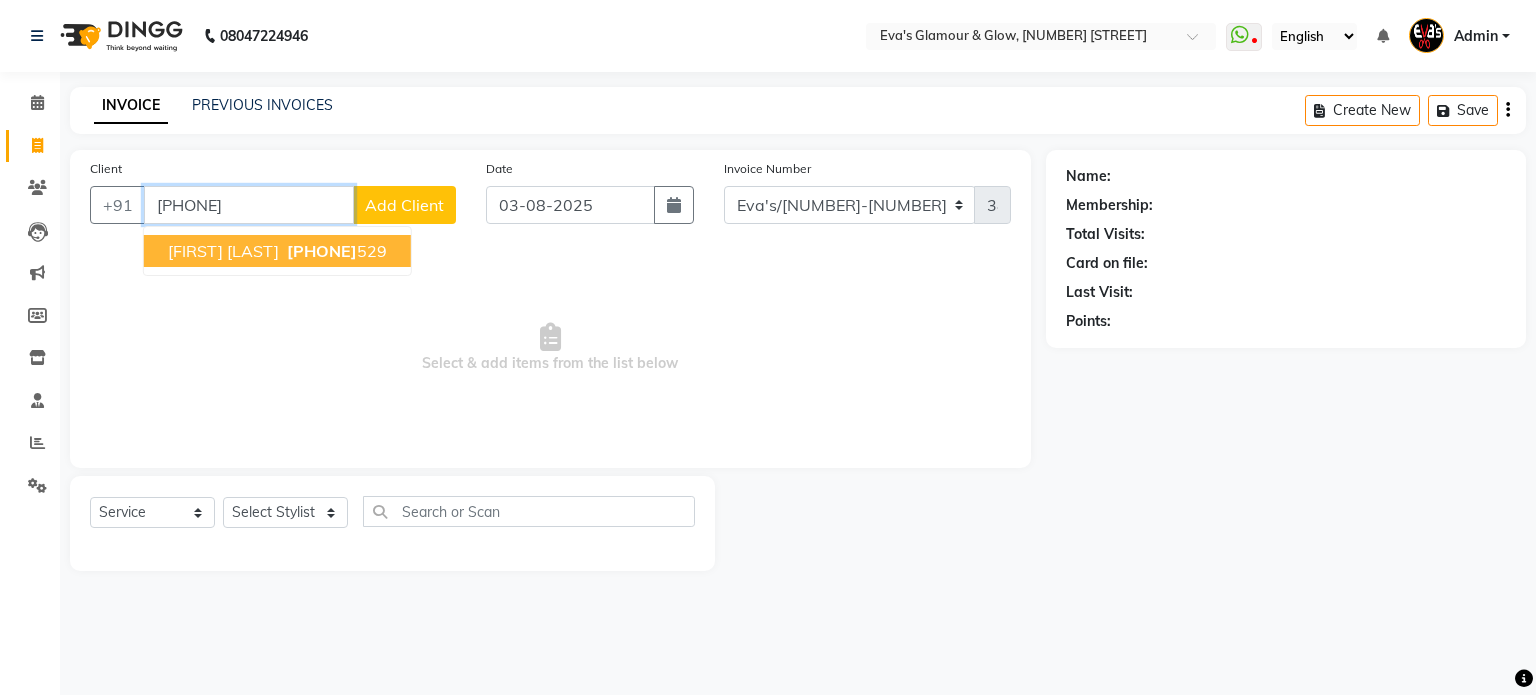 click on "[FIRST] [LAST] [PHONE] [NUMBER]" at bounding box center (277, 251) 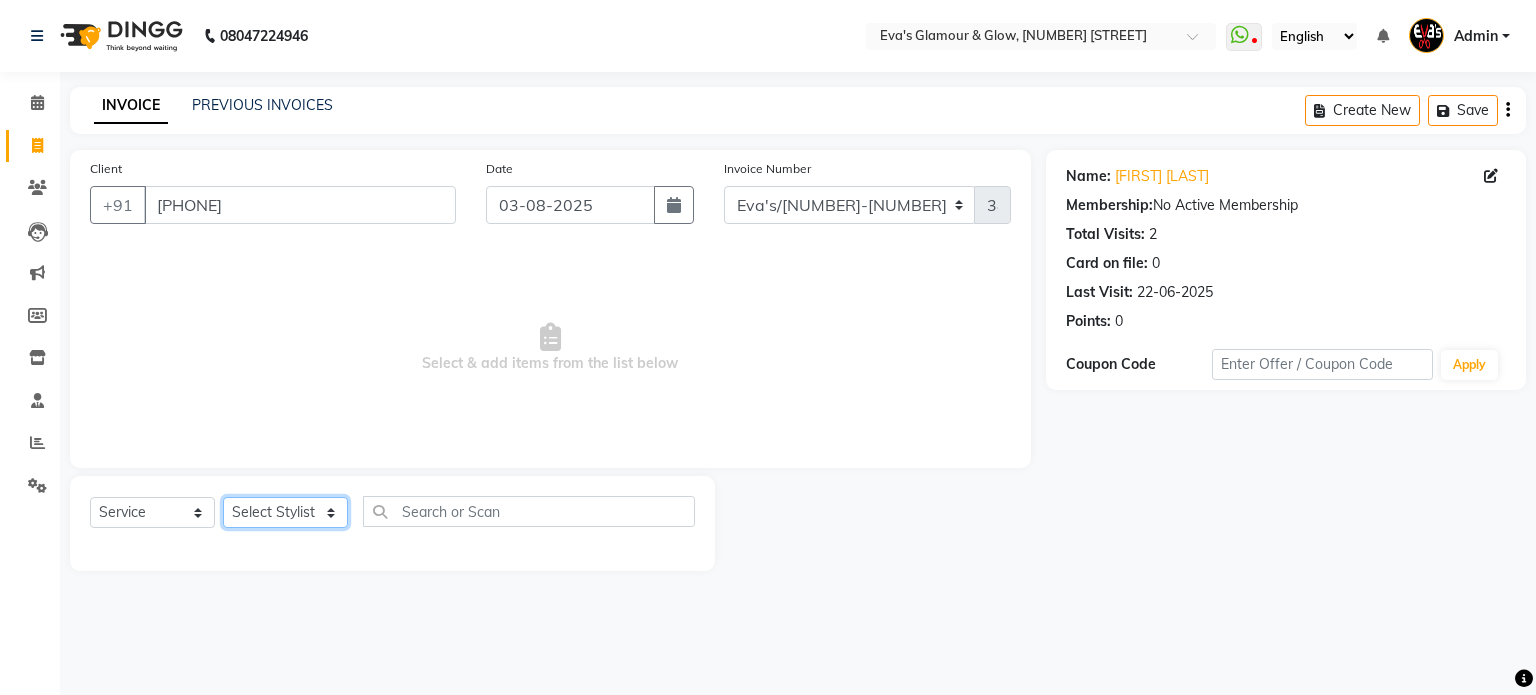 click on "Select Stylist [FIRST] [LAST]([NICKNAME]) [FIRST] [FIRST] [FIRST] [FIRST]" 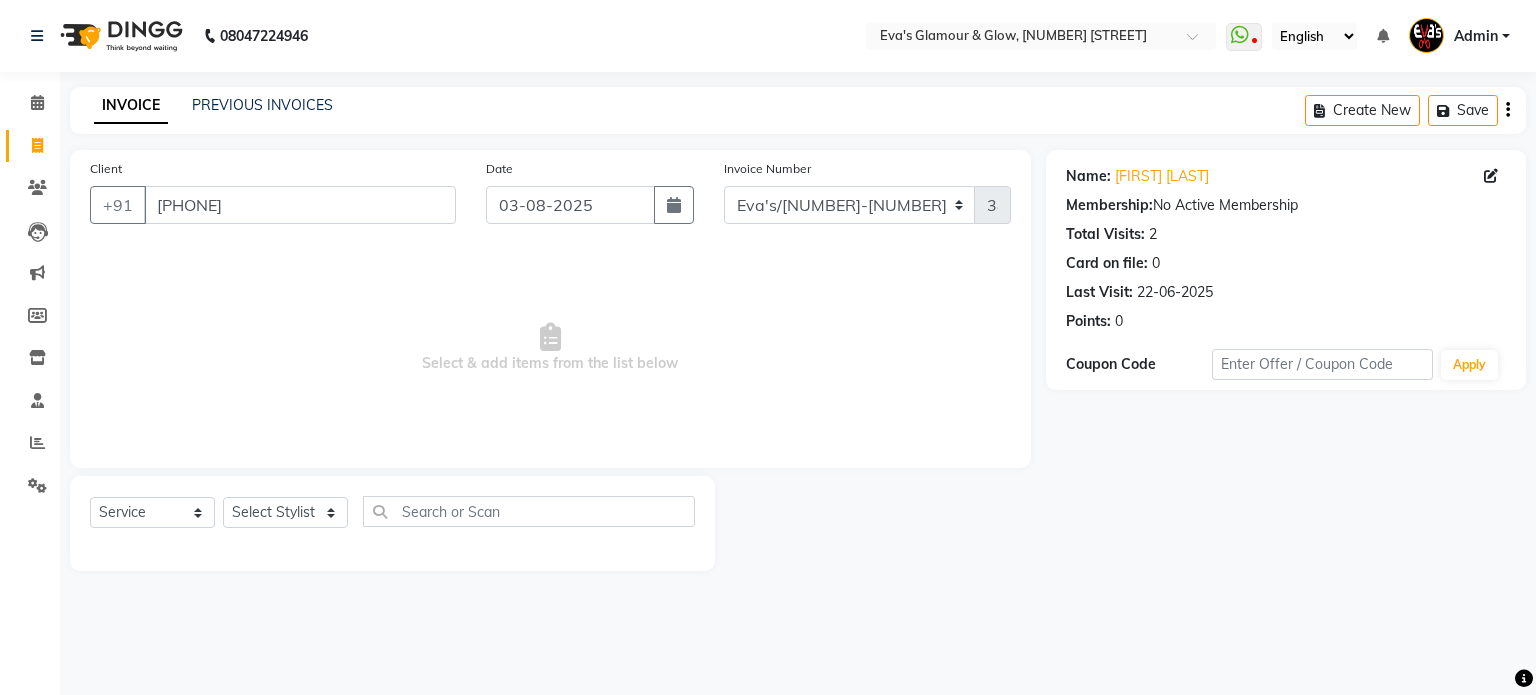 click on "Select & add items from the list below" at bounding box center [550, 348] 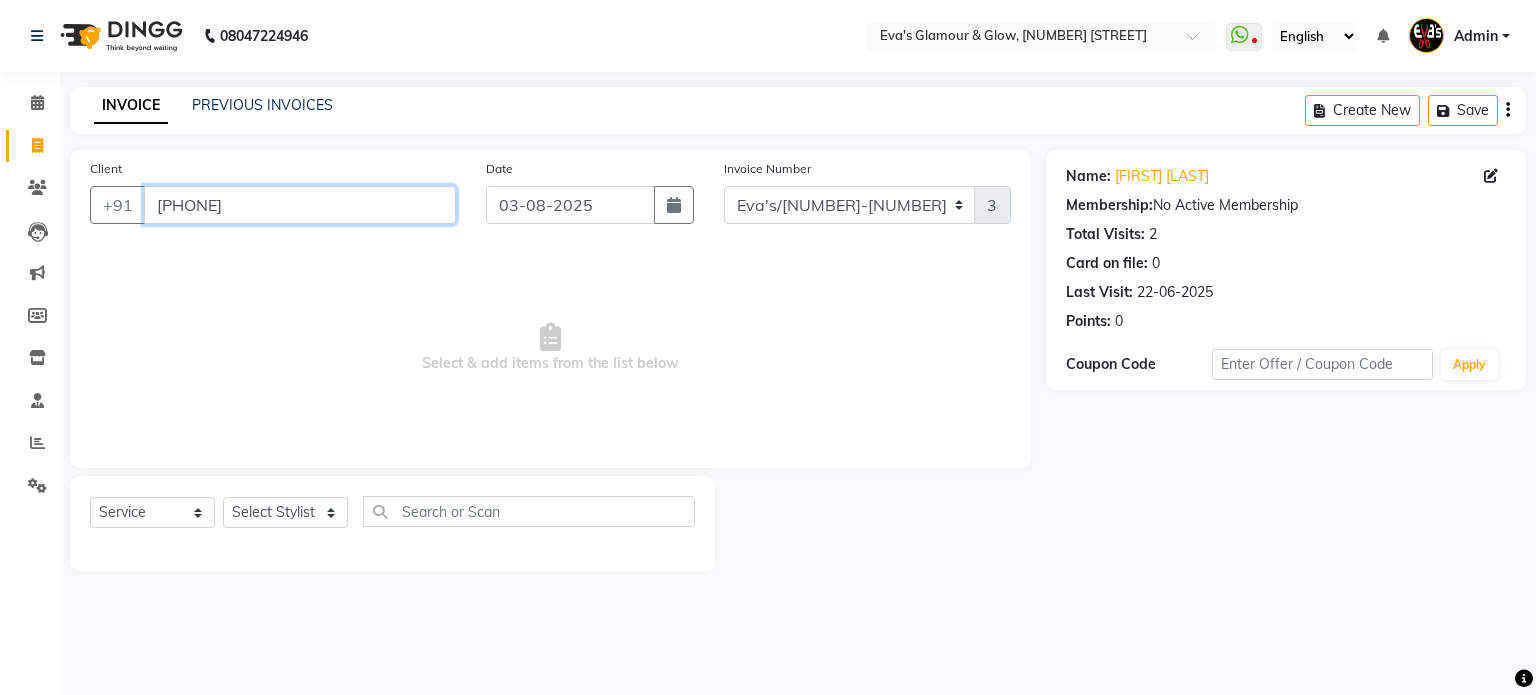 click on "[PHONE]" at bounding box center (300, 205) 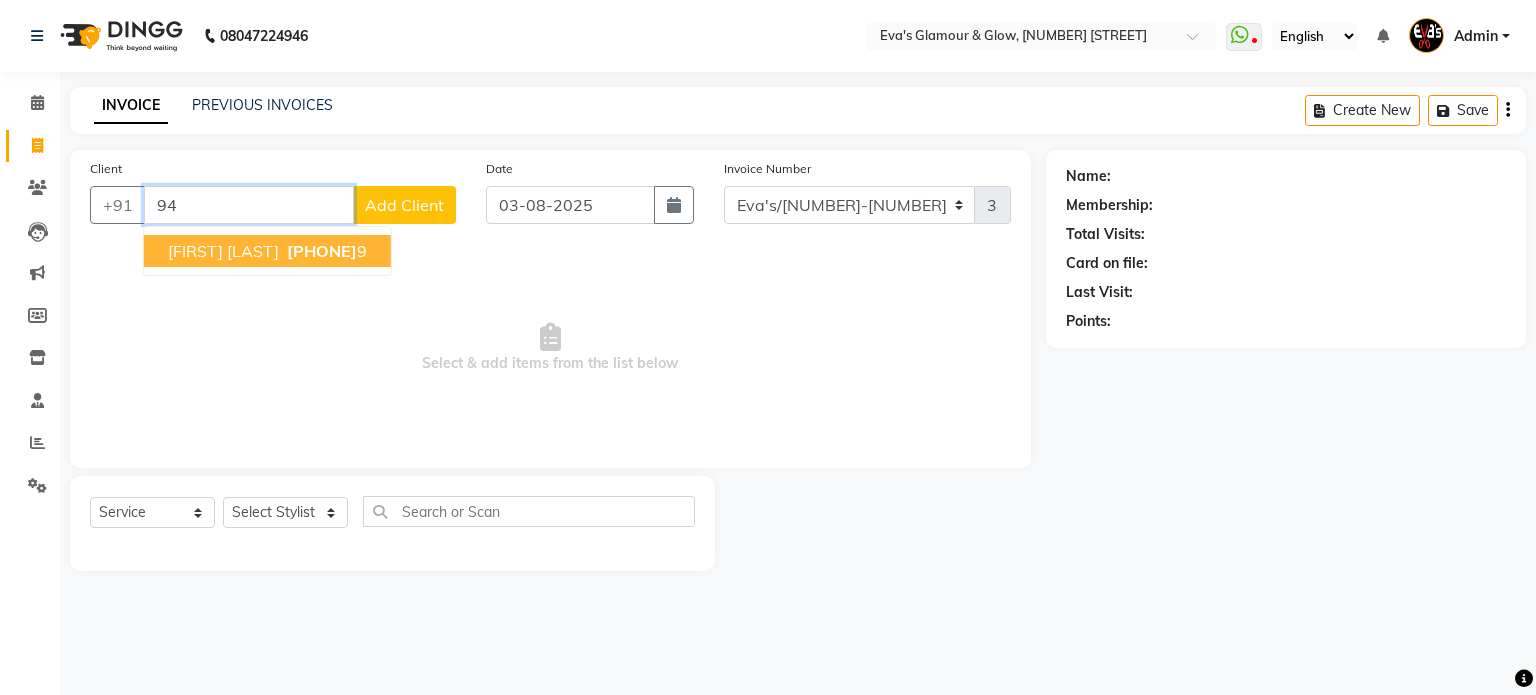 type on "9" 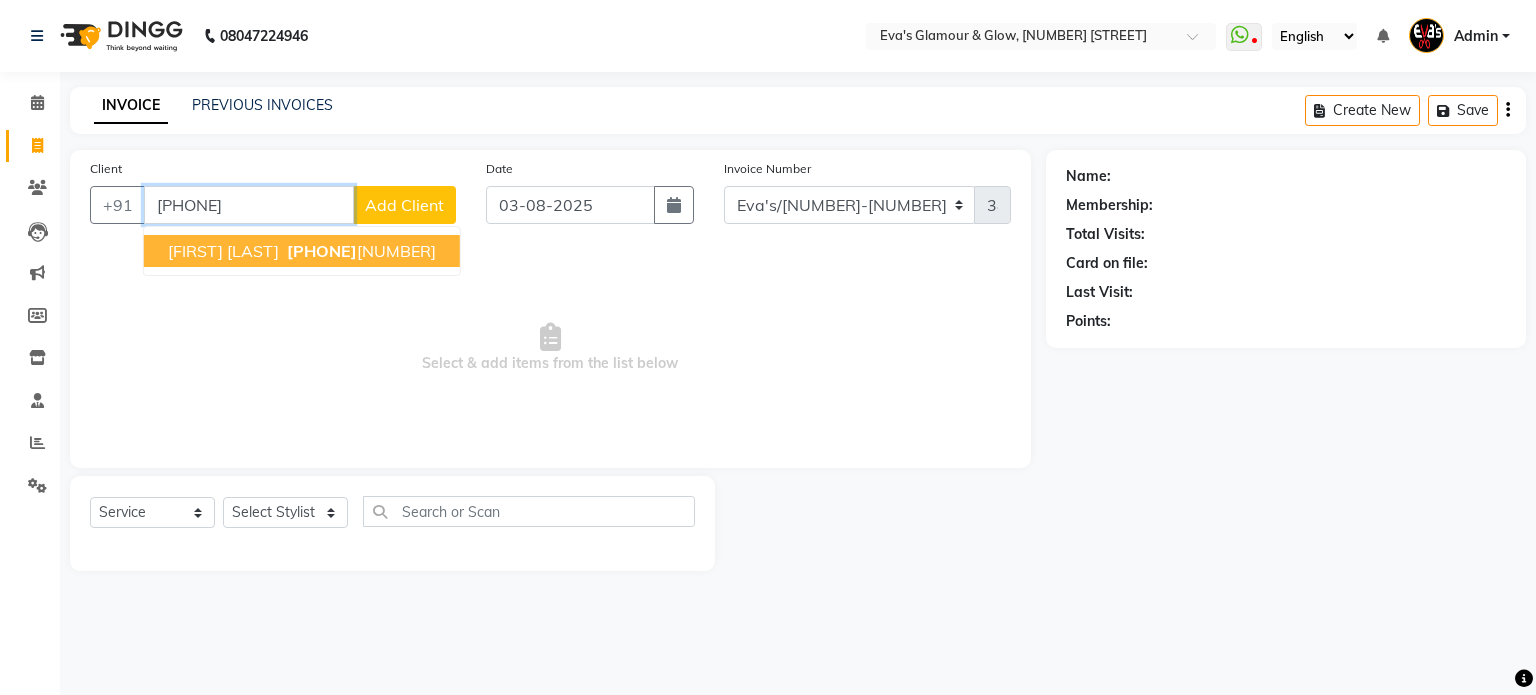 click on "[FIRST] [LAST] [PHONE]" at bounding box center (302, 251) 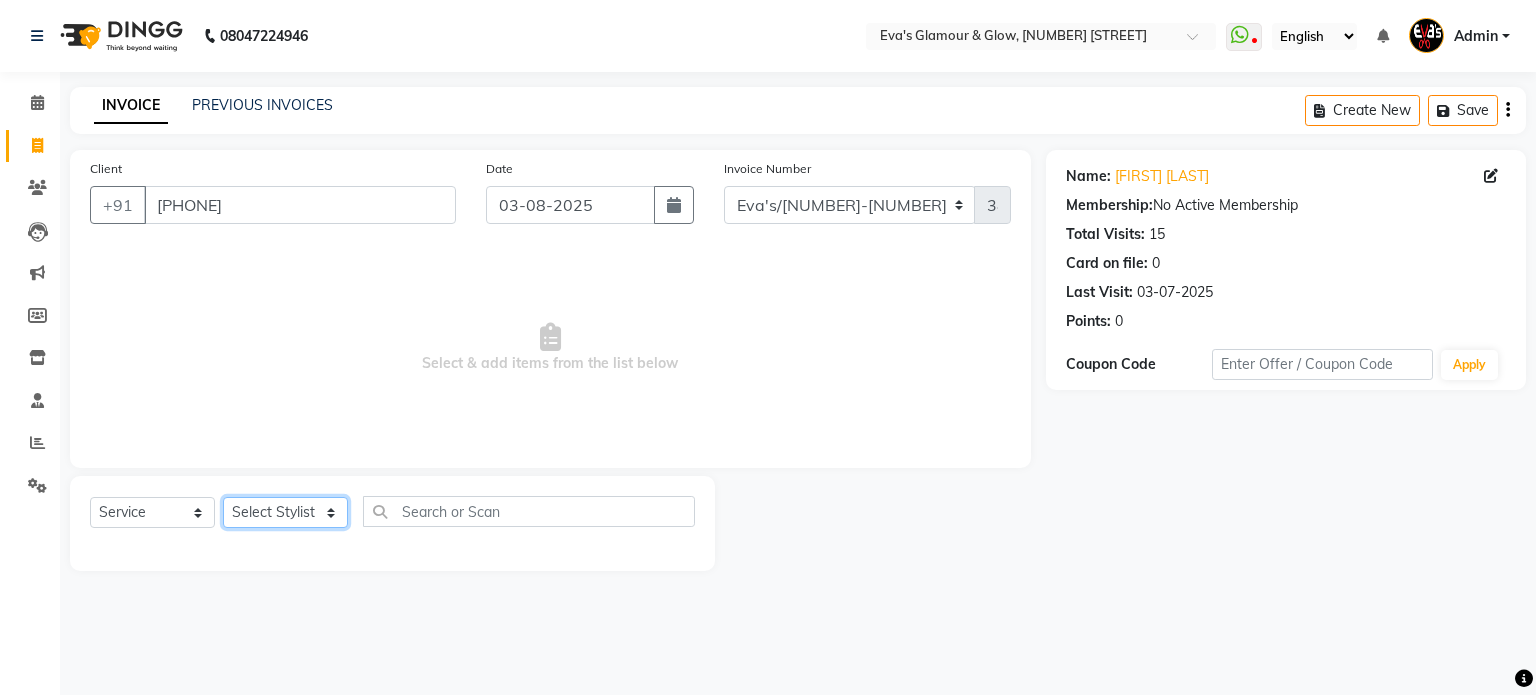 click on "Select Stylist [FIRST] [LAST]([NICKNAME]) [FIRST] [FIRST] [FIRST] [FIRST]" 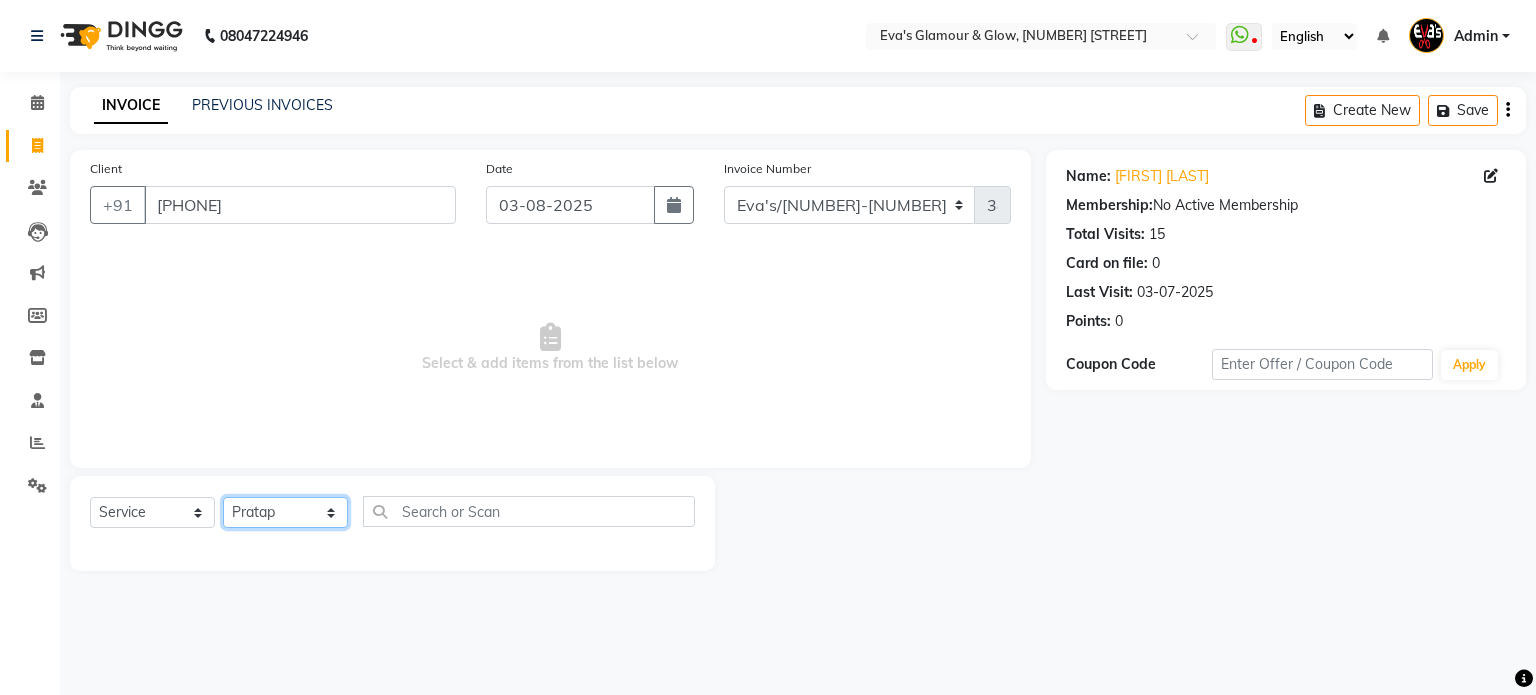 click on "Select Stylist [FIRST] [LAST]([NICKNAME]) [FIRST] [FIRST] [FIRST] [FIRST]" 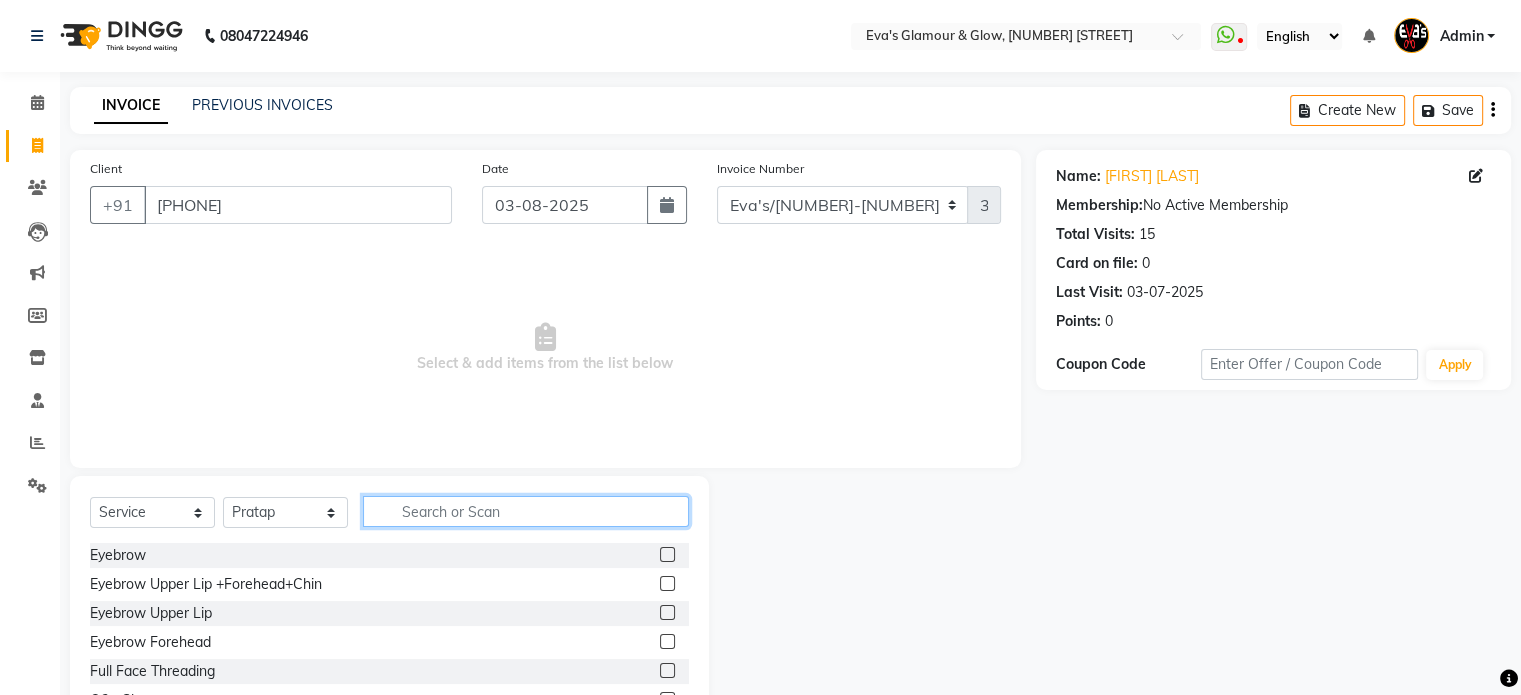click 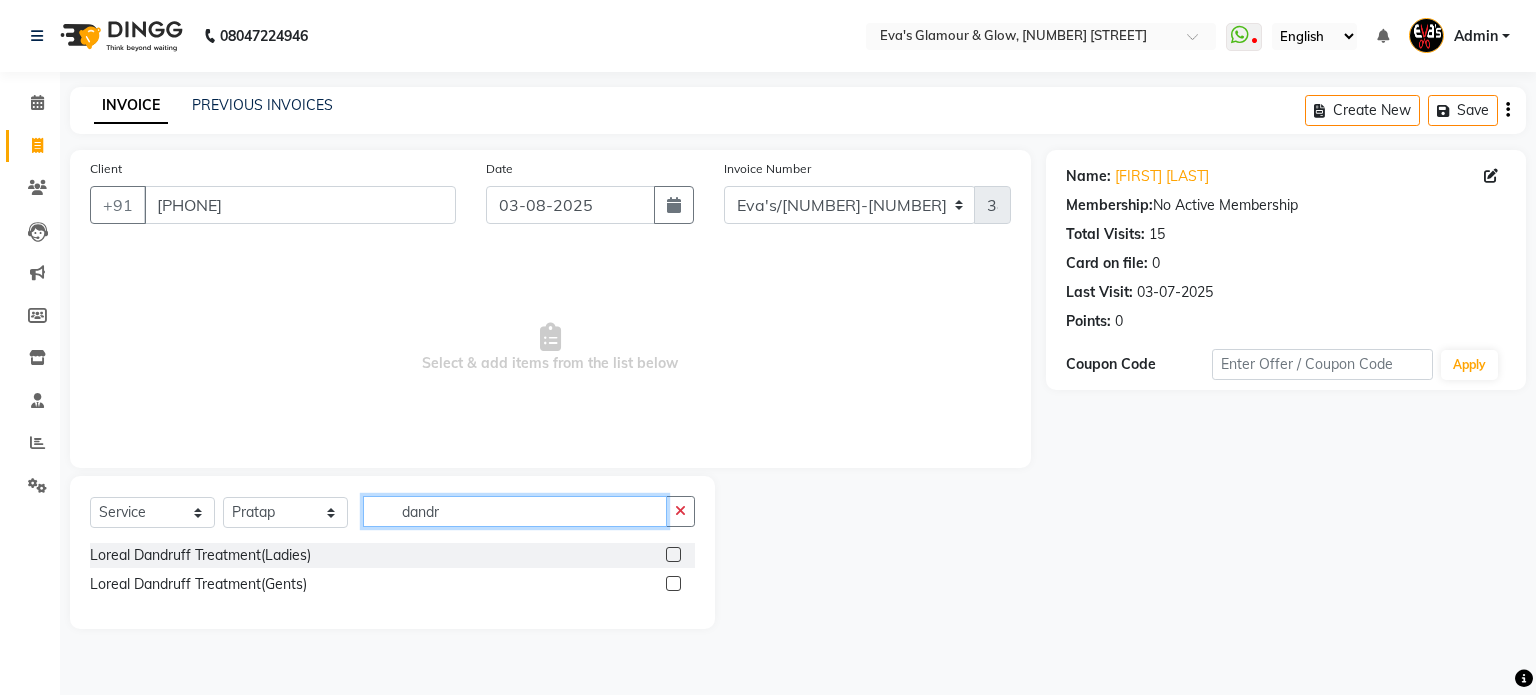 type on "dandr" 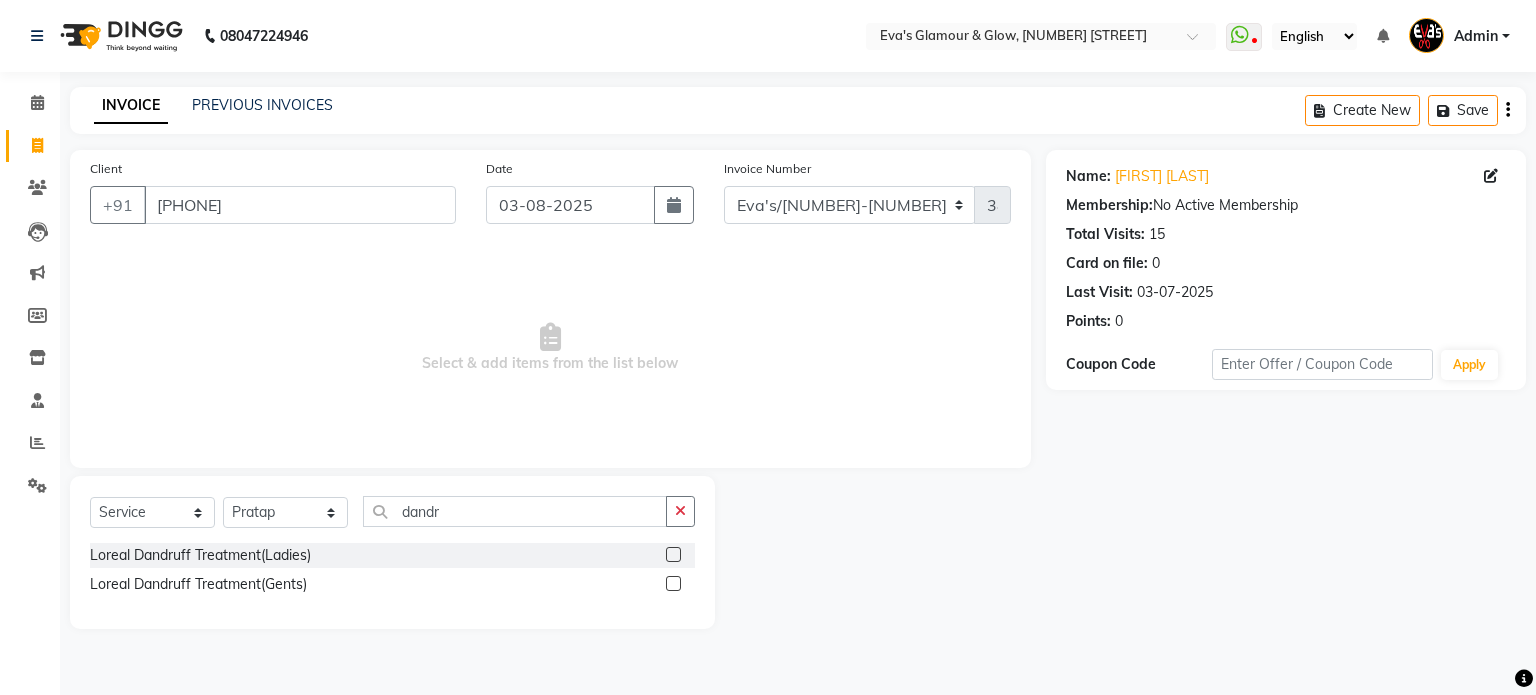 click 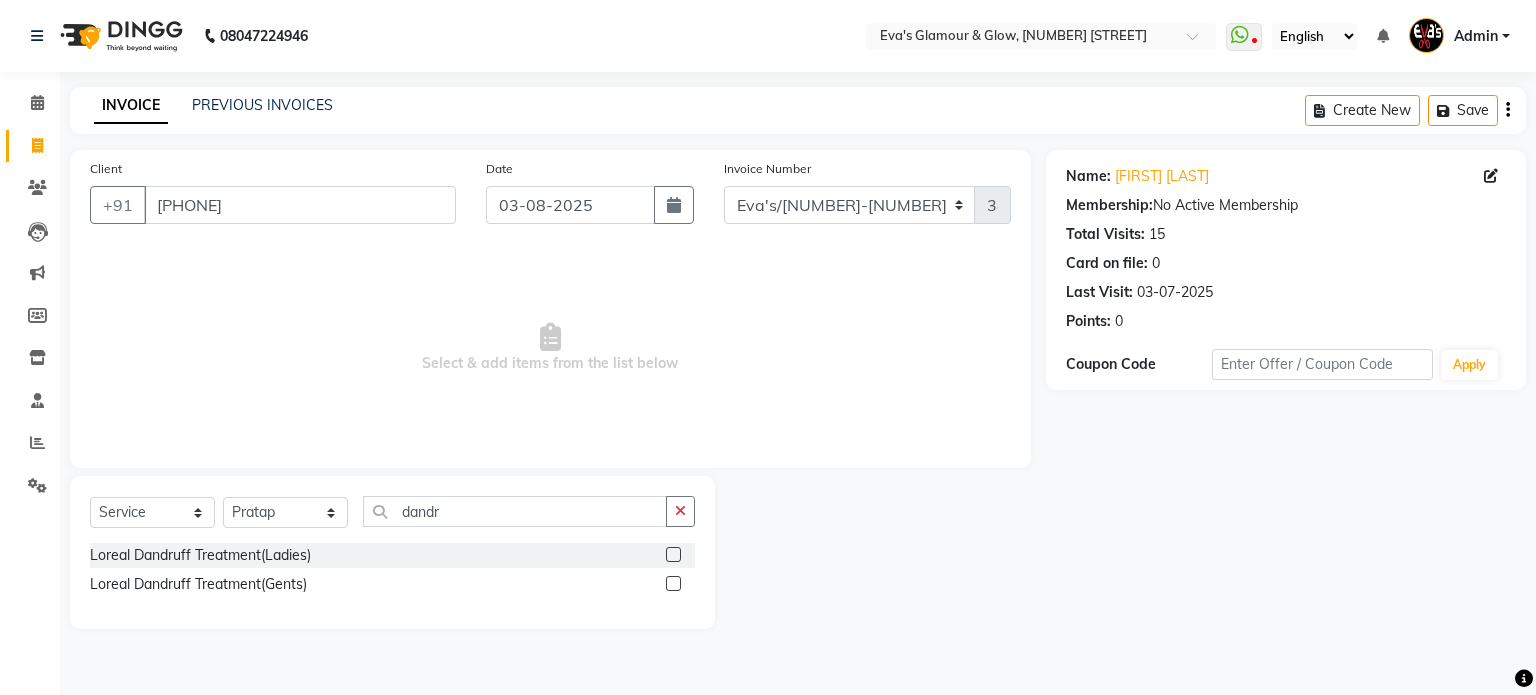 click 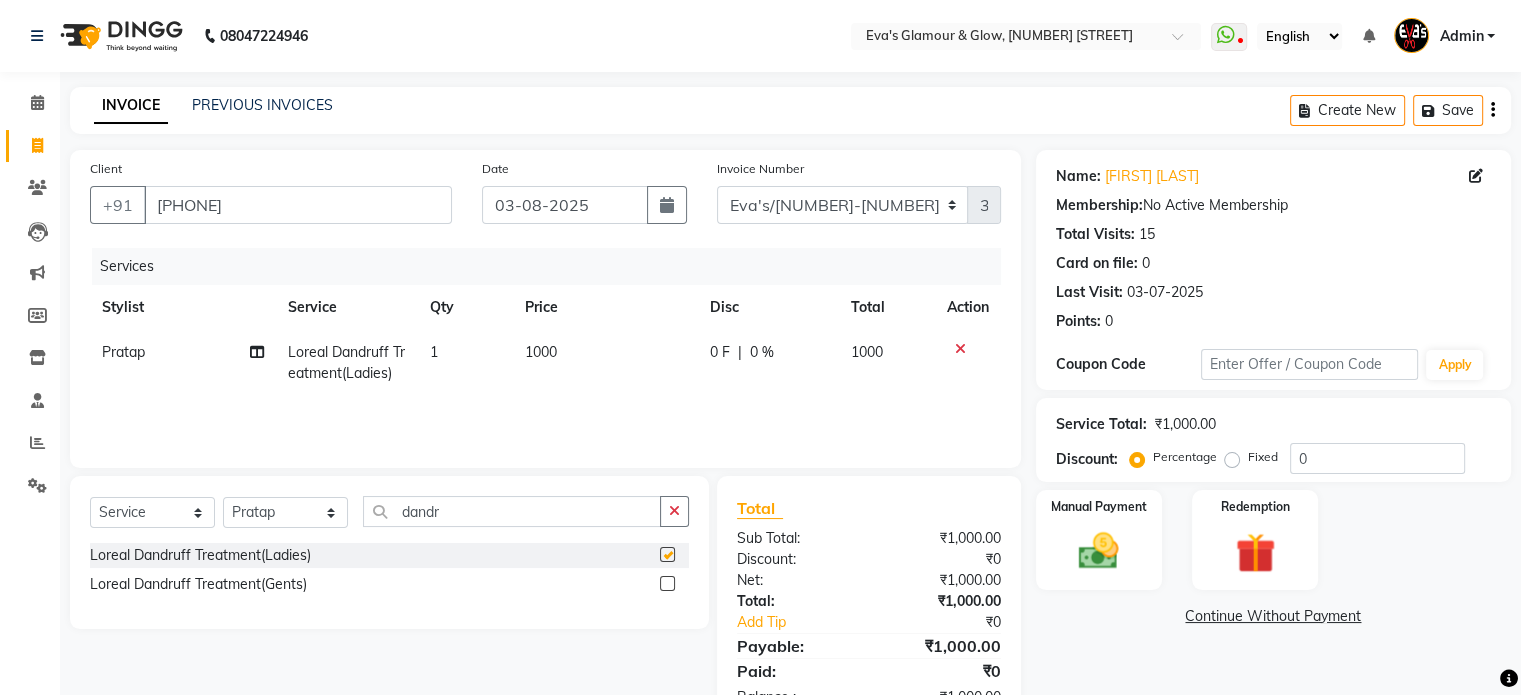 checkbox on "false" 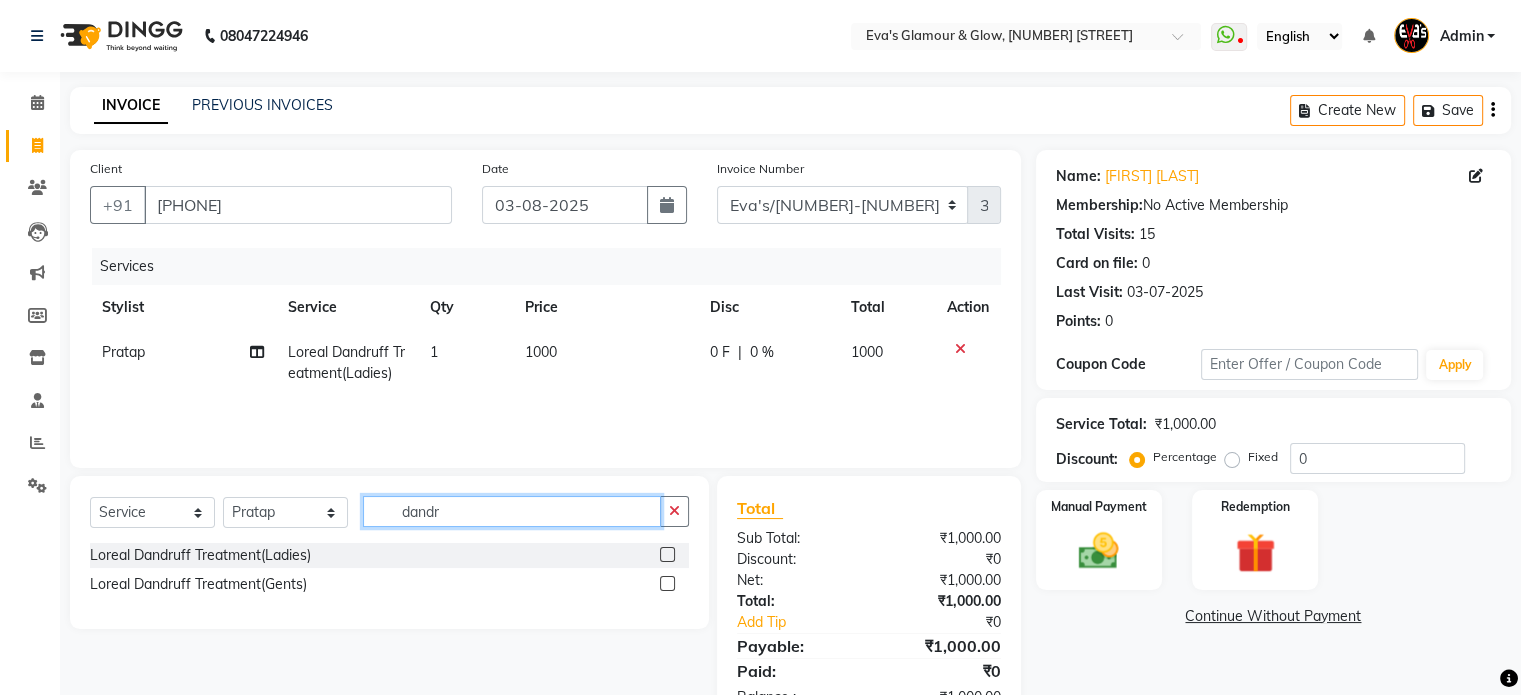 click on "dandr" 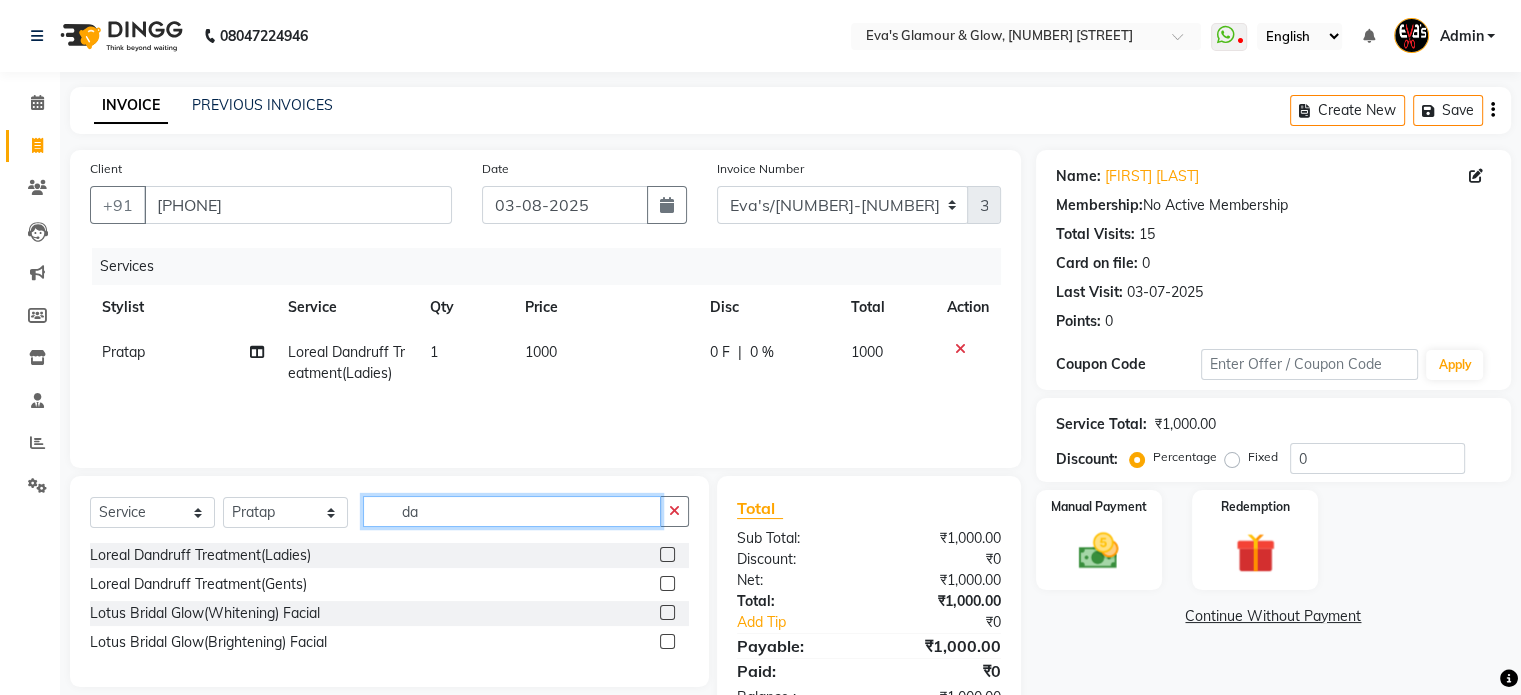 type on "d" 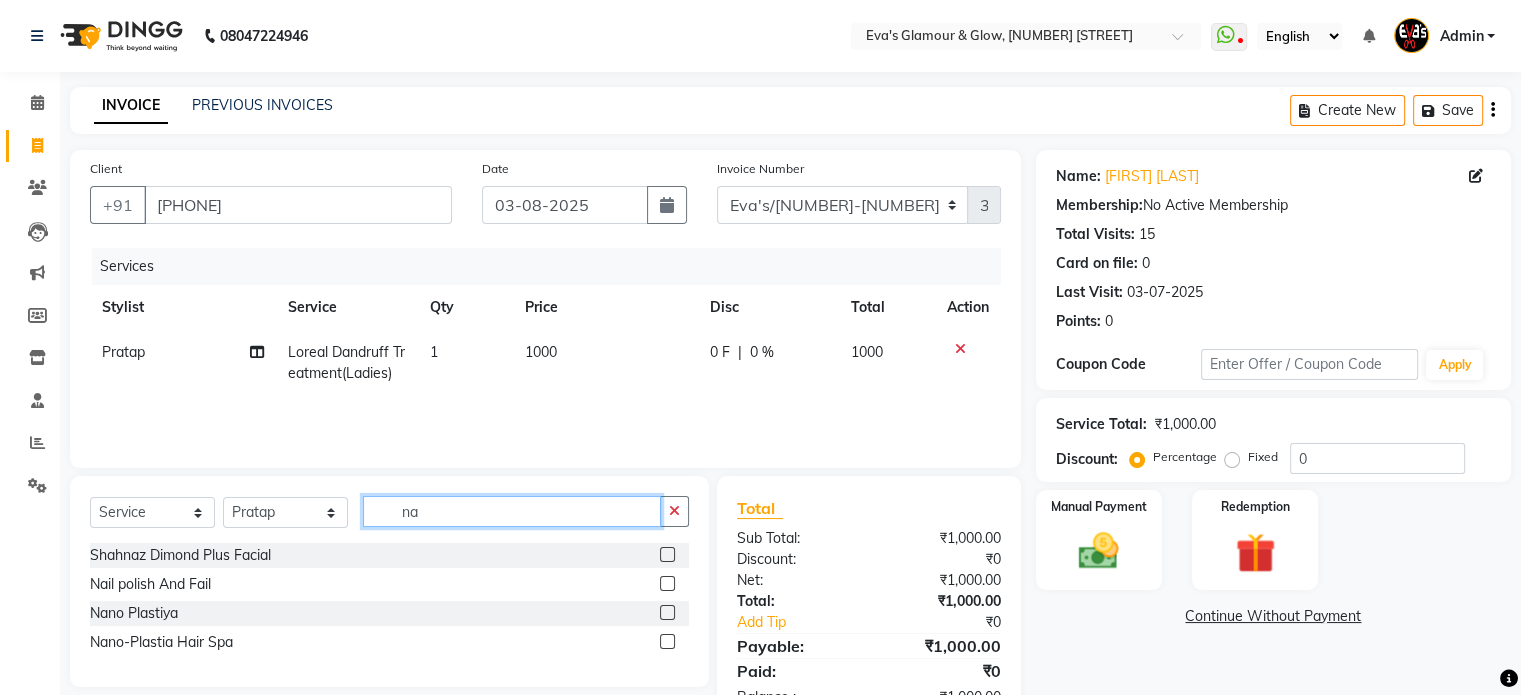 type on "n" 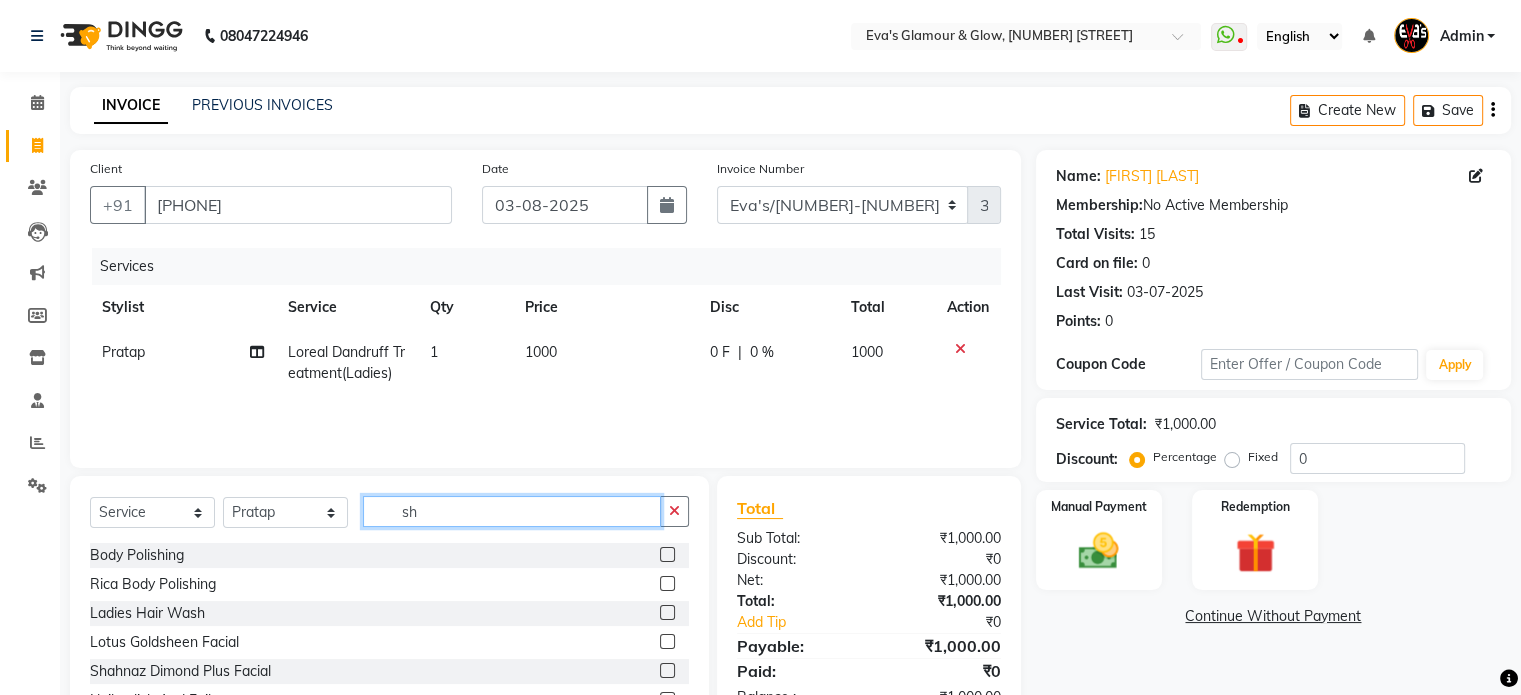 type on "s" 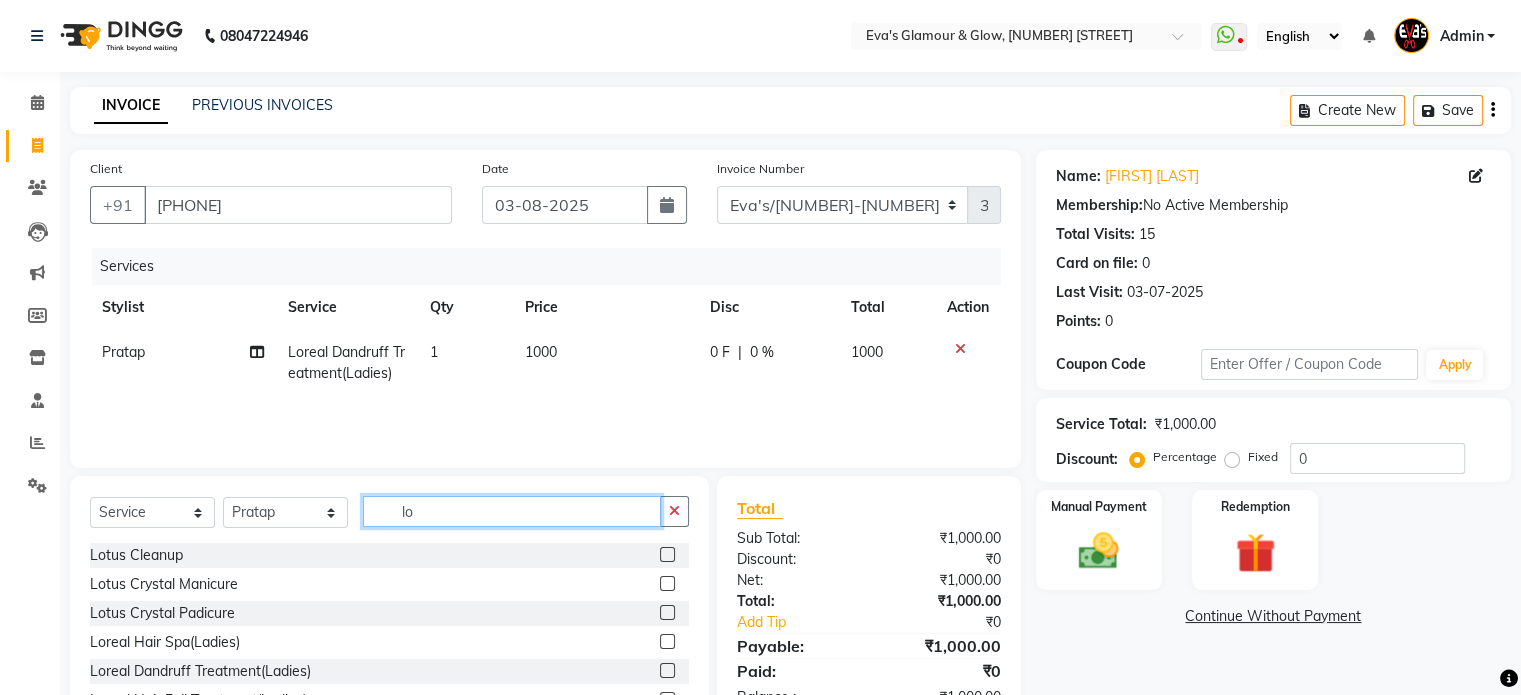 type on "l" 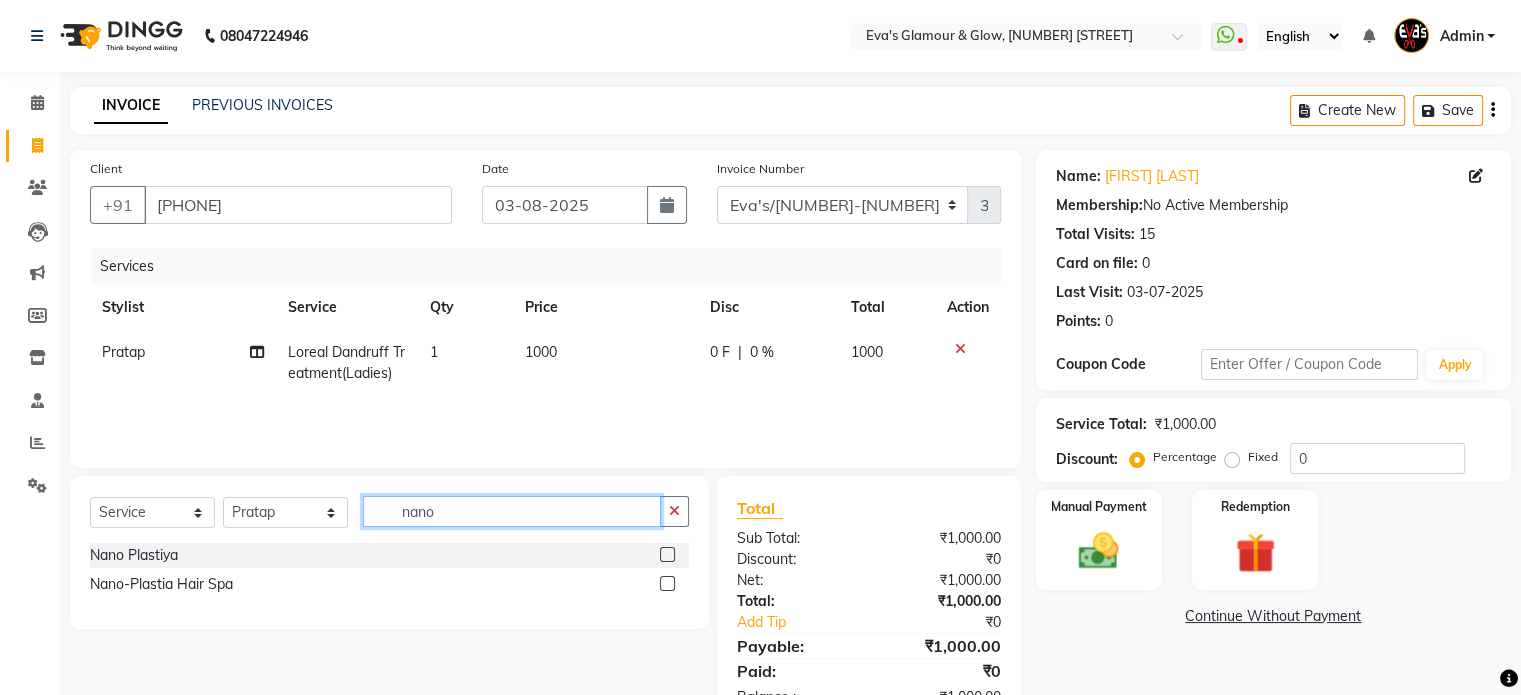 type on "nano" 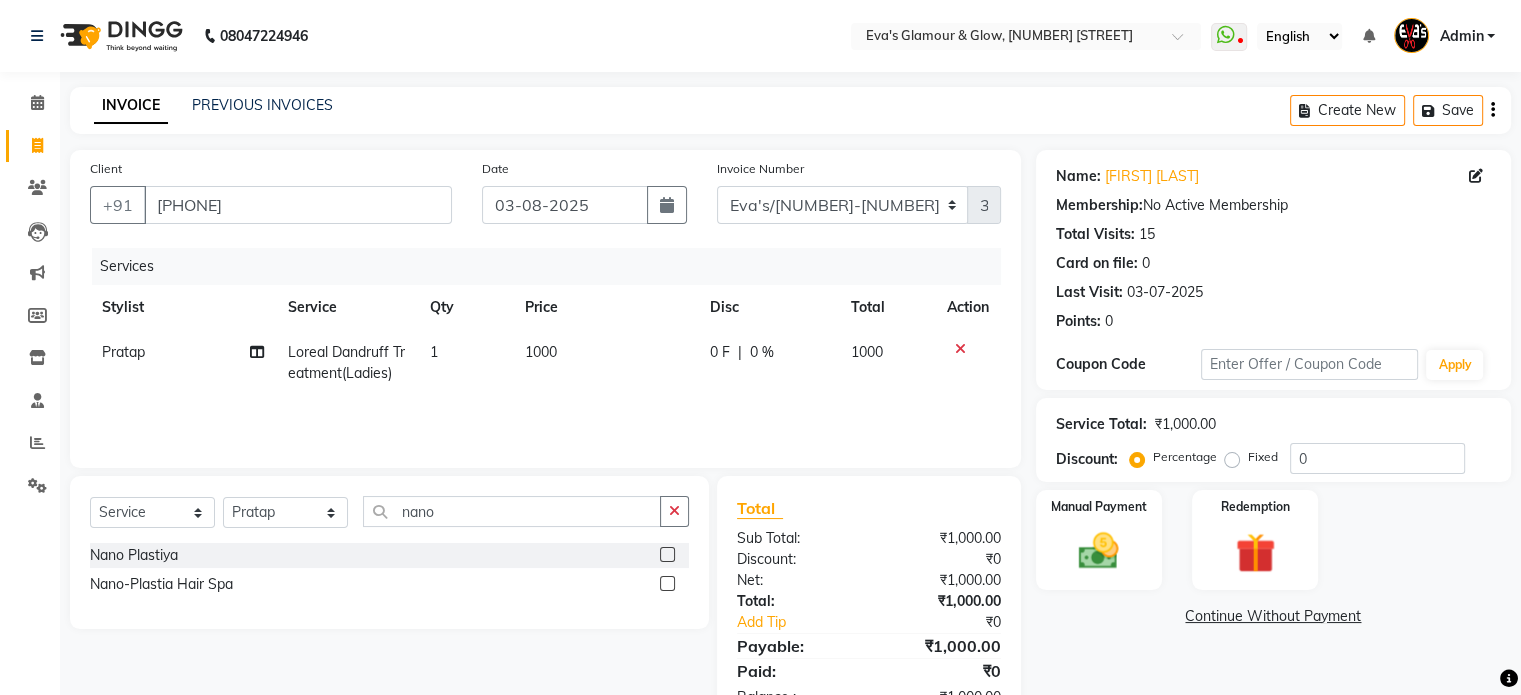 click on "Nano-Plastia Hair Spa" 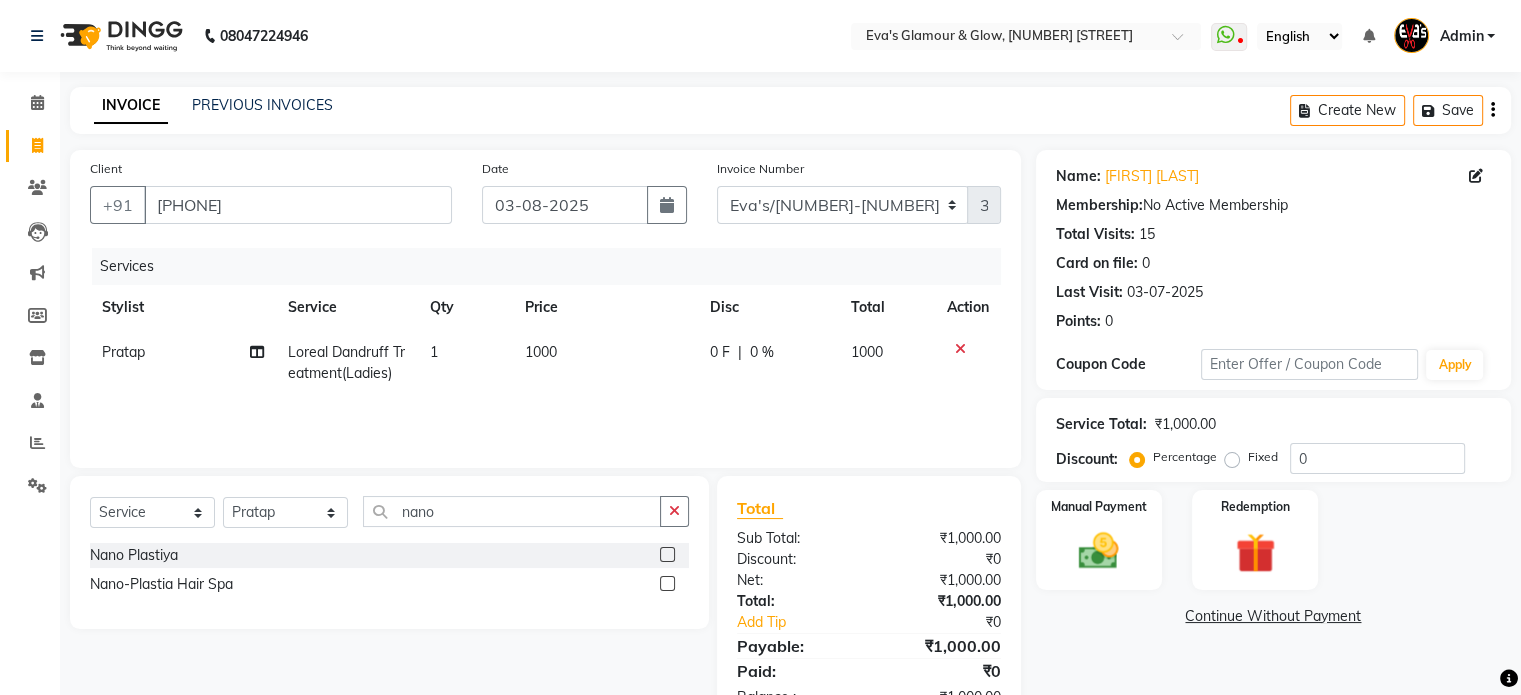 click 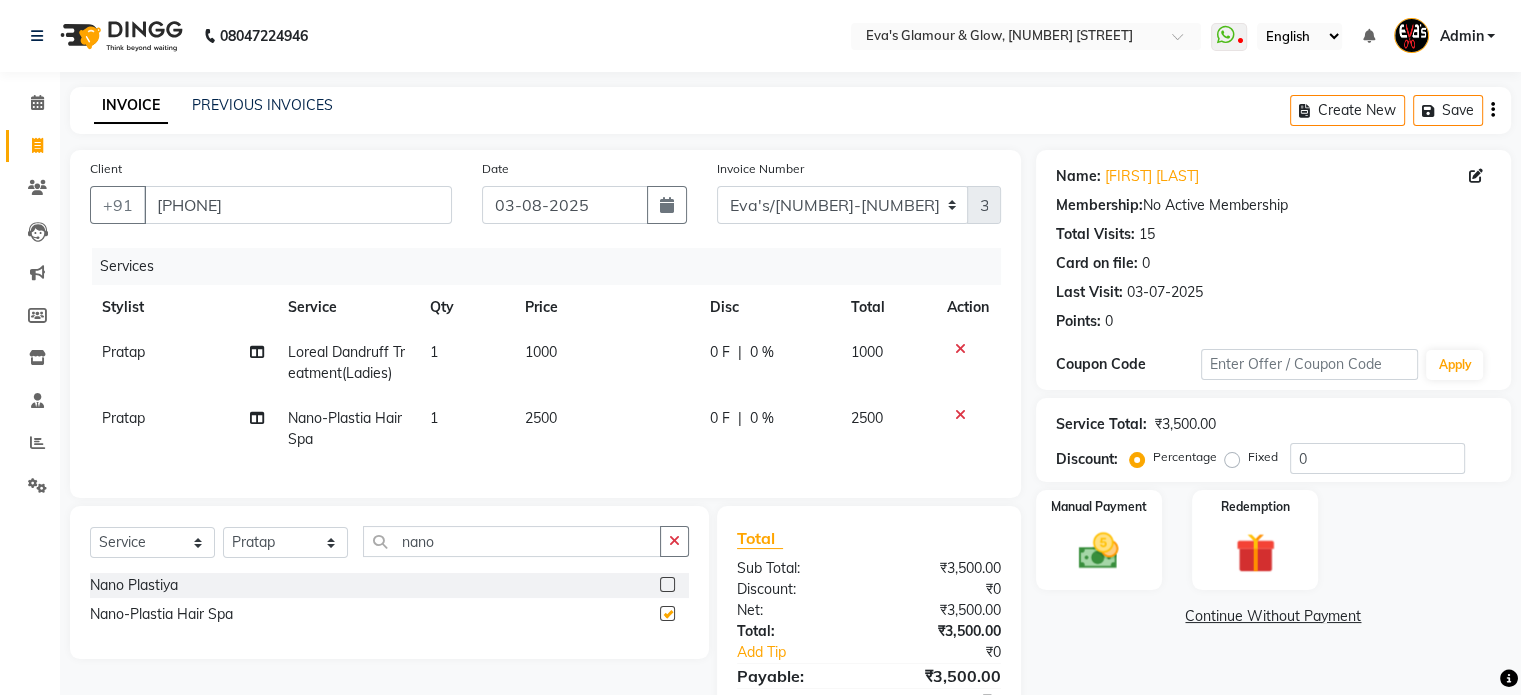 checkbox on "false" 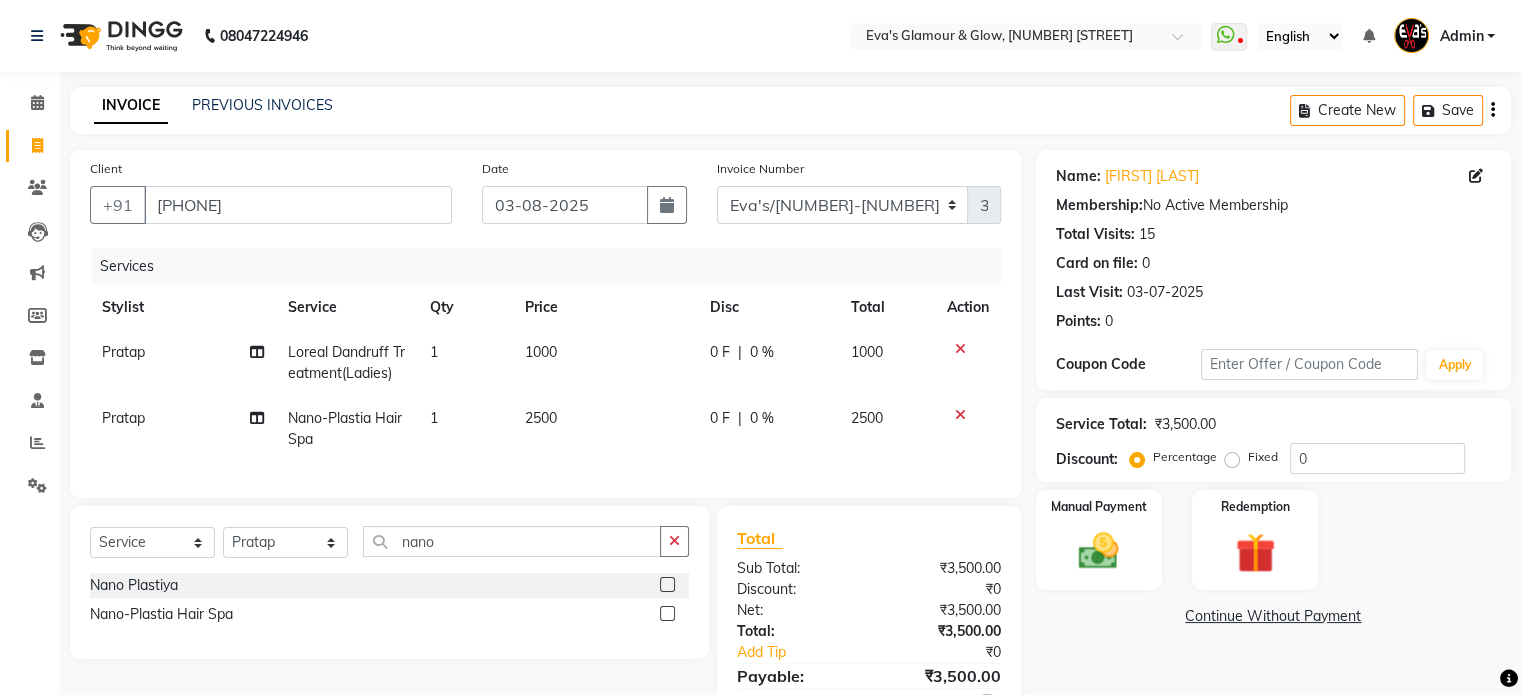 click on "2500" 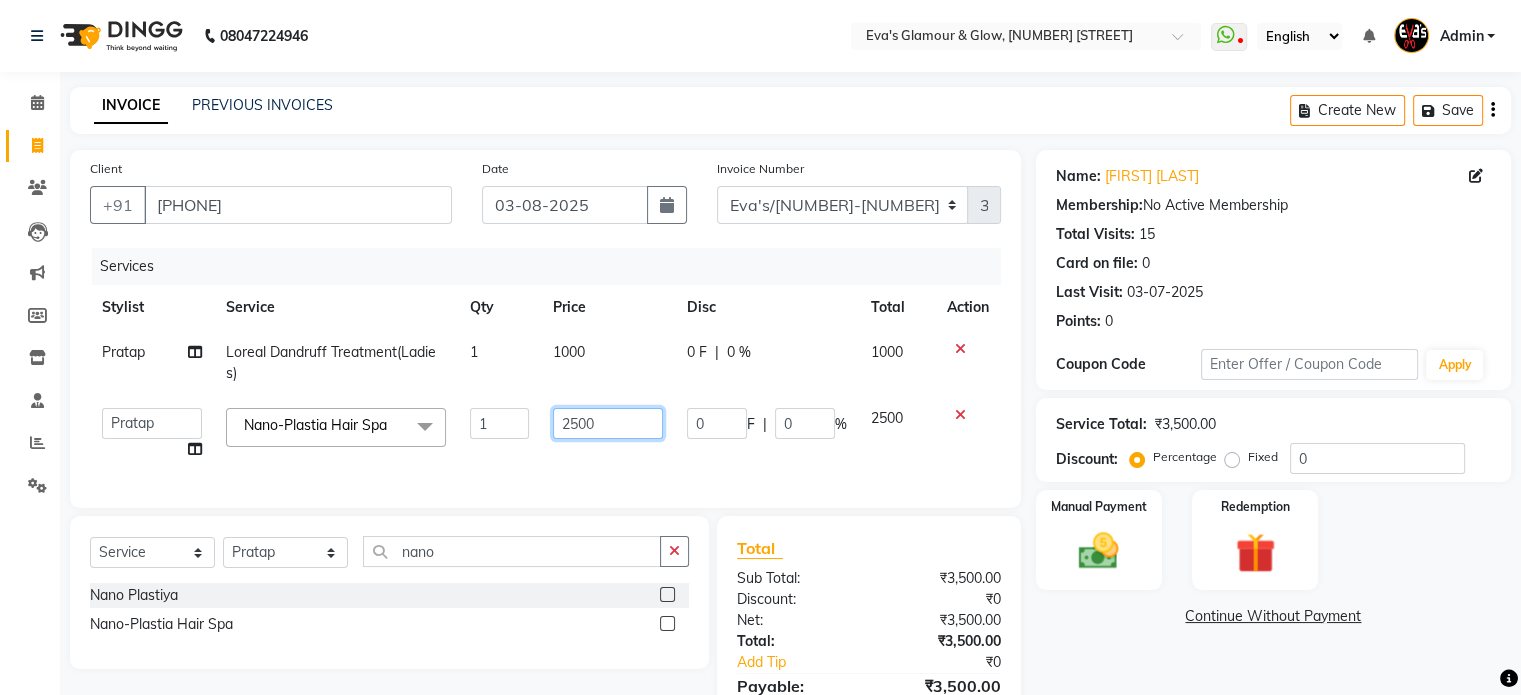 click on "2500" 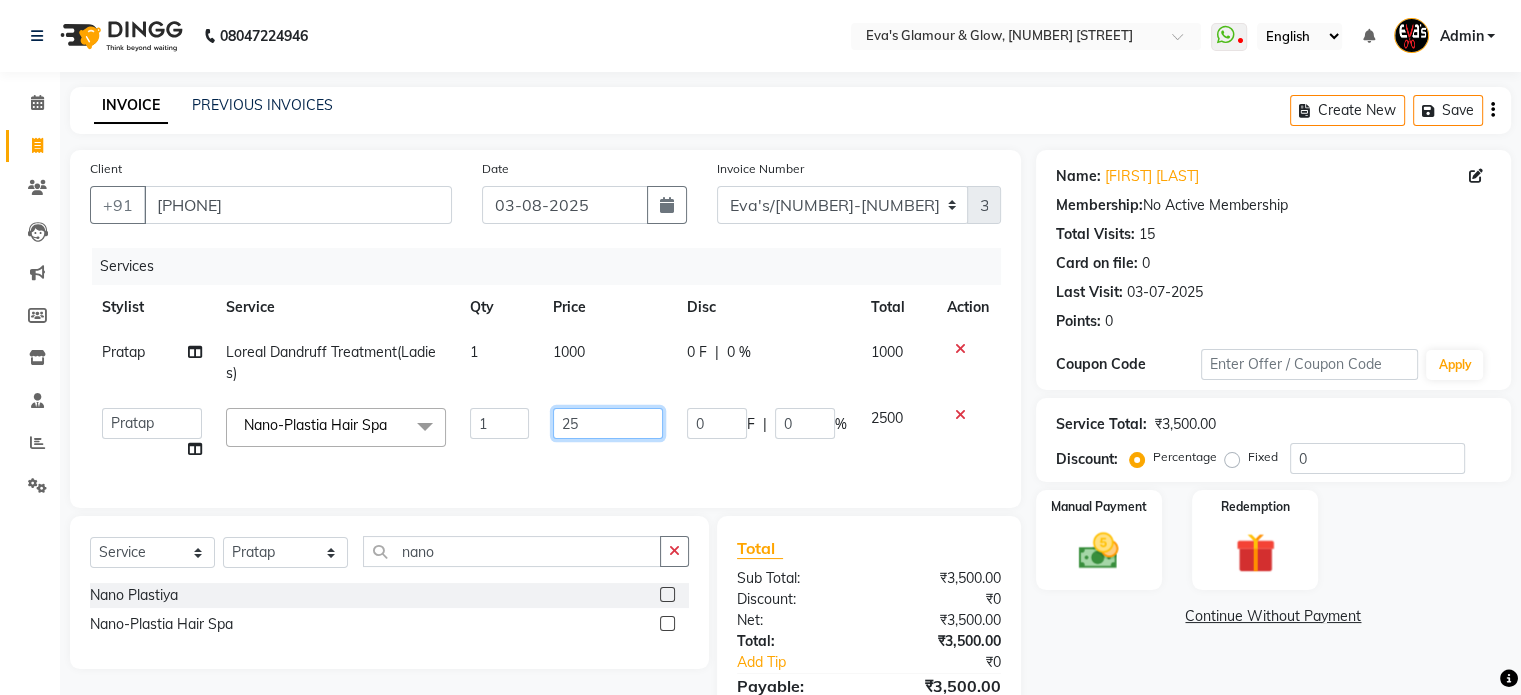 type on "2" 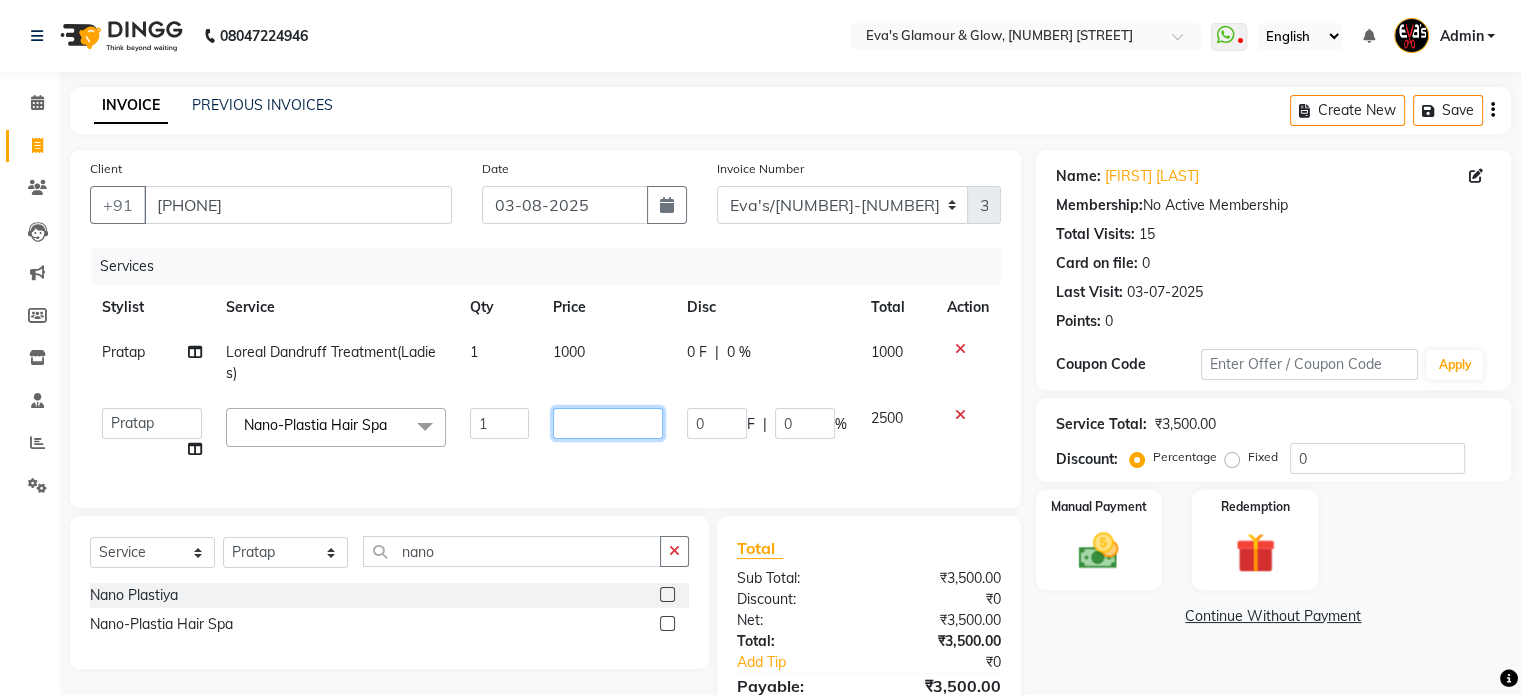type on "5" 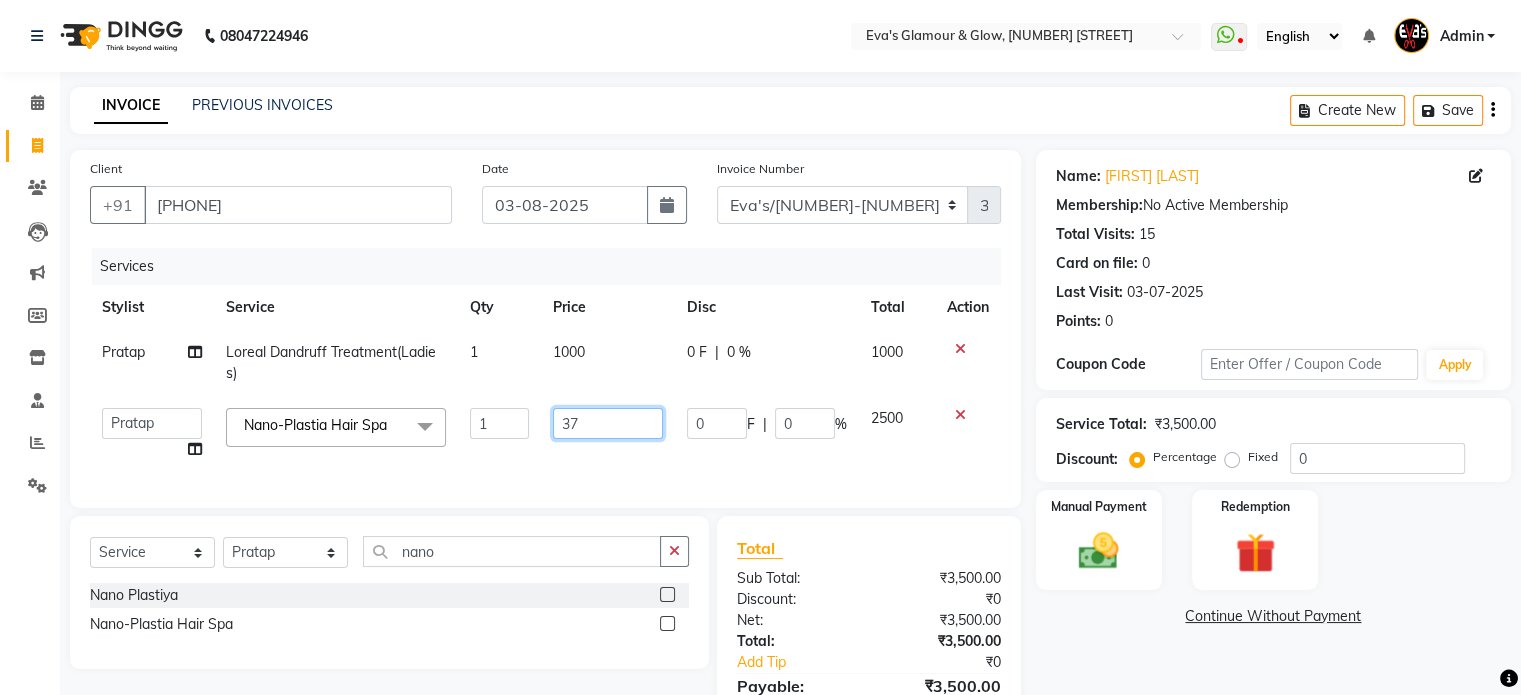 type on "377" 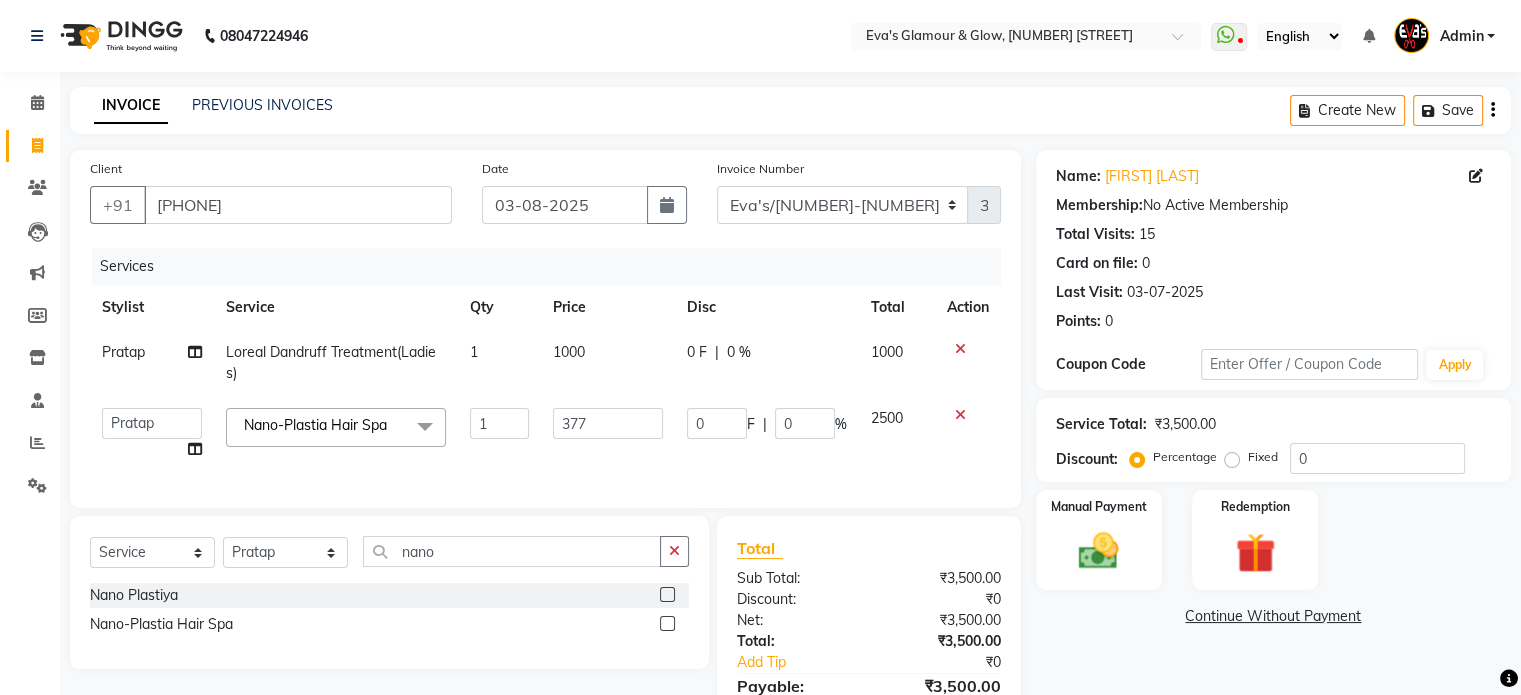 click on "377" 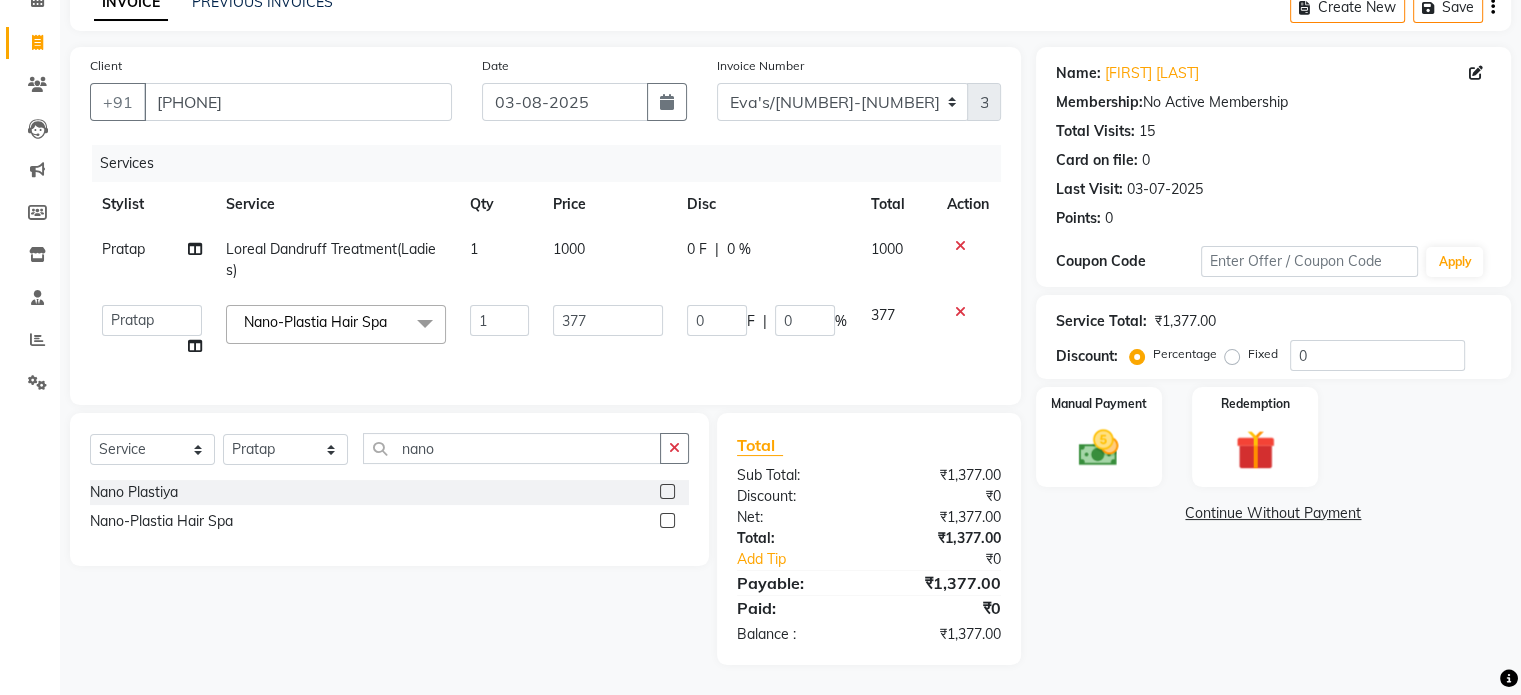 scroll, scrollTop: 118, scrollLeft: 0, axis: vertical 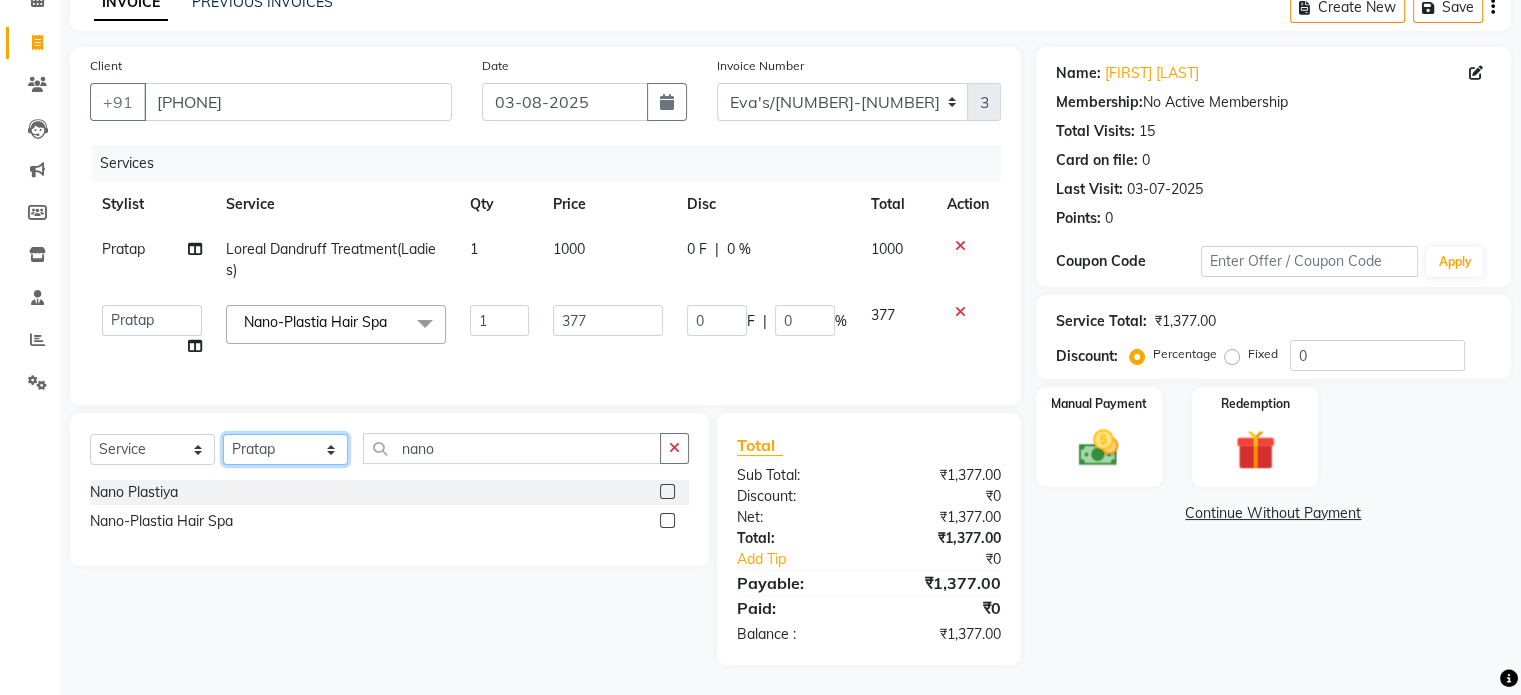 click on "Select Stylist [FIRST] [LAST]([NICKNAME]) [FIRST] [FIRST] [FIRST] [FIRST]" 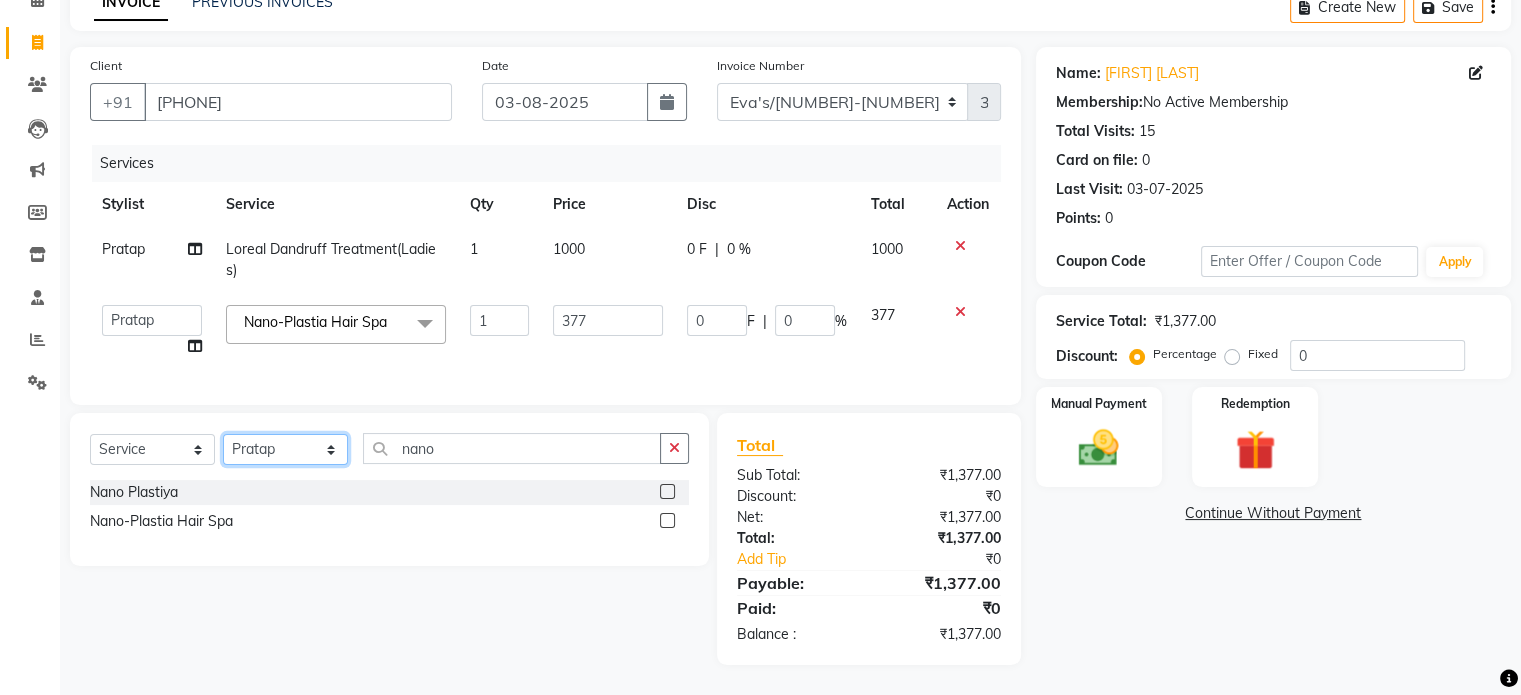 select on "86360" 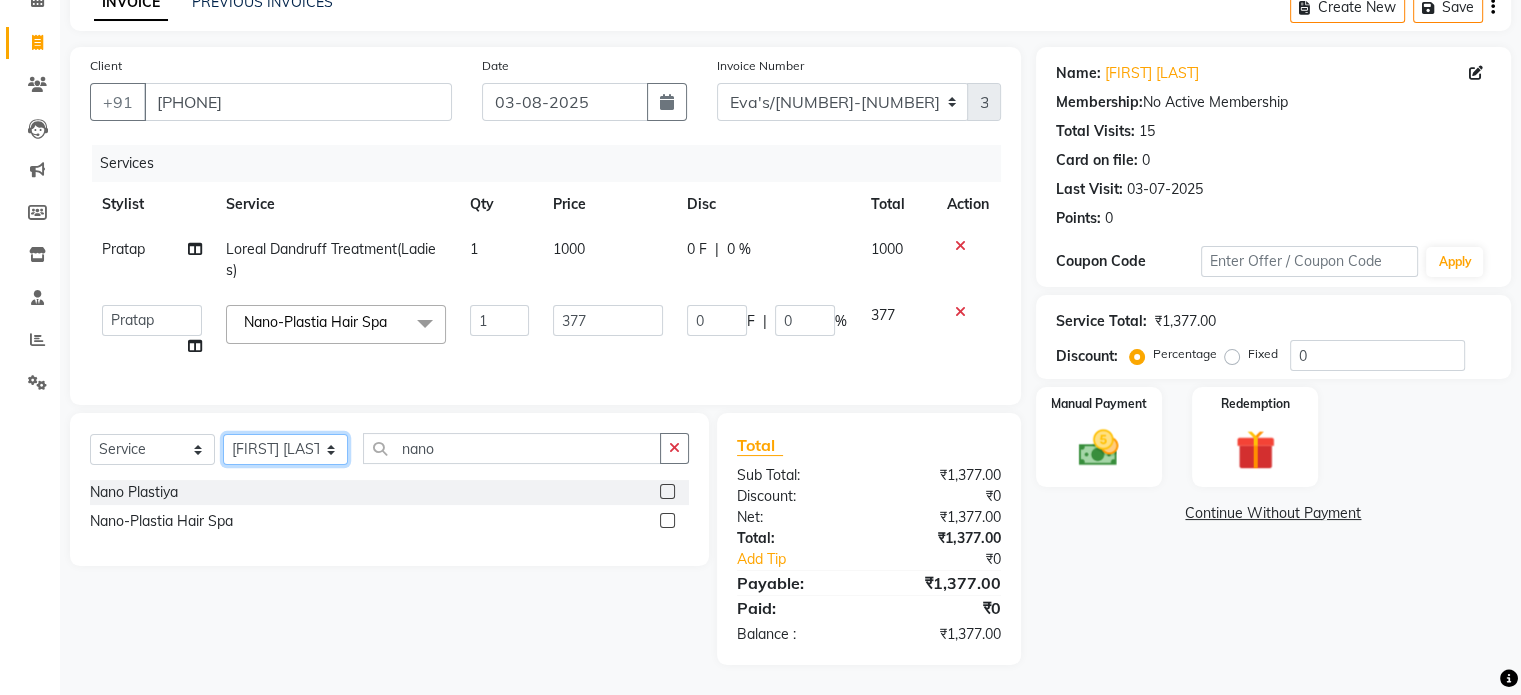 click on "Select Stylist [FIRST] [LAST]([NICKNAME]) [FIRST] [FIRST] [FIRST] [FIRST]" 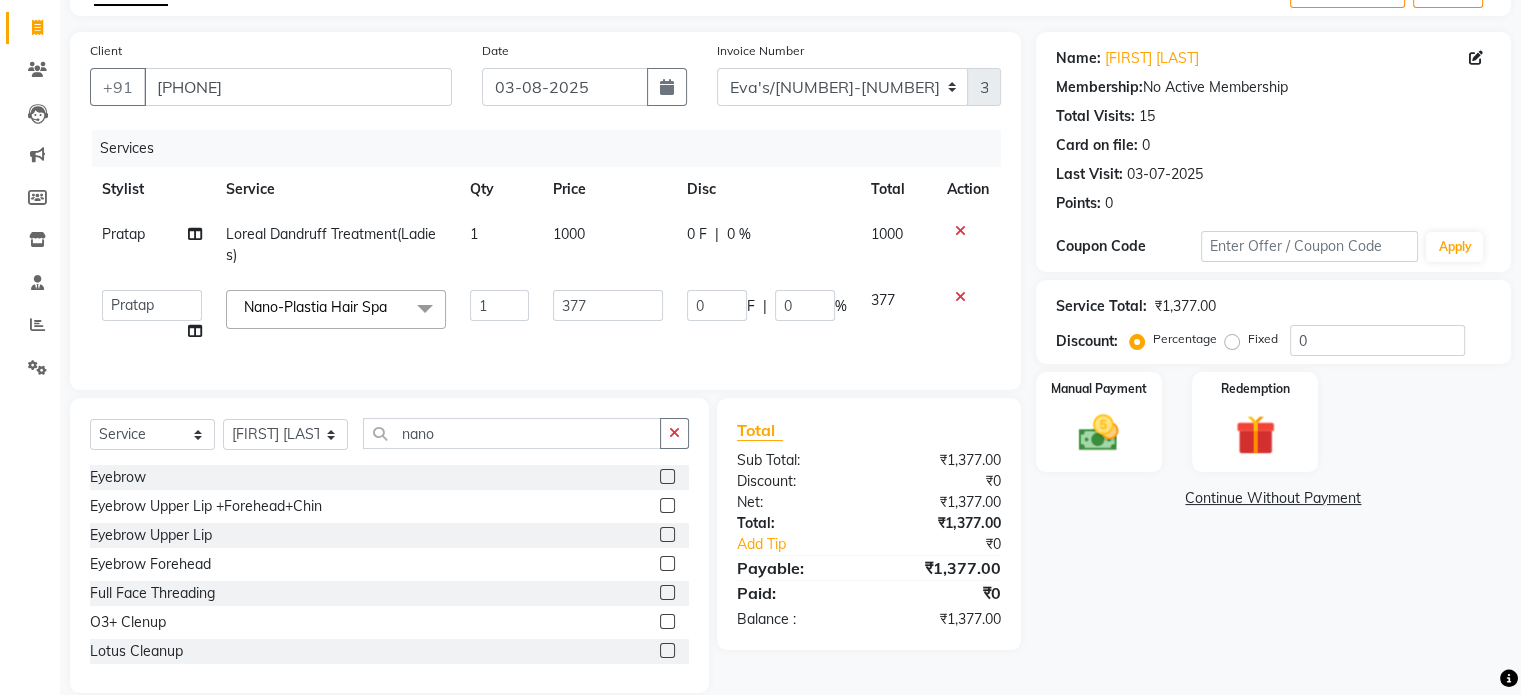 click on "Eyebrow" 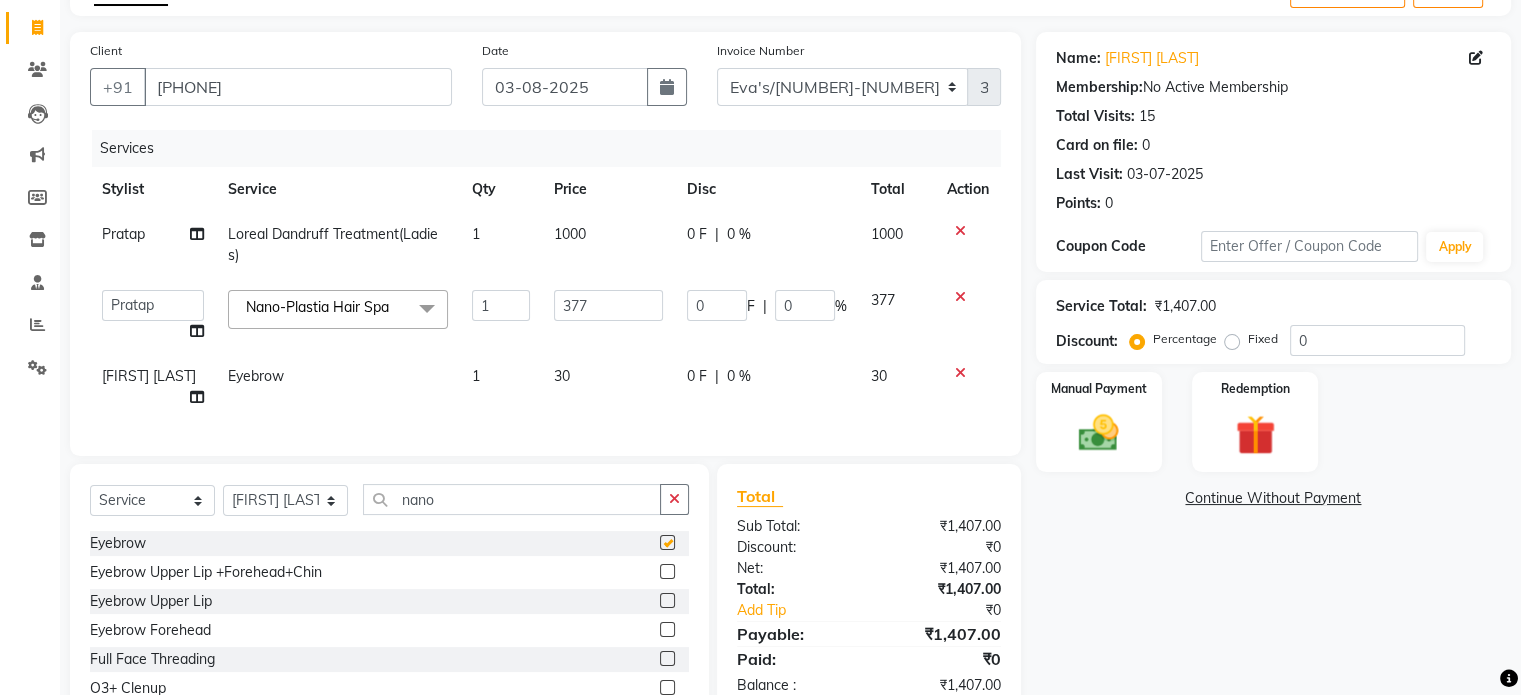 checkbox on "false" 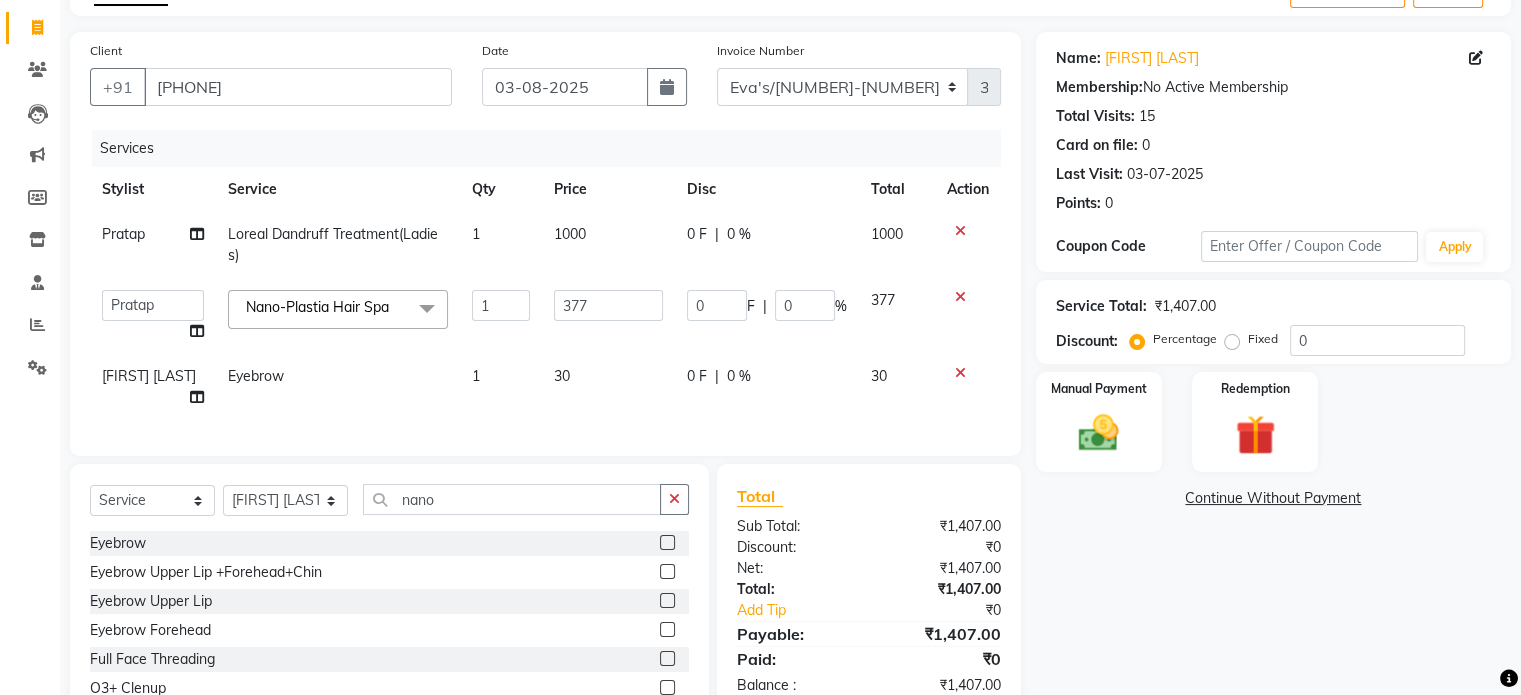 scroll, scrollTop: 207, scrollLeft: 0, axis: vertical 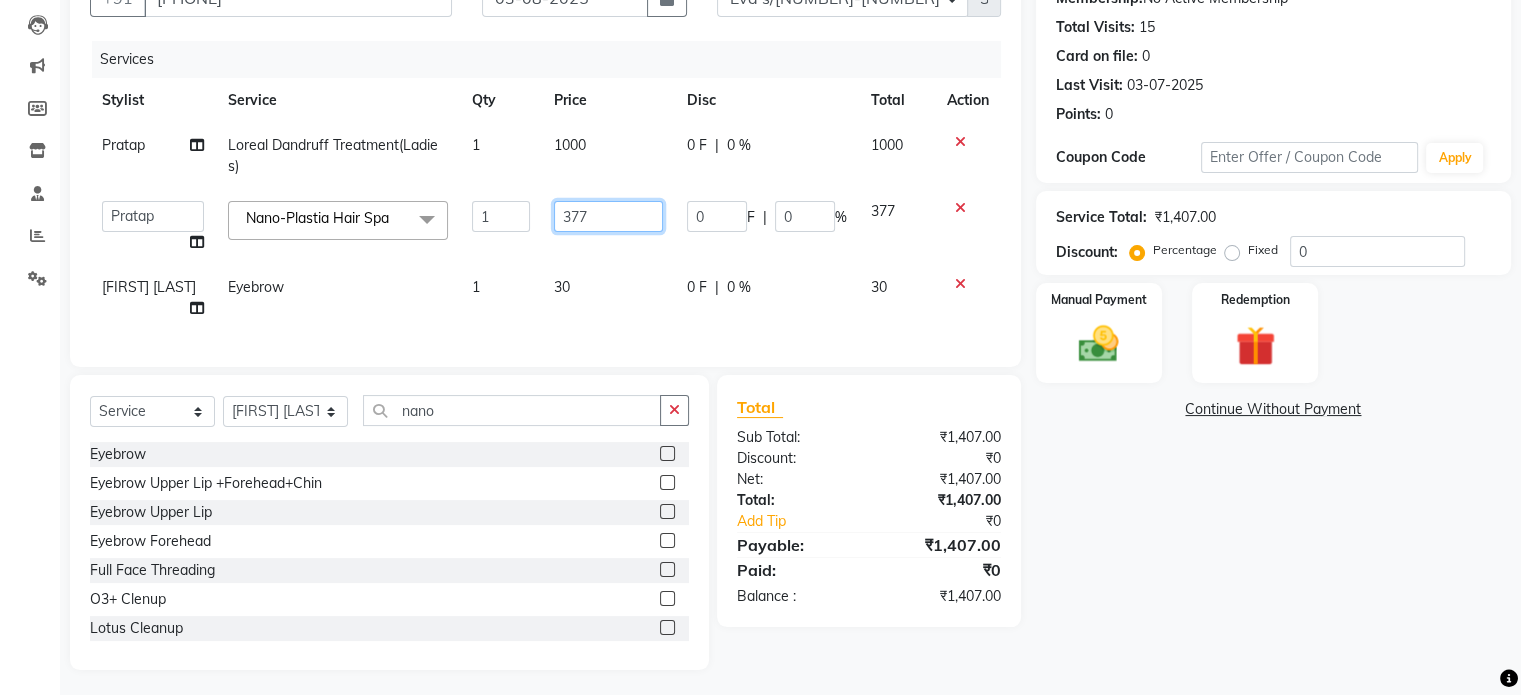 click on "377" 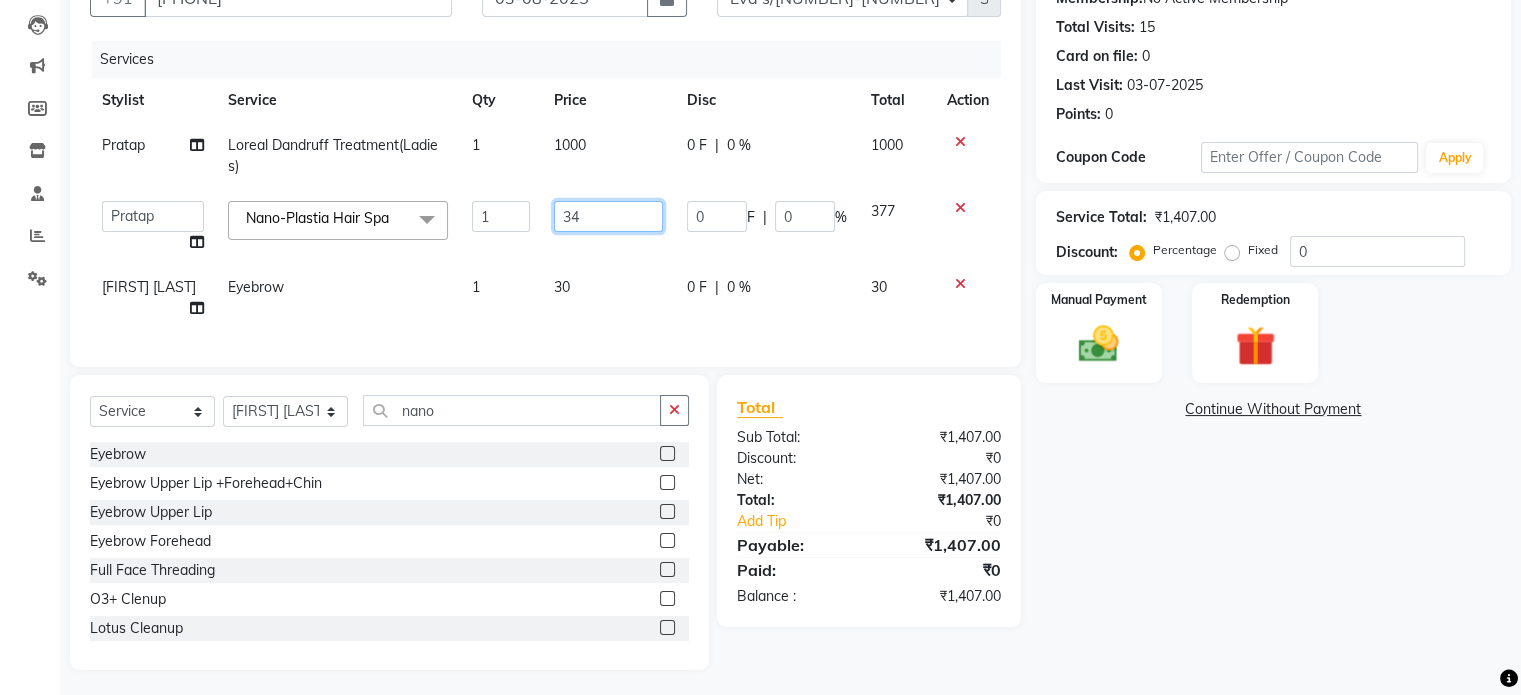 type on "347" 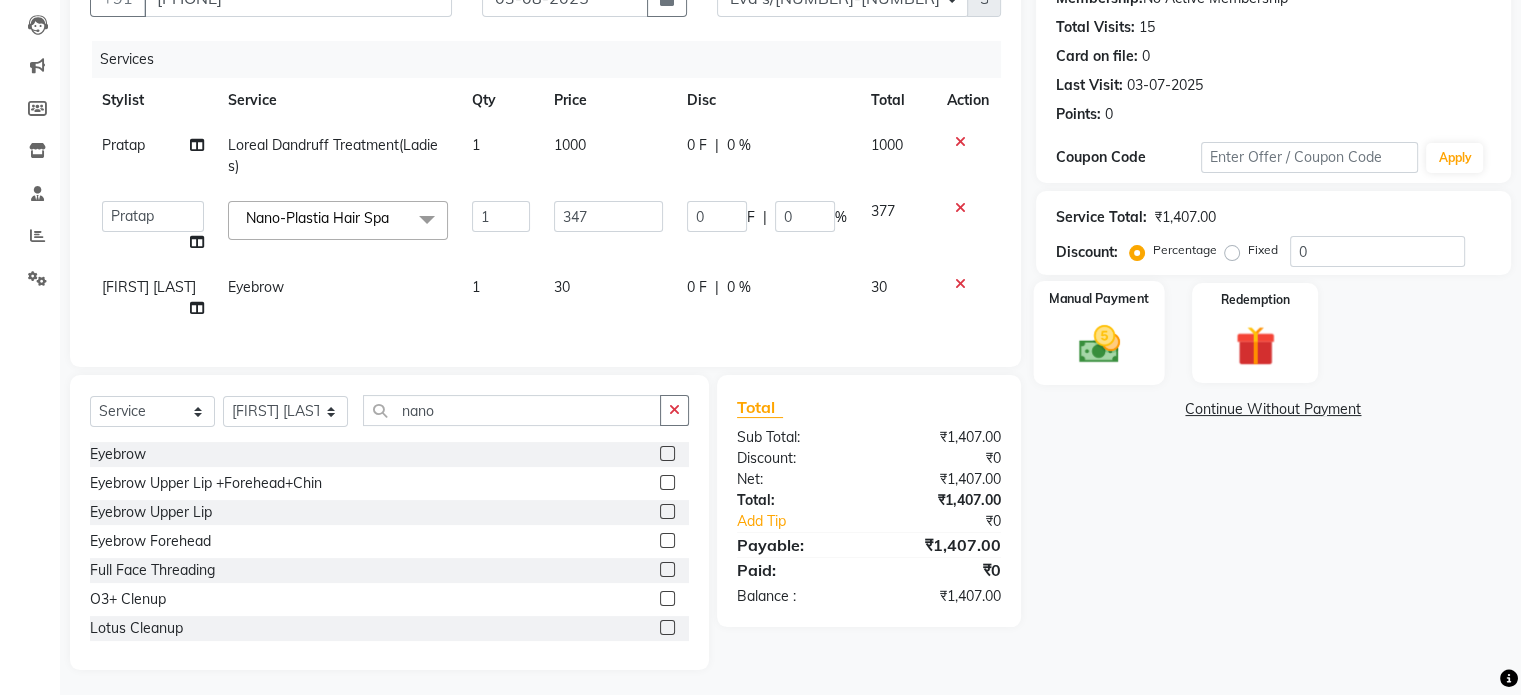 scroll, scrollTop: 196, scrollLeft: 0, axis: vertical 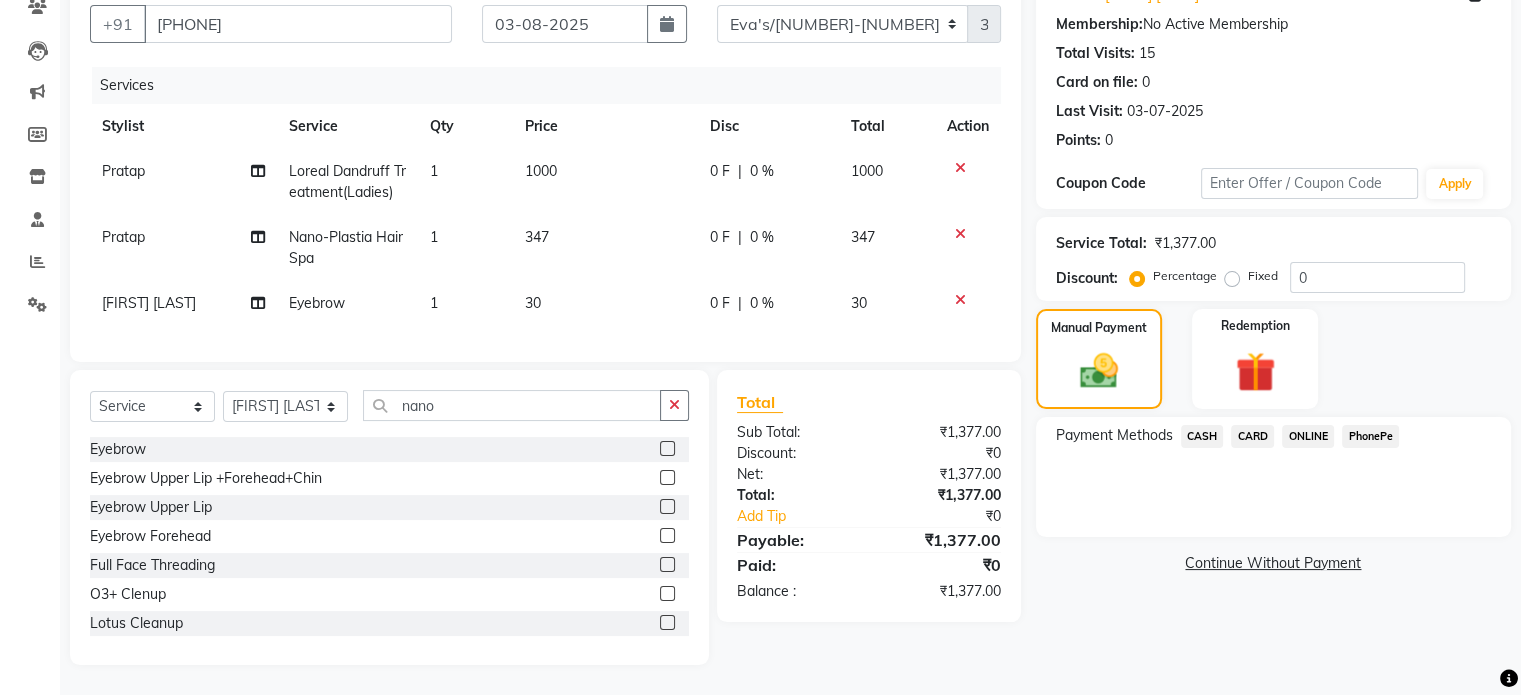 click on "CASH" 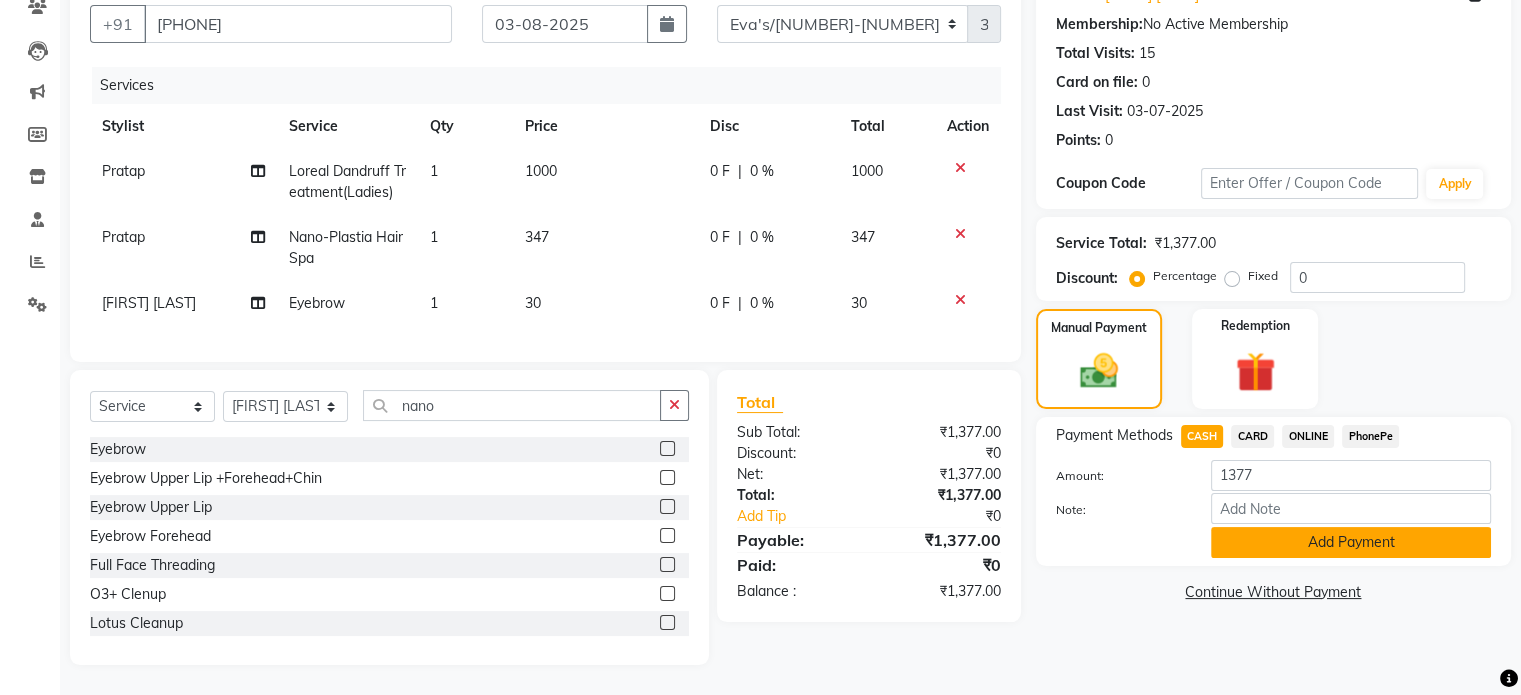 click on "Add Payment" 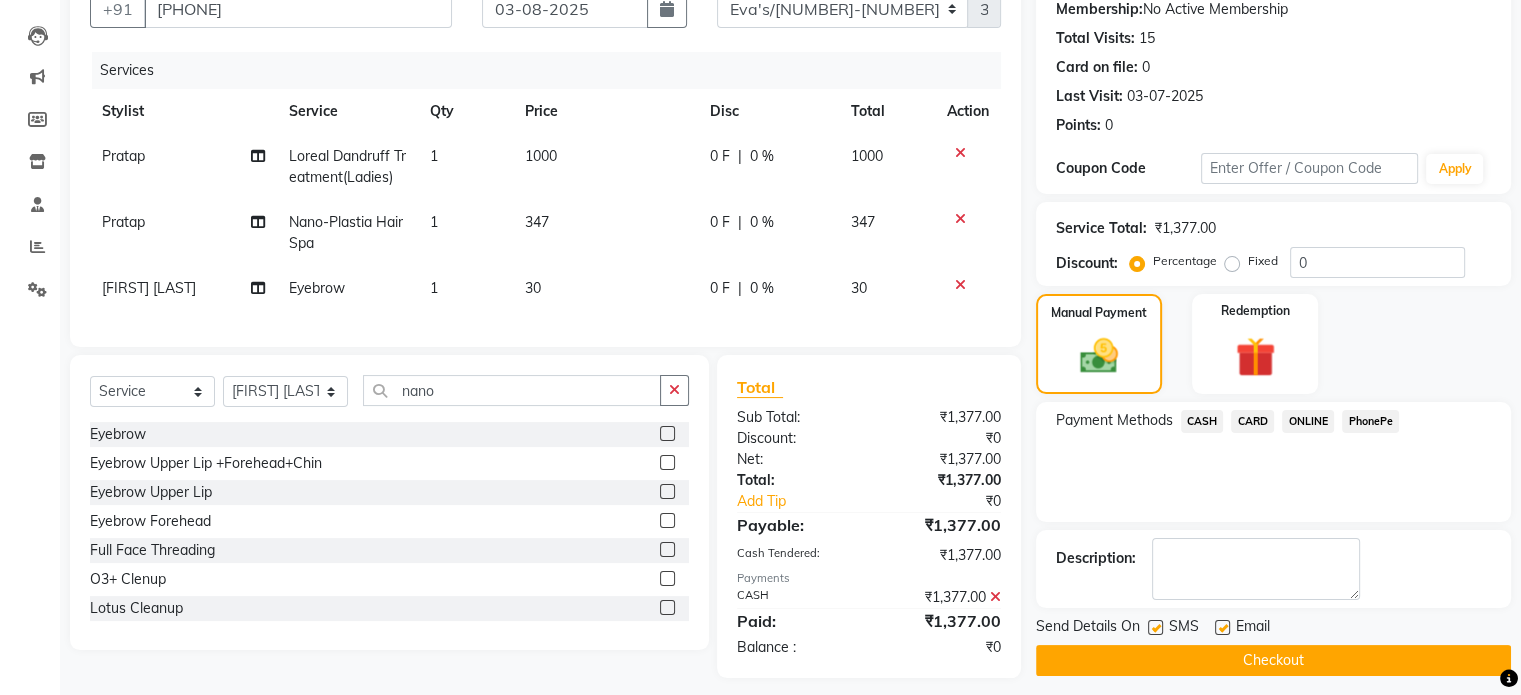 click on "Checkout" 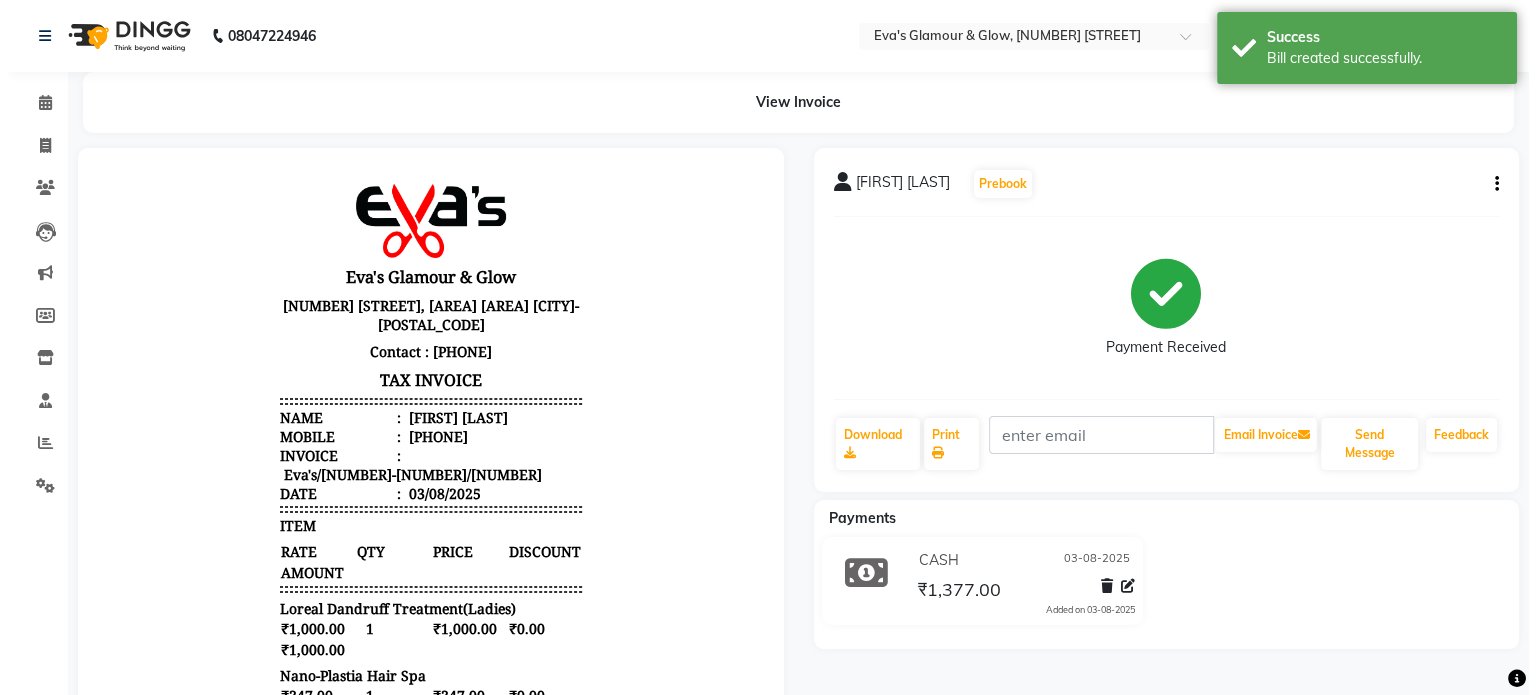 scroll, scrollTop: 0, scrollLeft: 0, axis: both 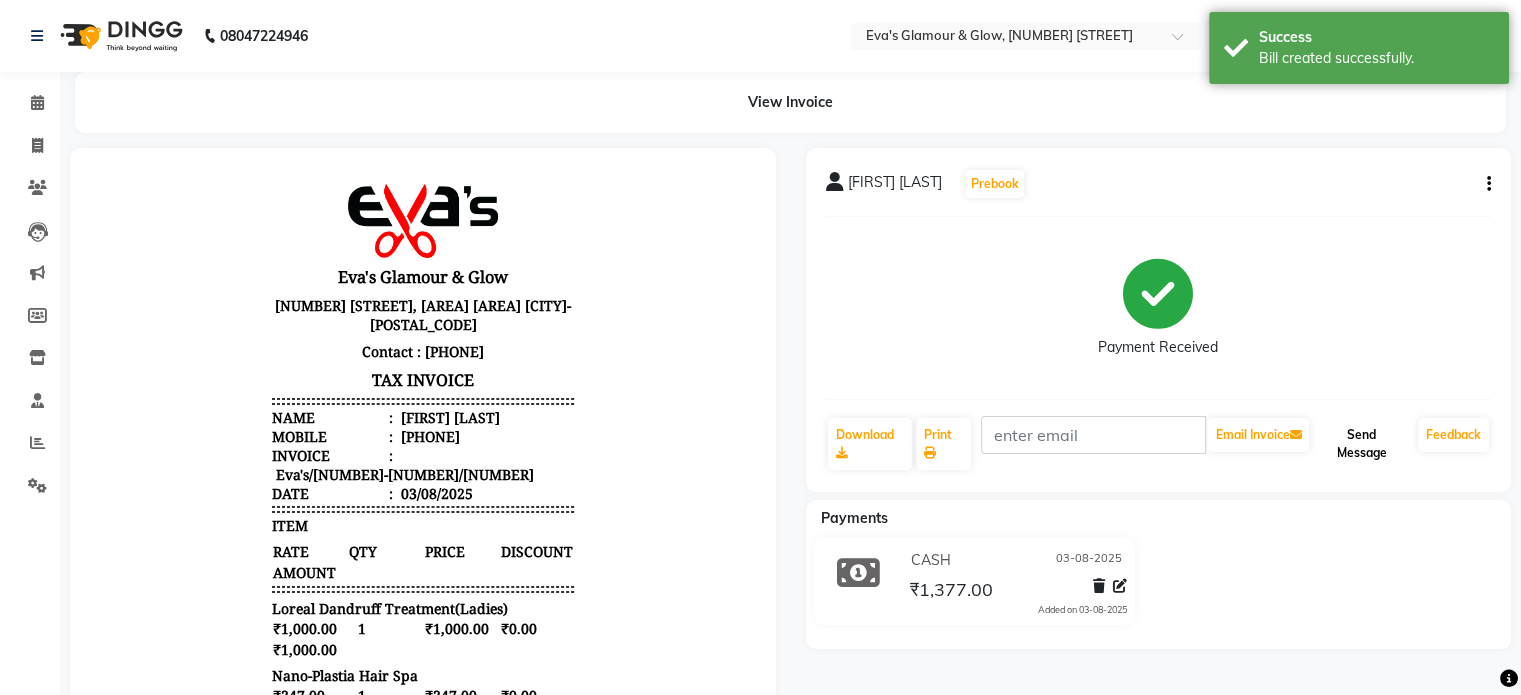 click on "Send Message" 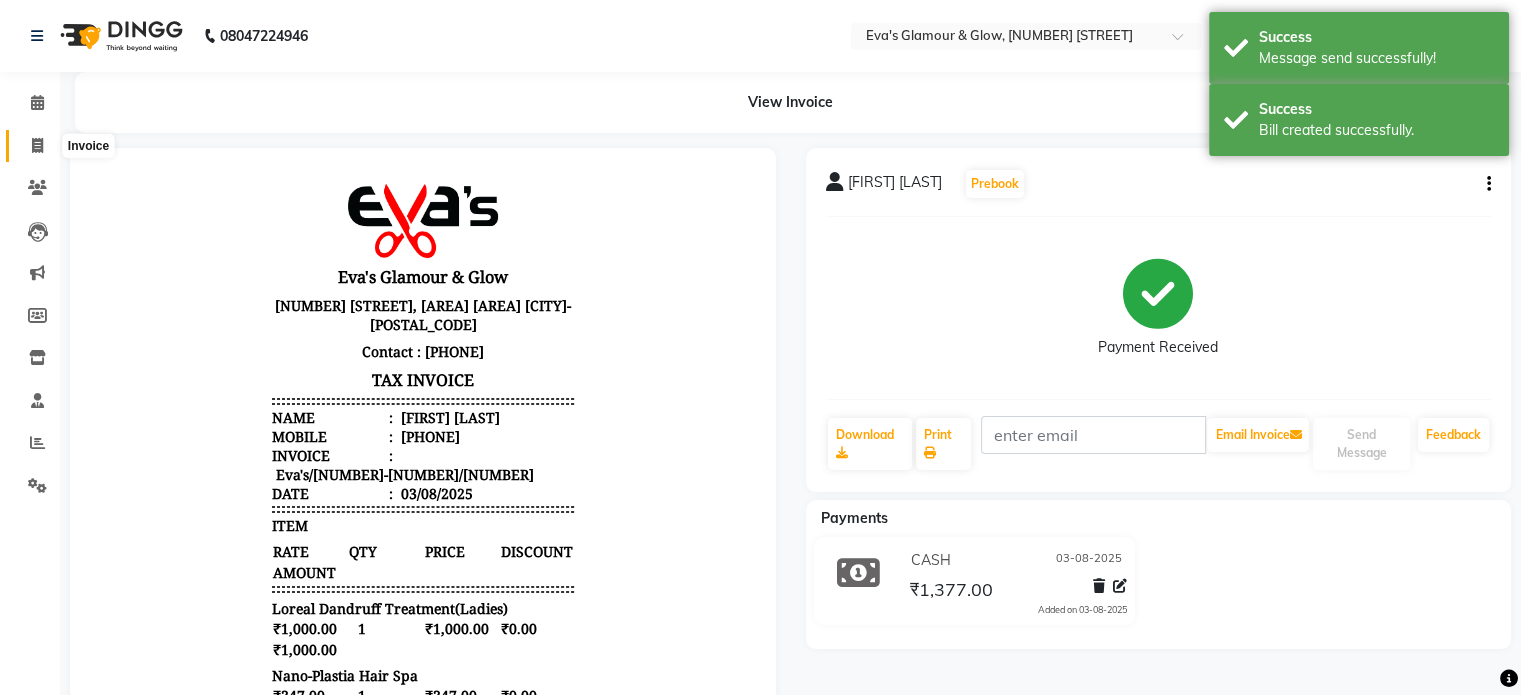 click 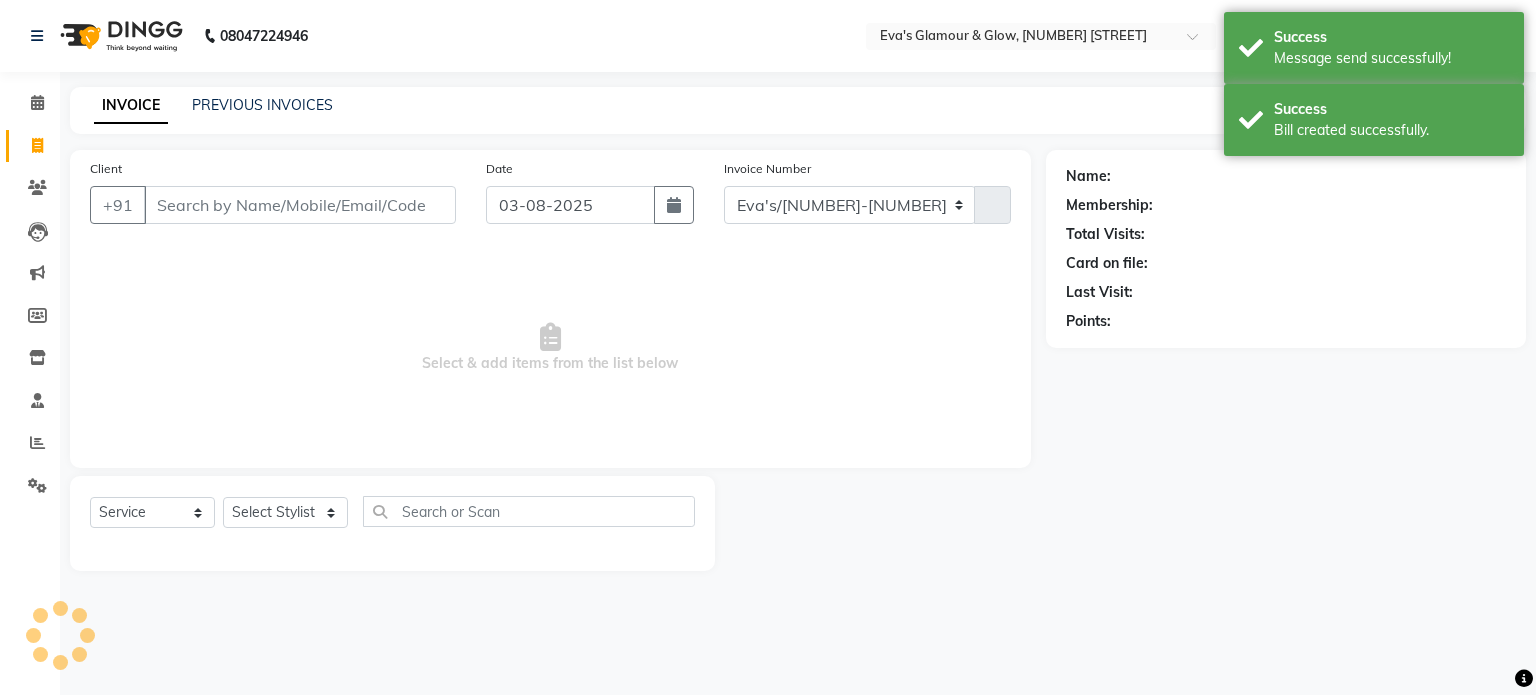 select on "6558" 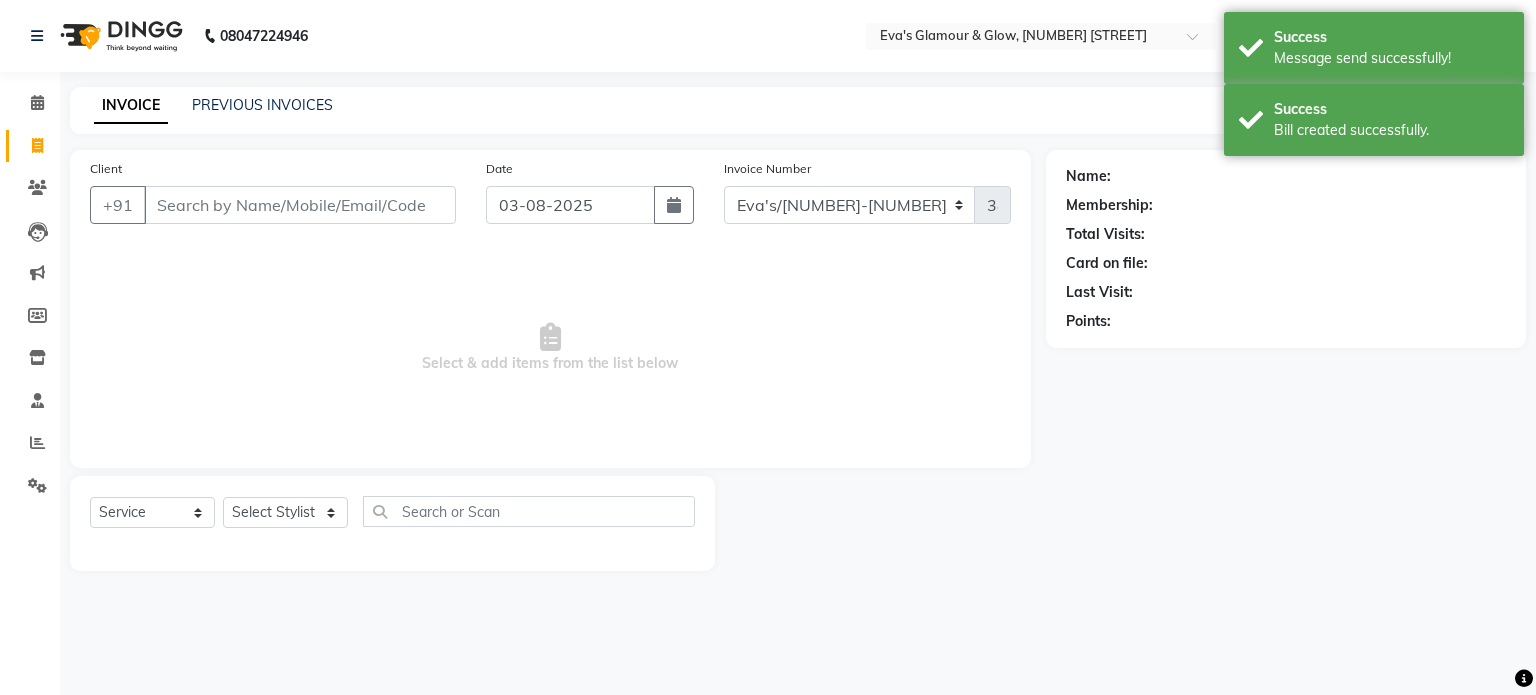 click on "Client" at bounding box center (300, 205) 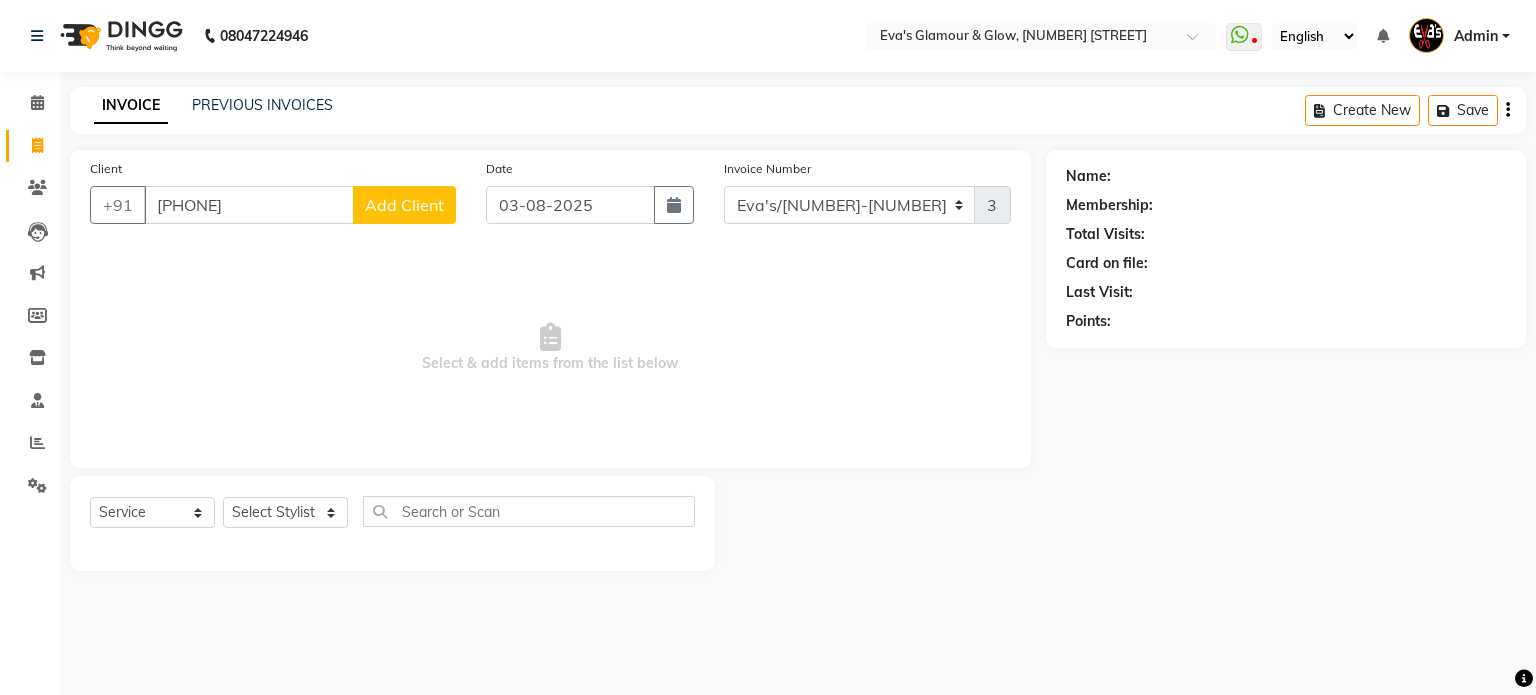 type on "[PHONE]" 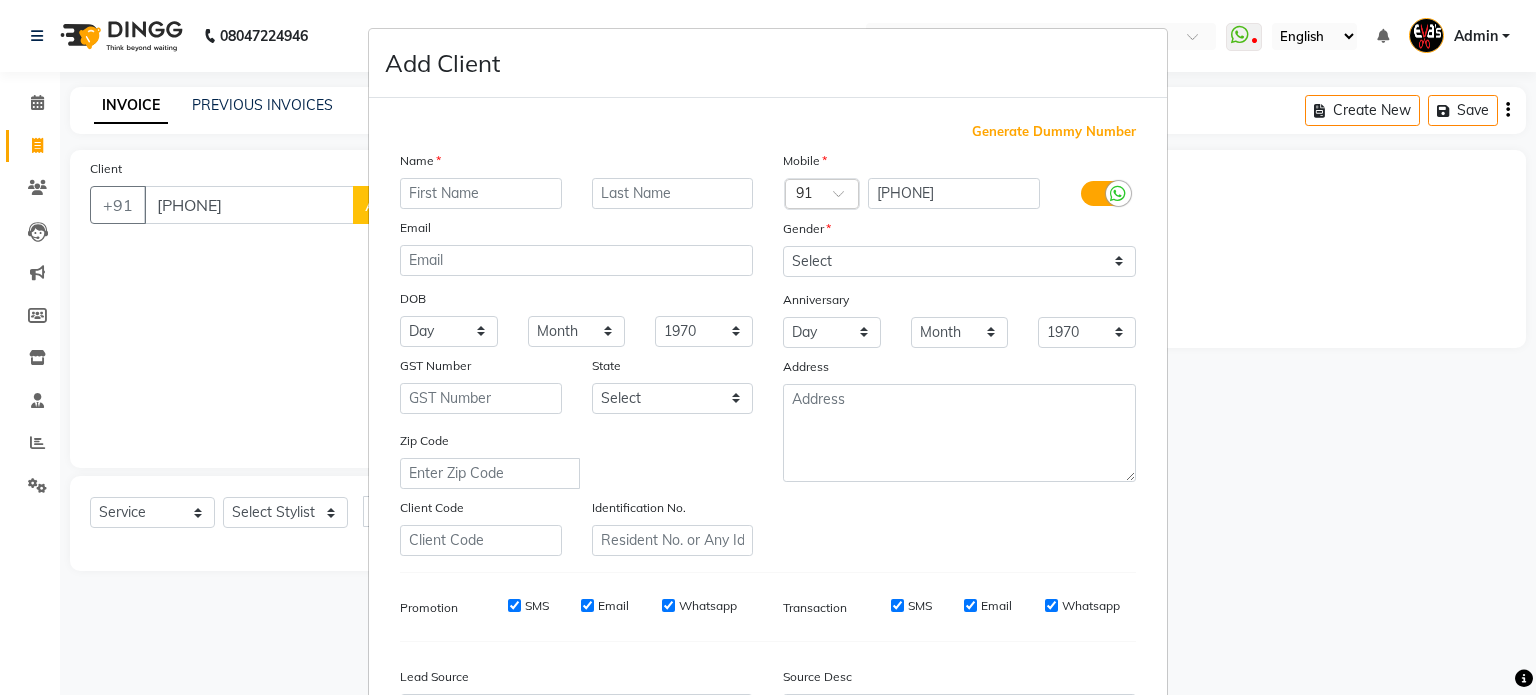 click at bounding box center (481, 193) 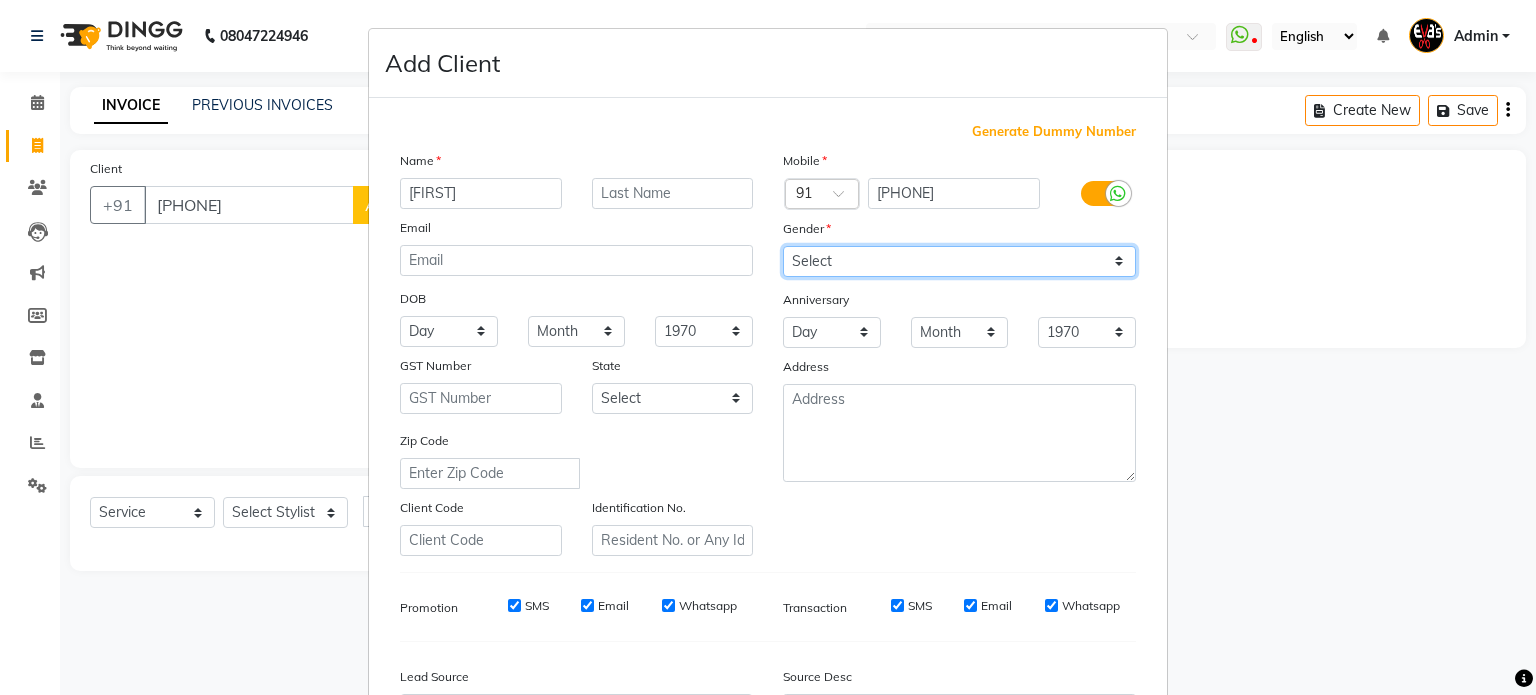 click on "Select Male Female Other Prefer Not To Say" at bounding box center [959, 261] 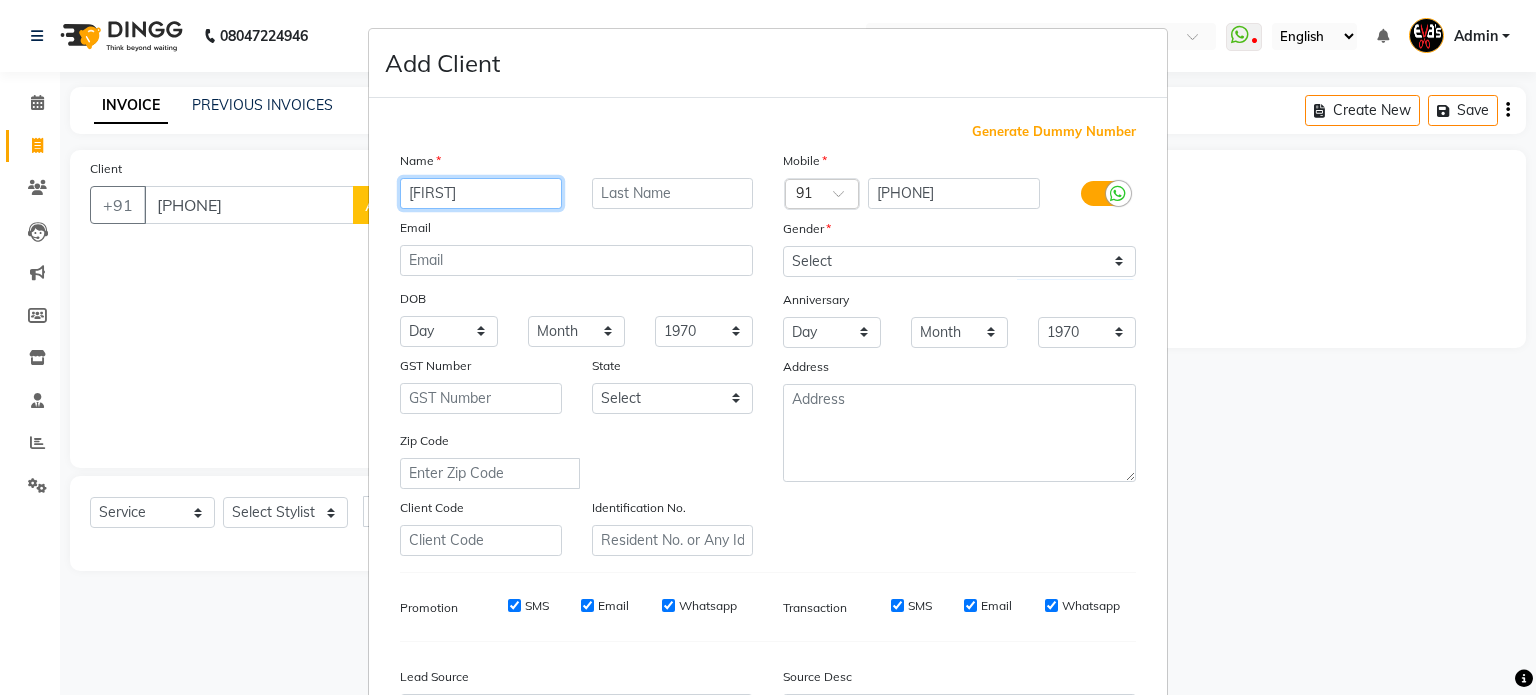click on "[FIRST]" at bounding box center [481, 193] 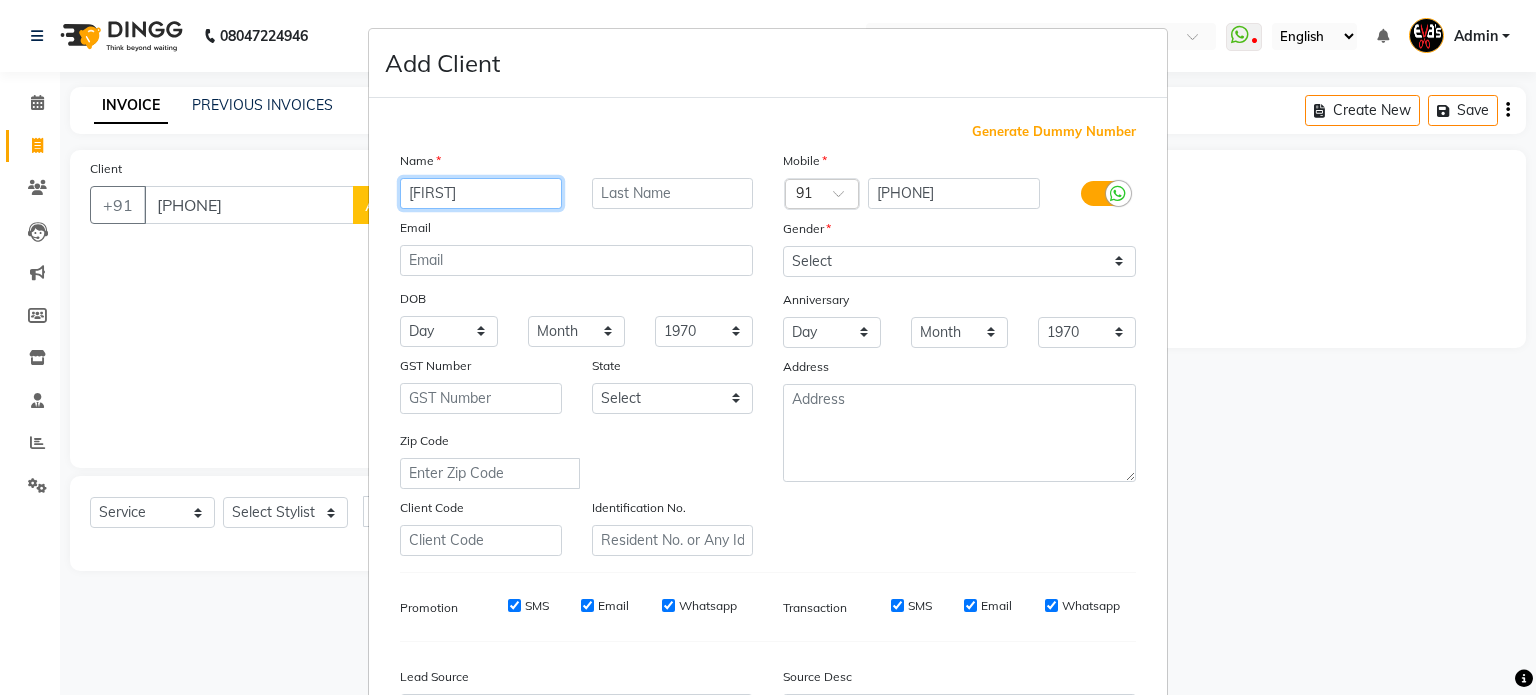 type on "[FIRST]" 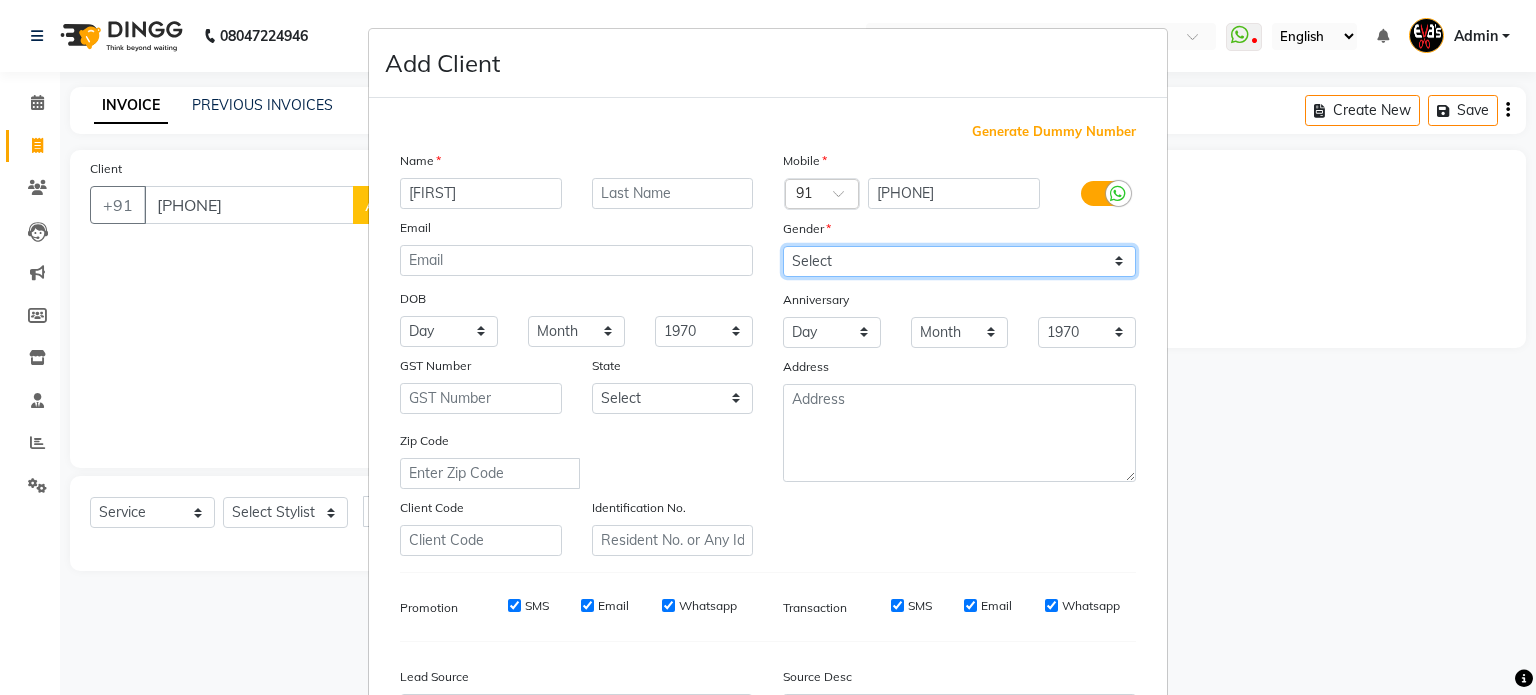 click on "Select Male Female Other Prefer Not To Say" at bounding box center [959, 261] 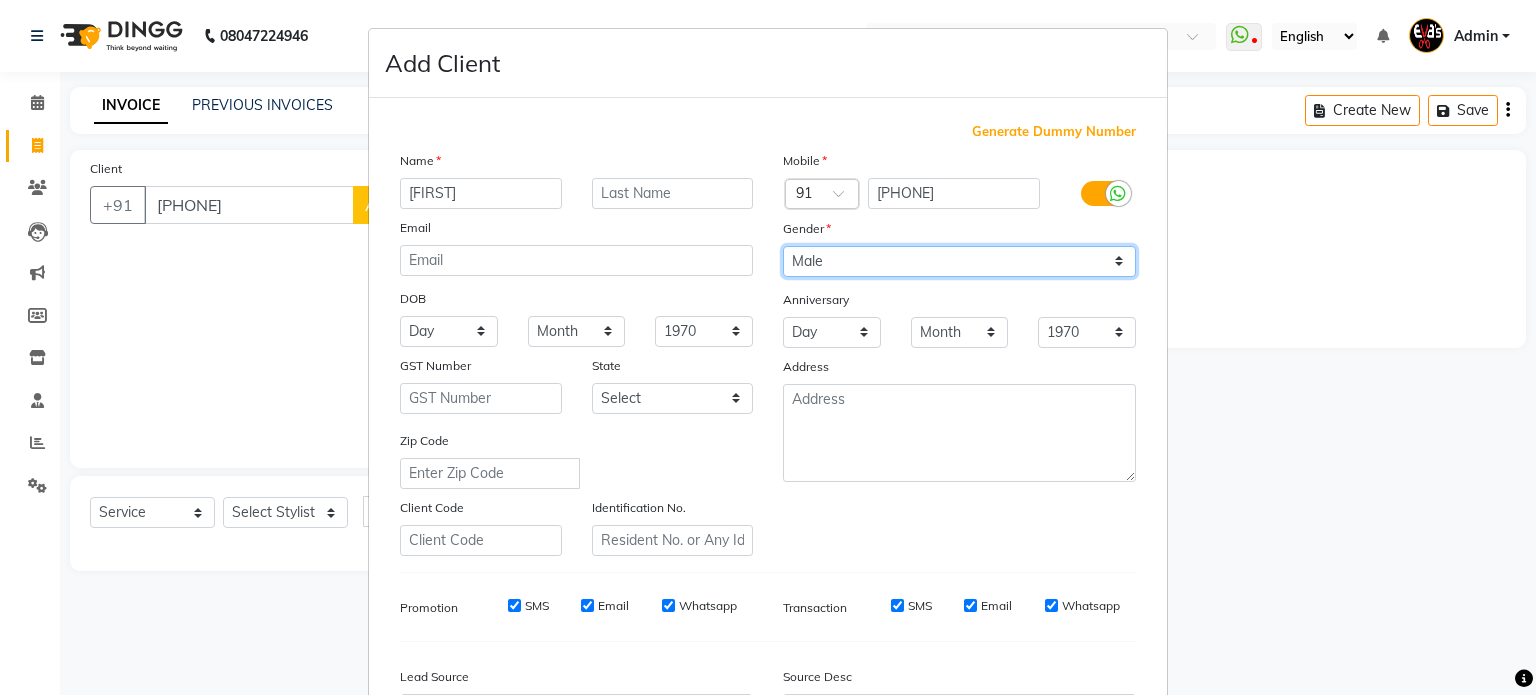 click on "Select Male Female Other Prefer Not To Say" at bounding box center [959, 261] 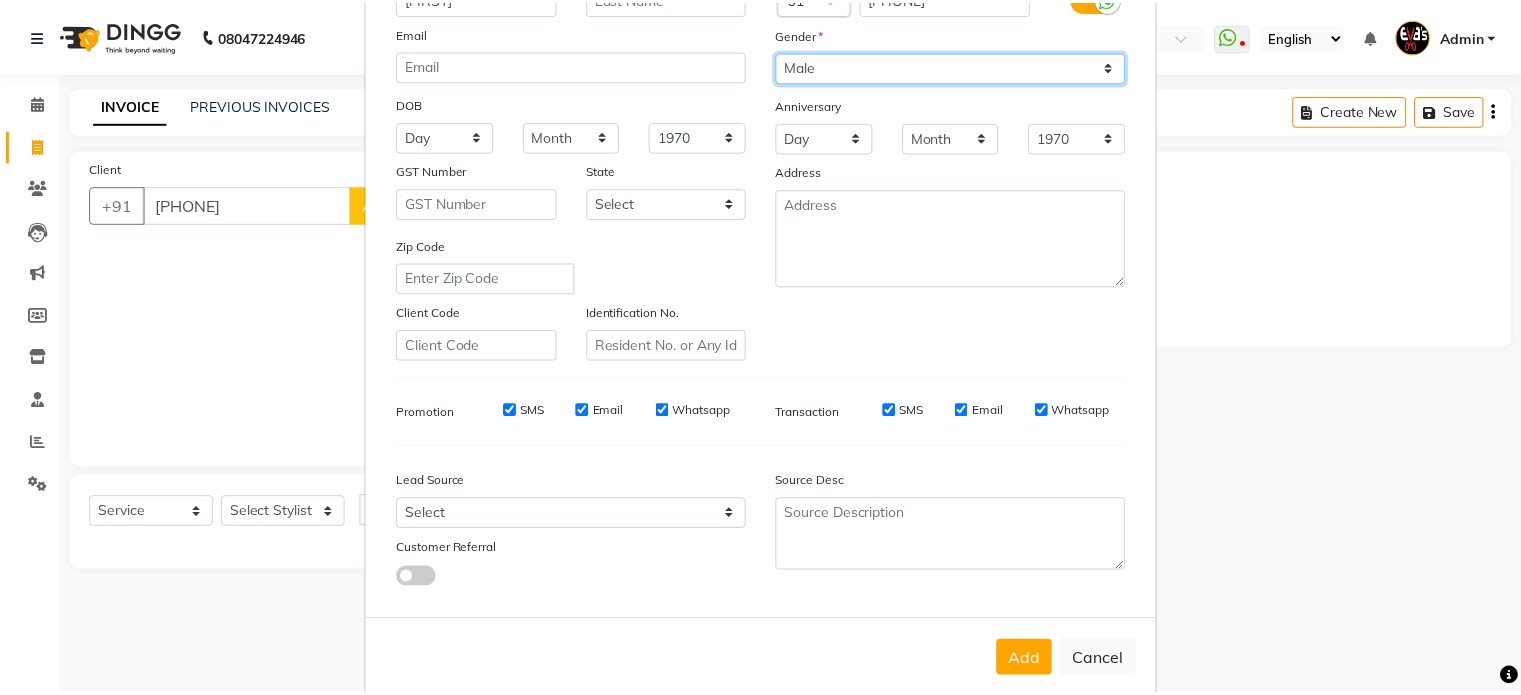 scroll, scrollTop: 200, scrollLeft: 0, axis: vertical 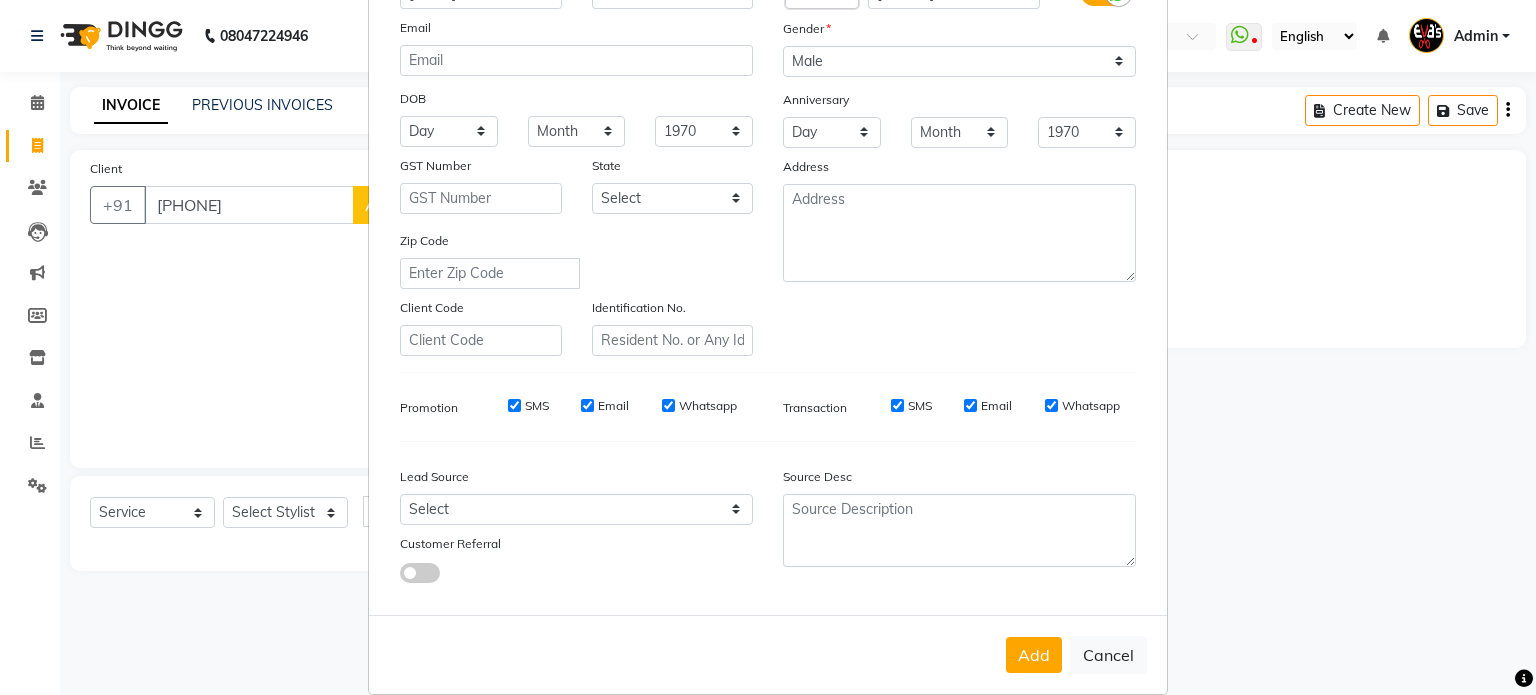 drag, startPoint x: 1023, startPoint y: 662, endPoint x: 921, endPoint y: 618, distance: 111.085556 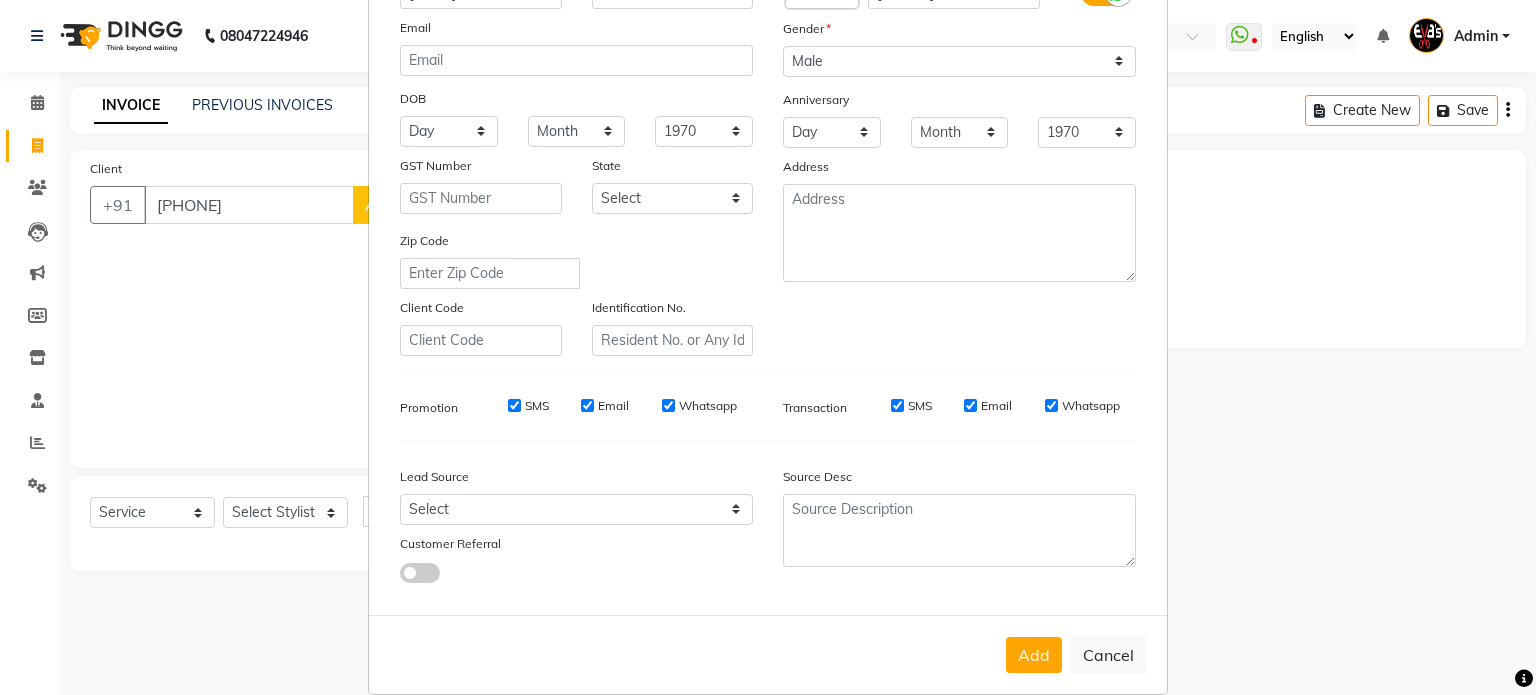 click on "Add" at bounding box center (1034, 655) 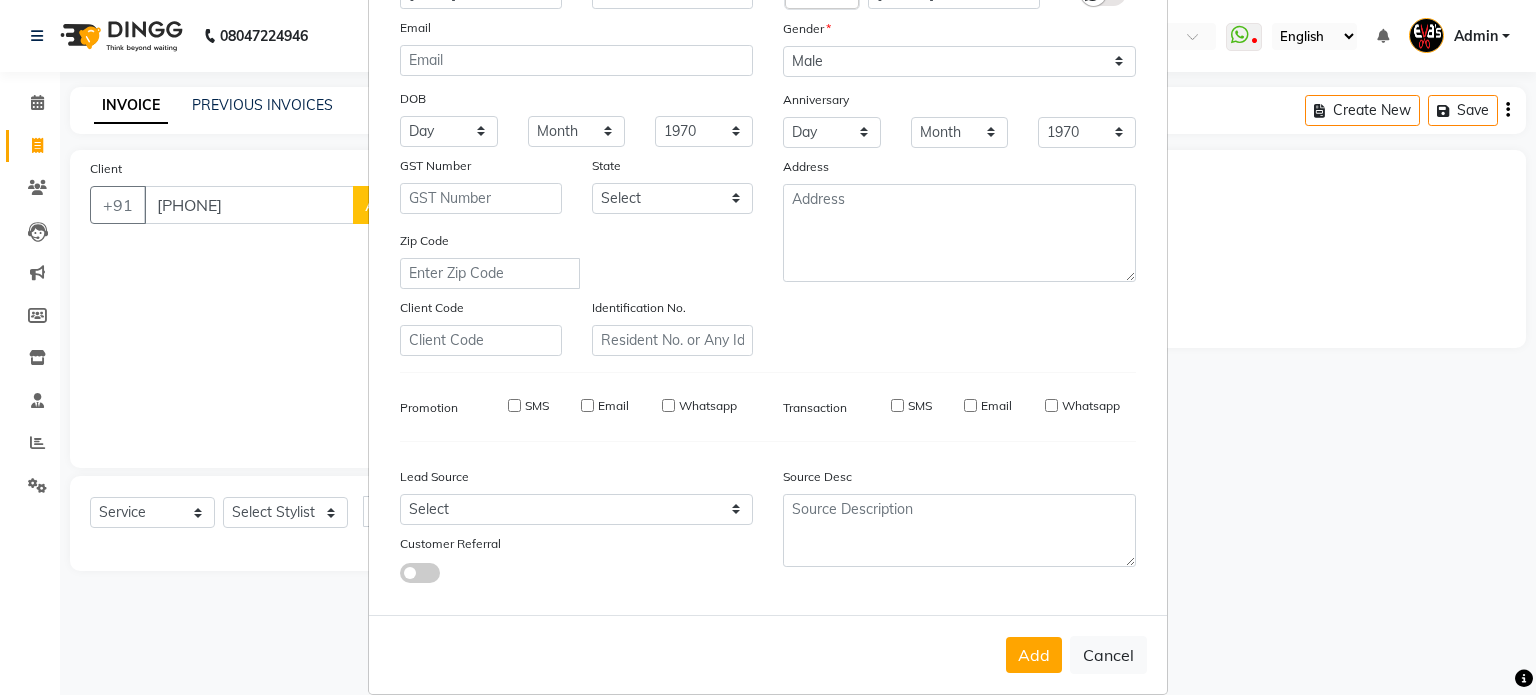 type 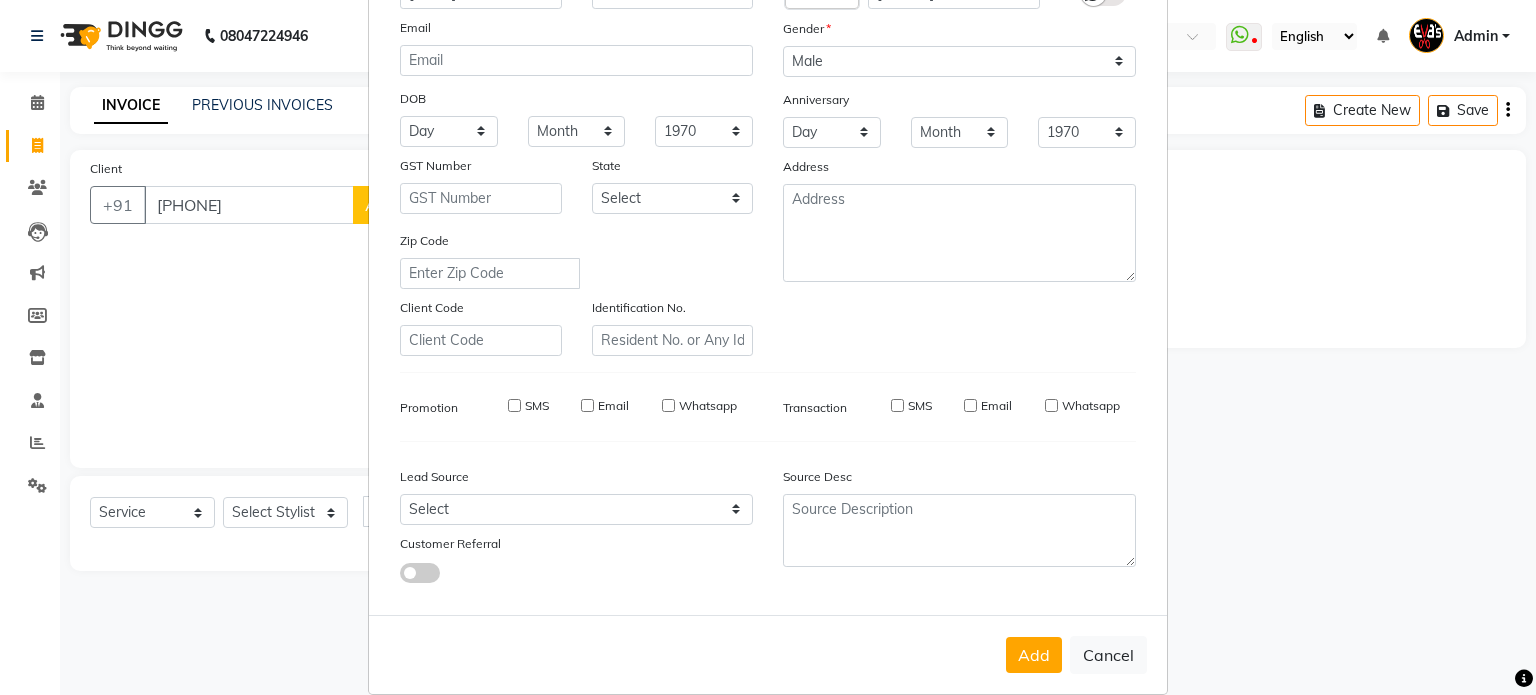 select 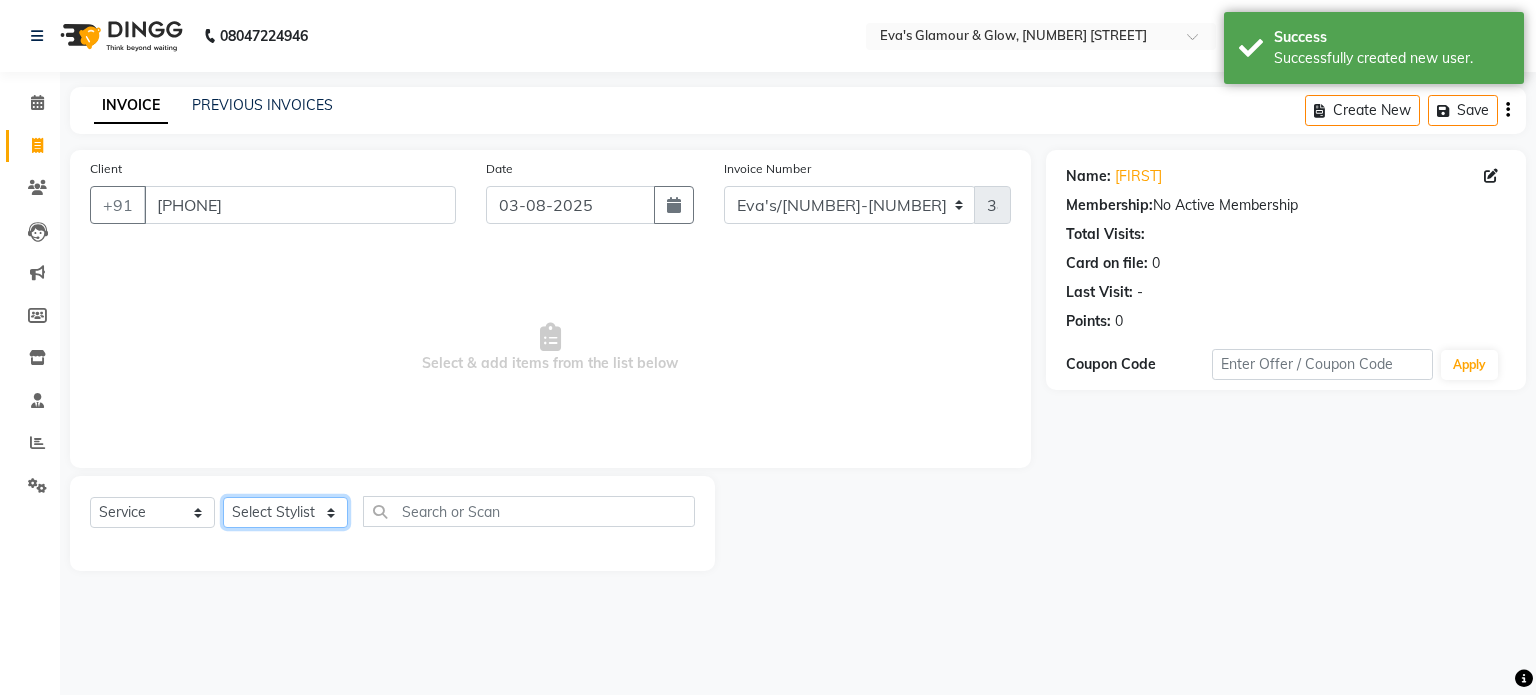 click on "Select Stylist [FIRST] [LAST]([NICKNAME]) [FIRST] [FIRST] [FIRST] [FIRST]" 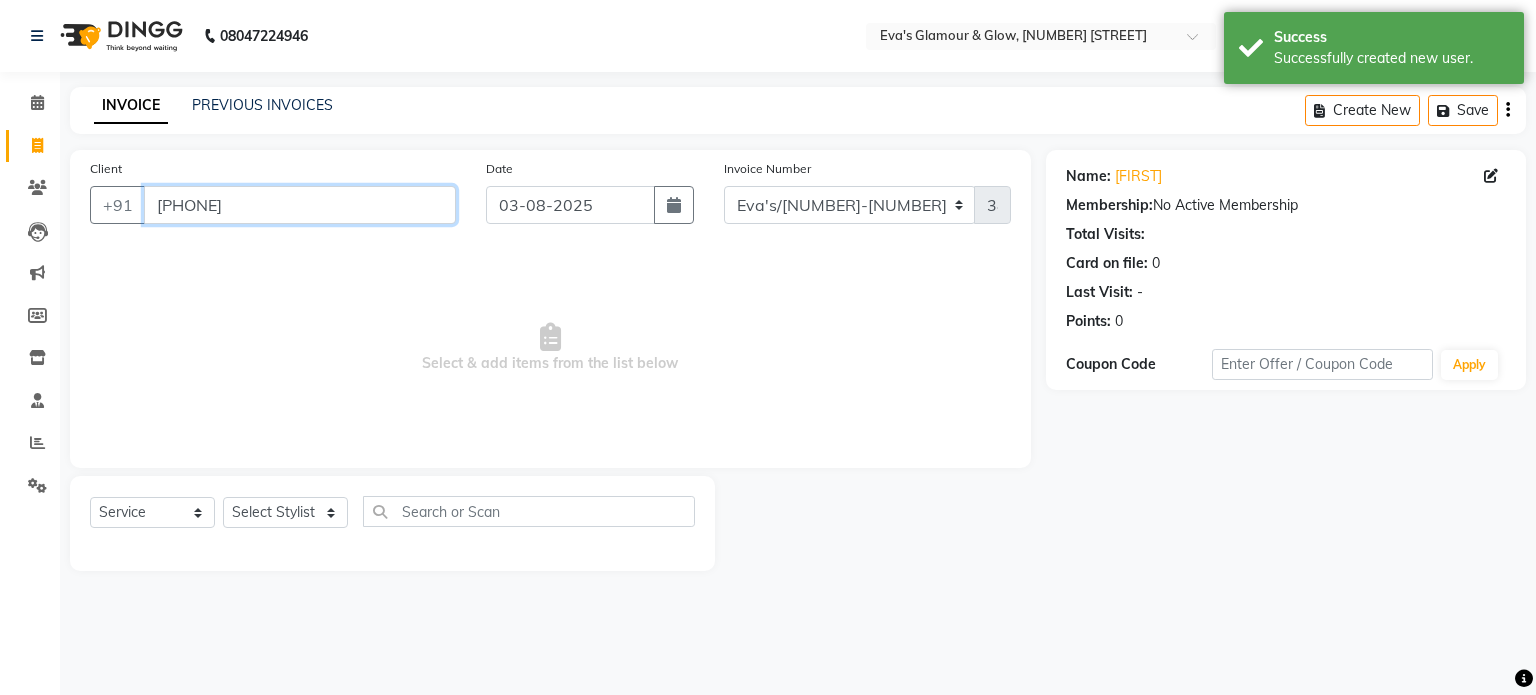 click on "[PHONE]" at bounding box center [300, 205] 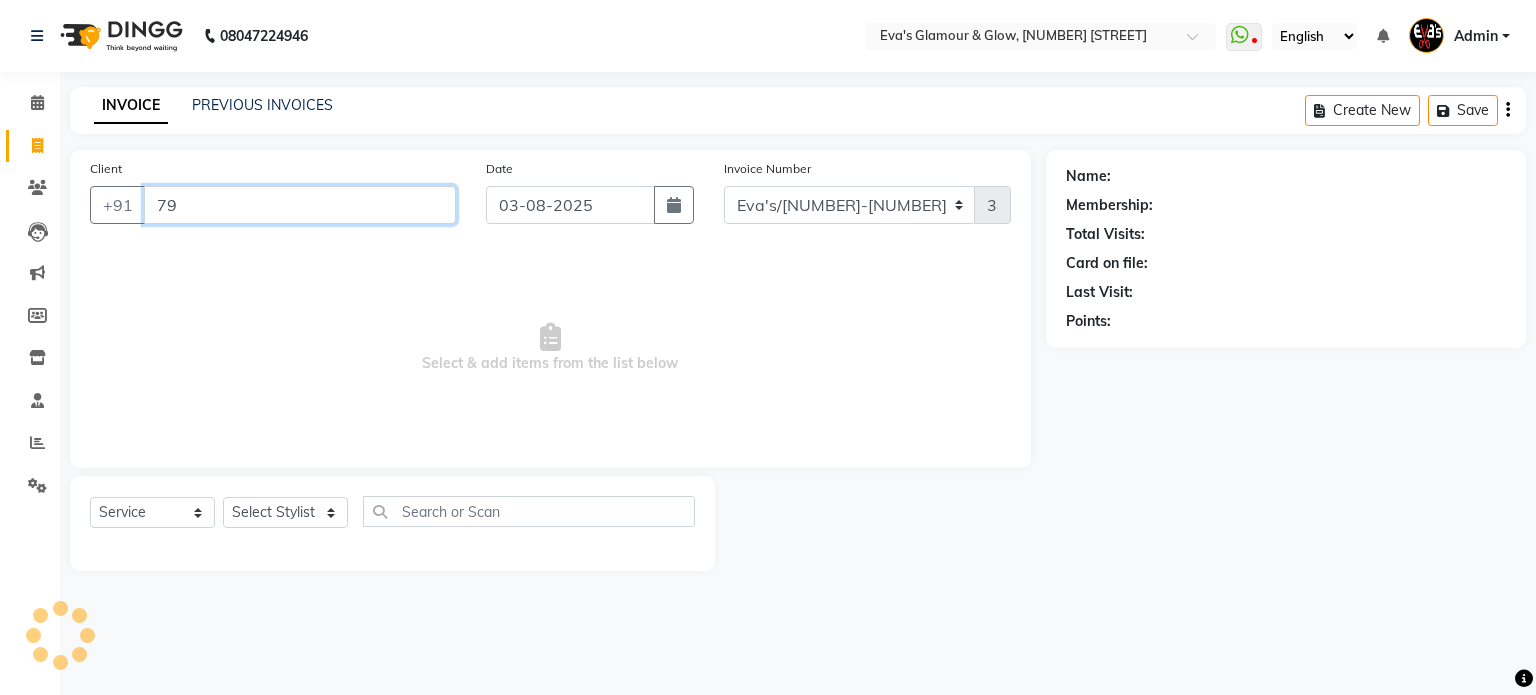 type on "7" 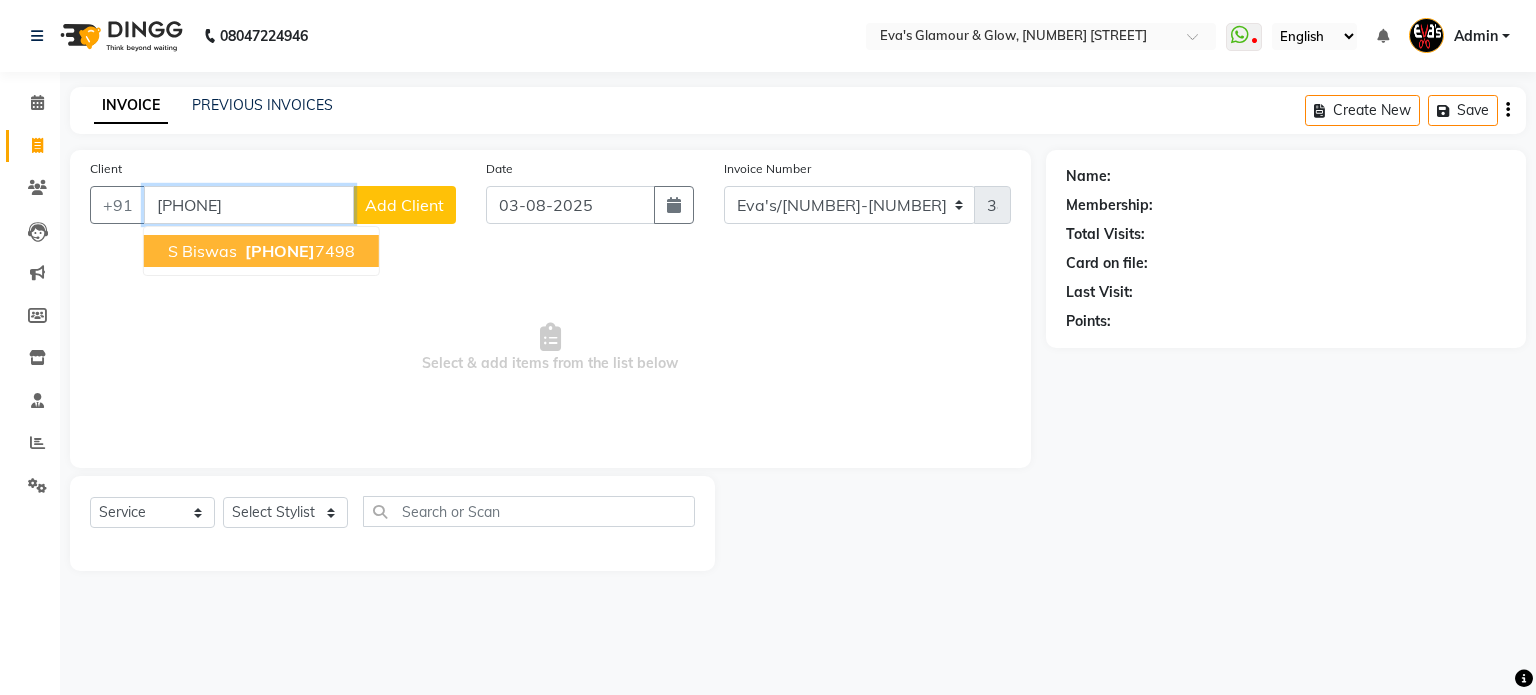 click on "s biswas" at bounding box center [202, 251] 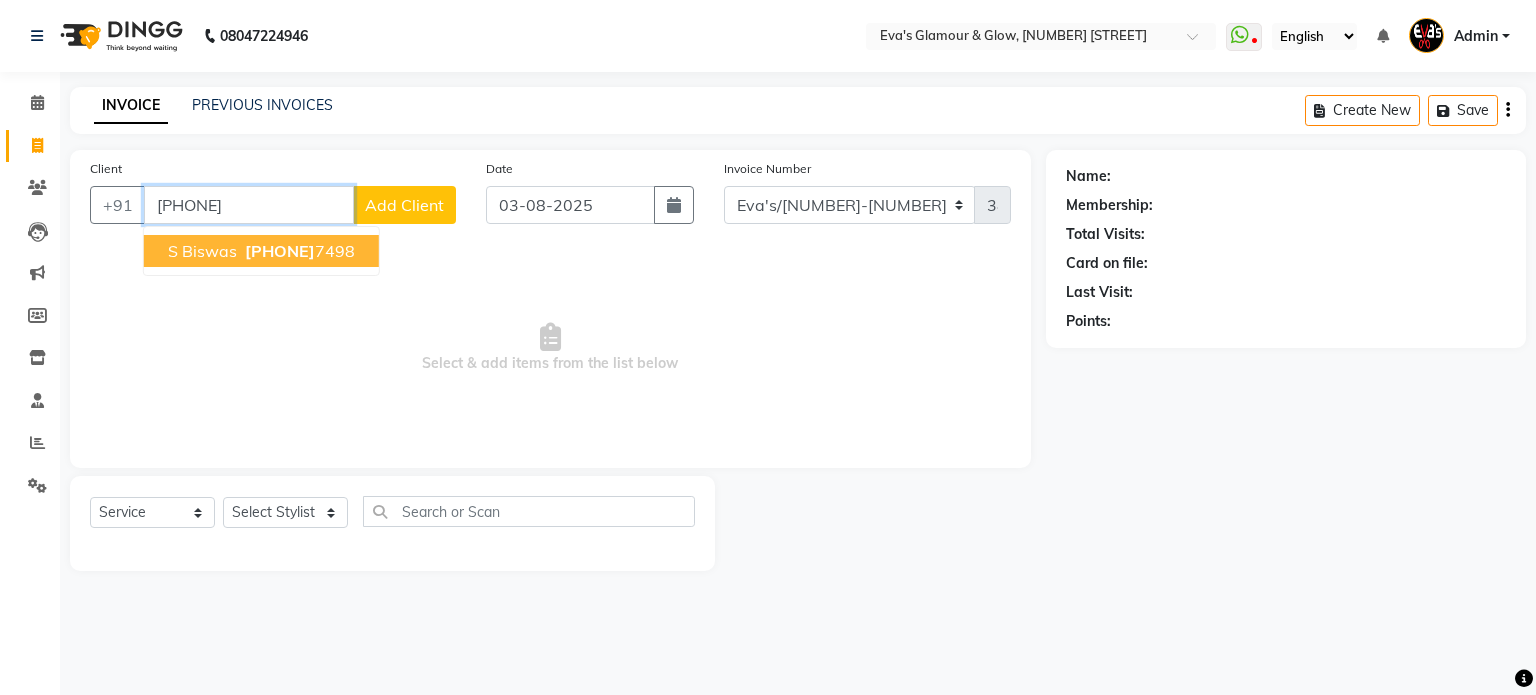 type on "[PHONE]" 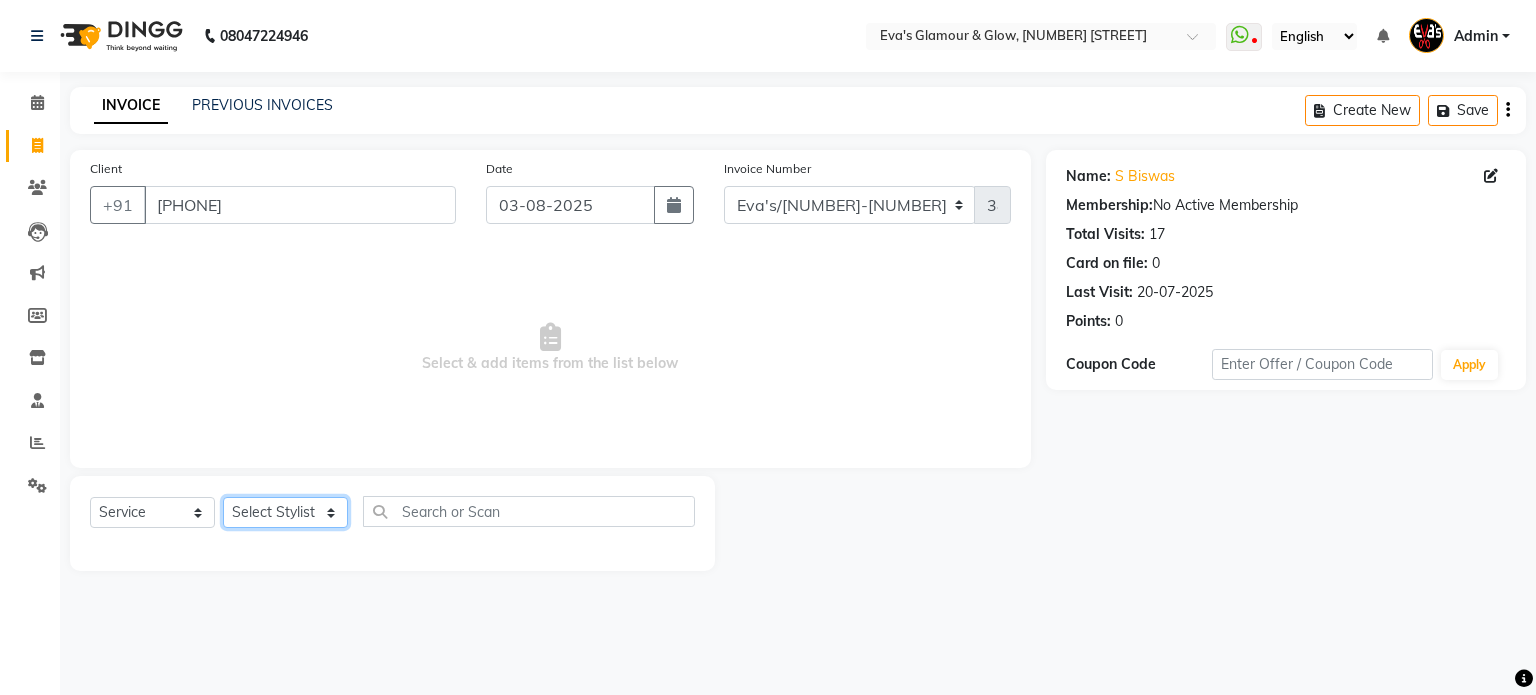 click on "Select Stylist [FIRST] [LAST]([NICKNAME]) [FIRST] [FIRST] [FIRST] [FIRST]" 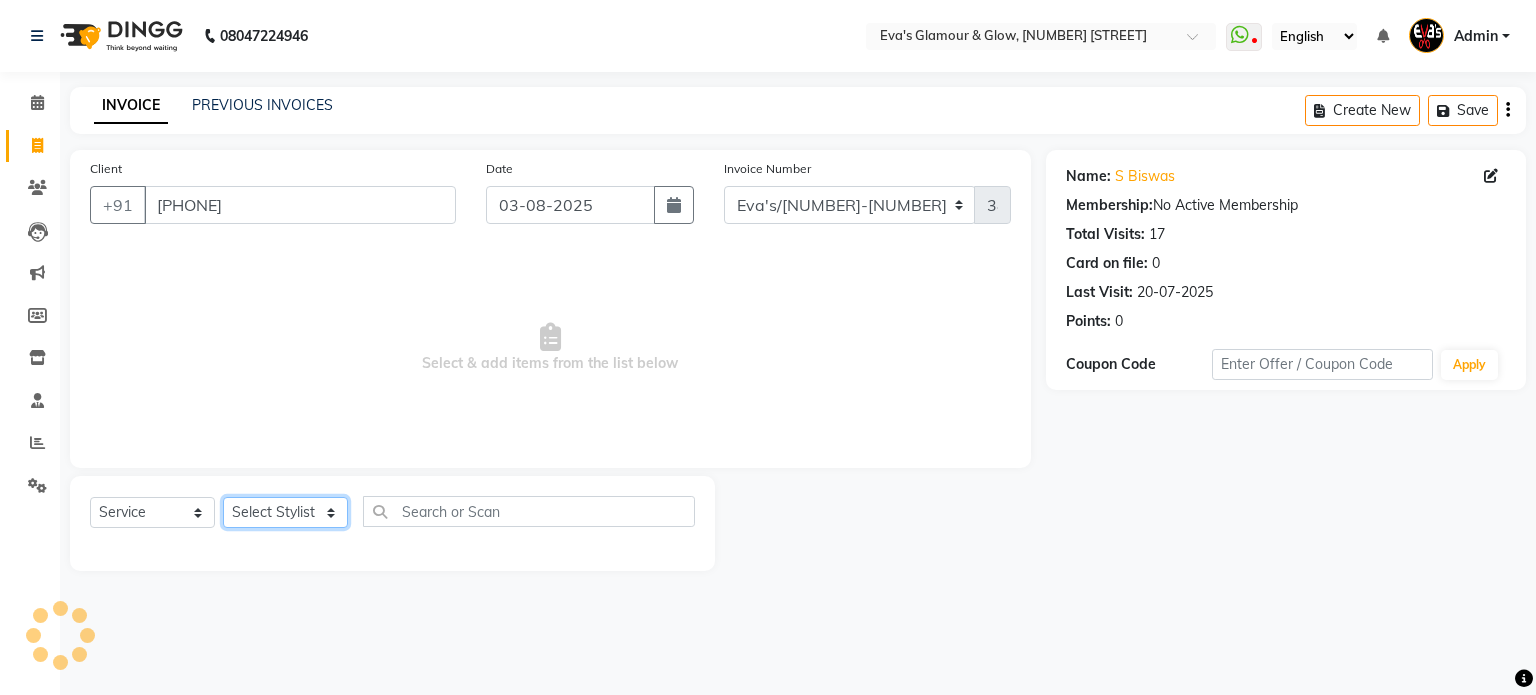 select on "67126" 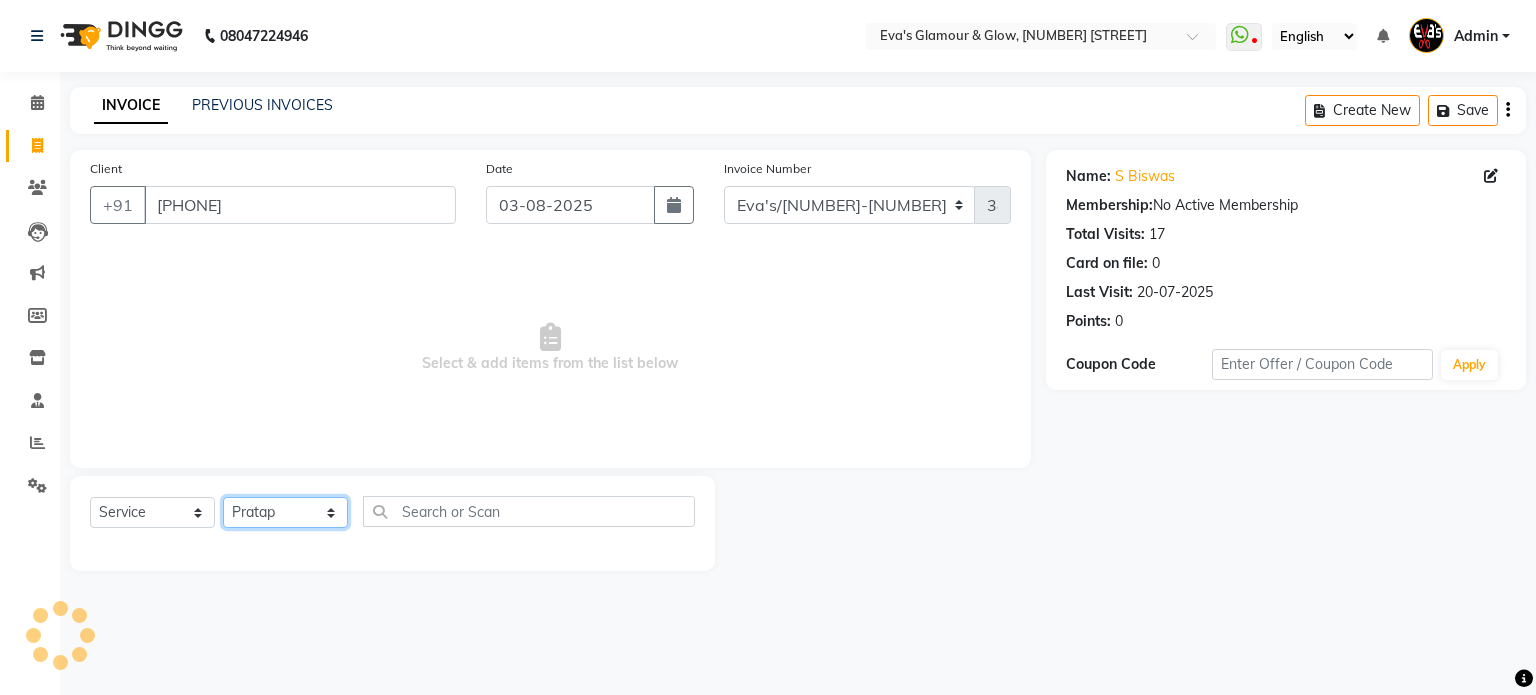 click on "Select Stylist [FIRST] [LAST]([NICKNAME]) [FIRST] [FIRST] [FIRST] [FIRST]" 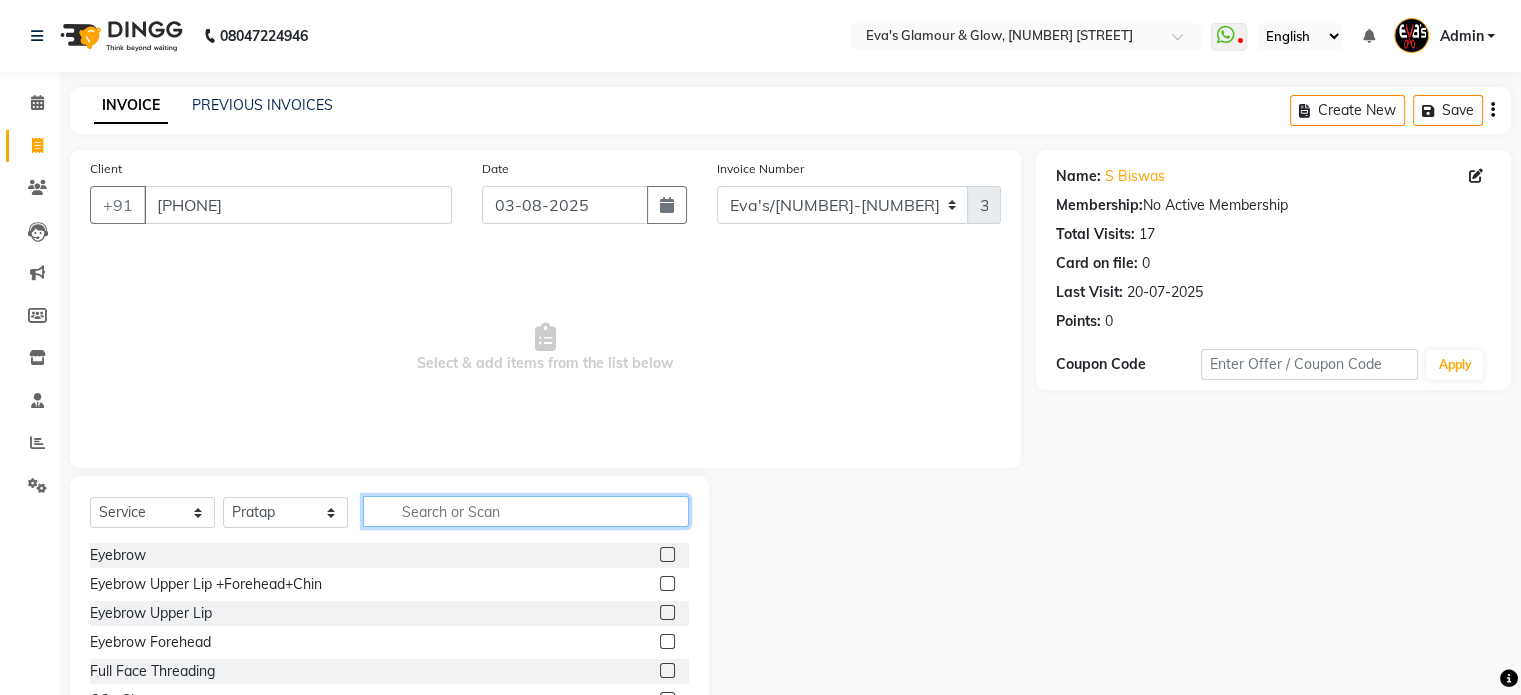 click 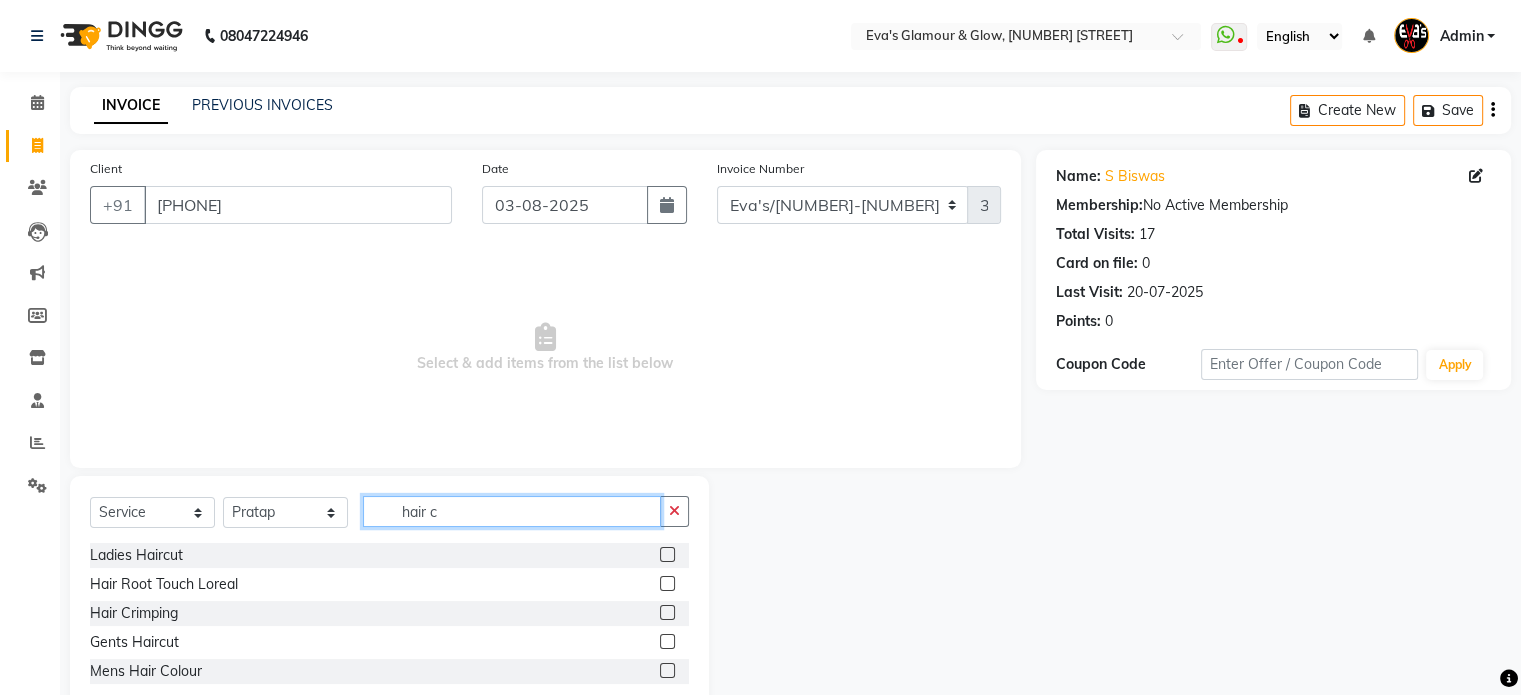 type on "hair c" 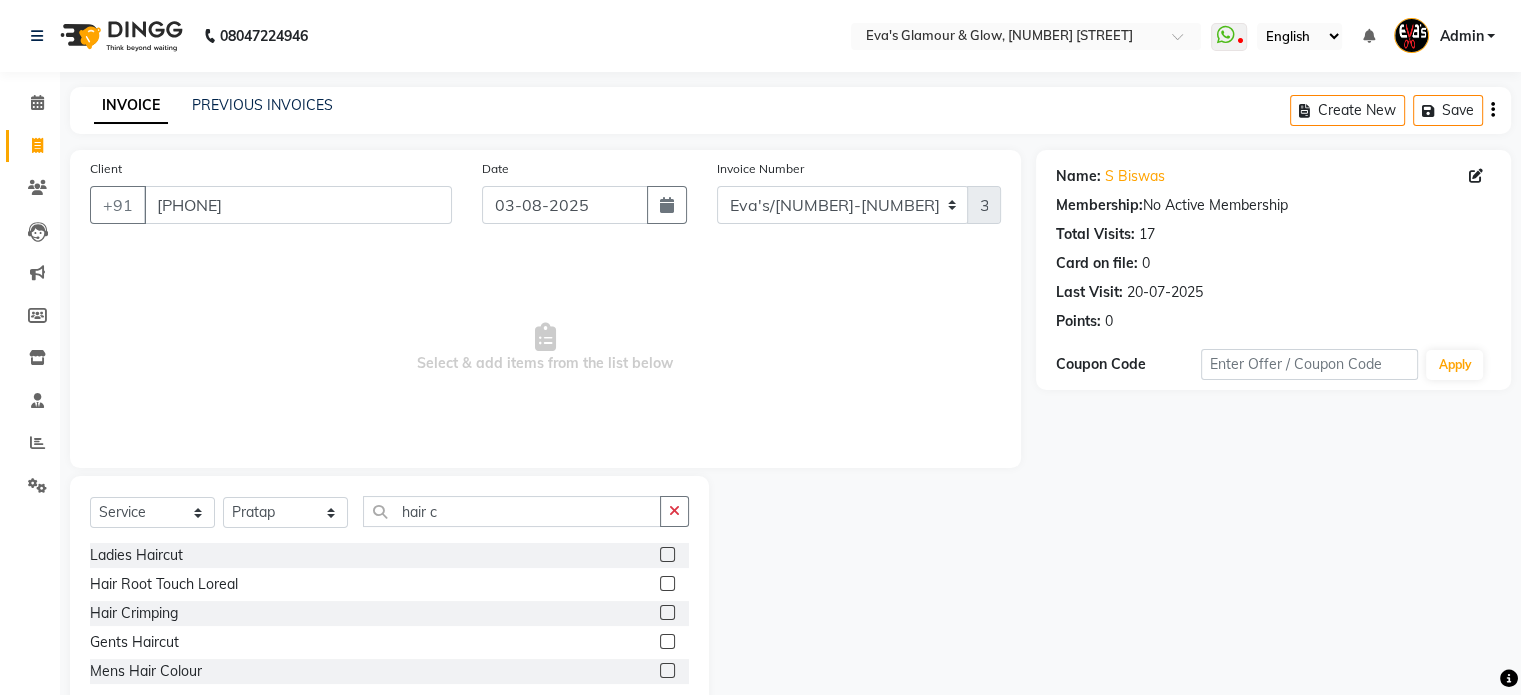 click 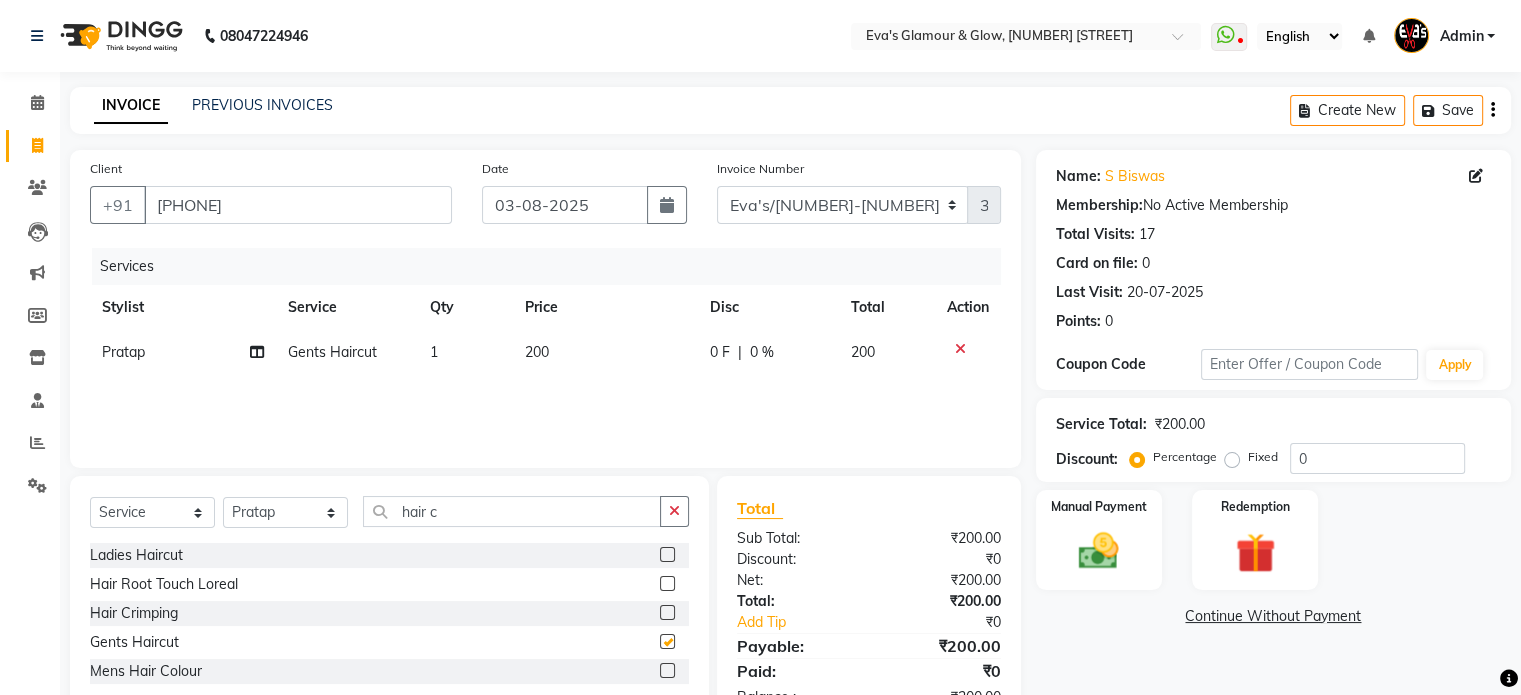 checkbox on "false" 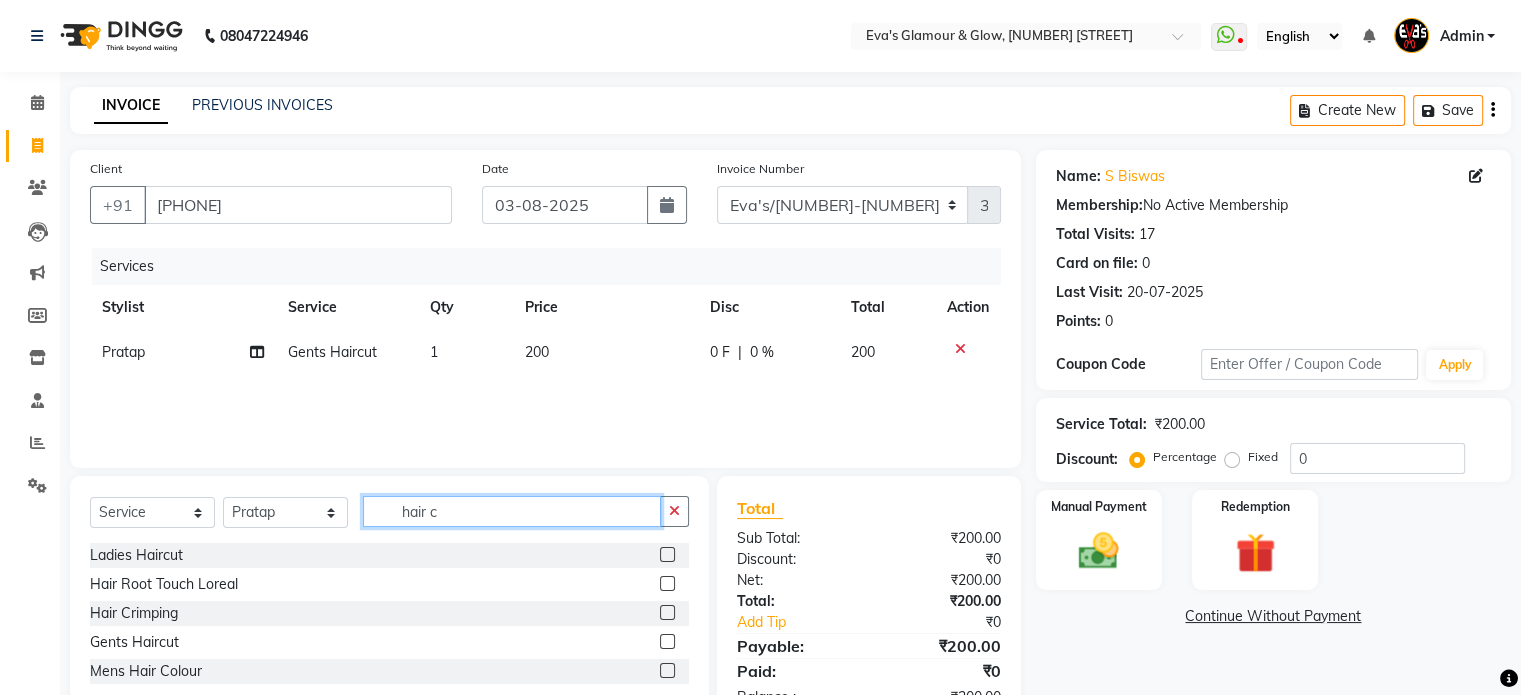 click on "hair c" 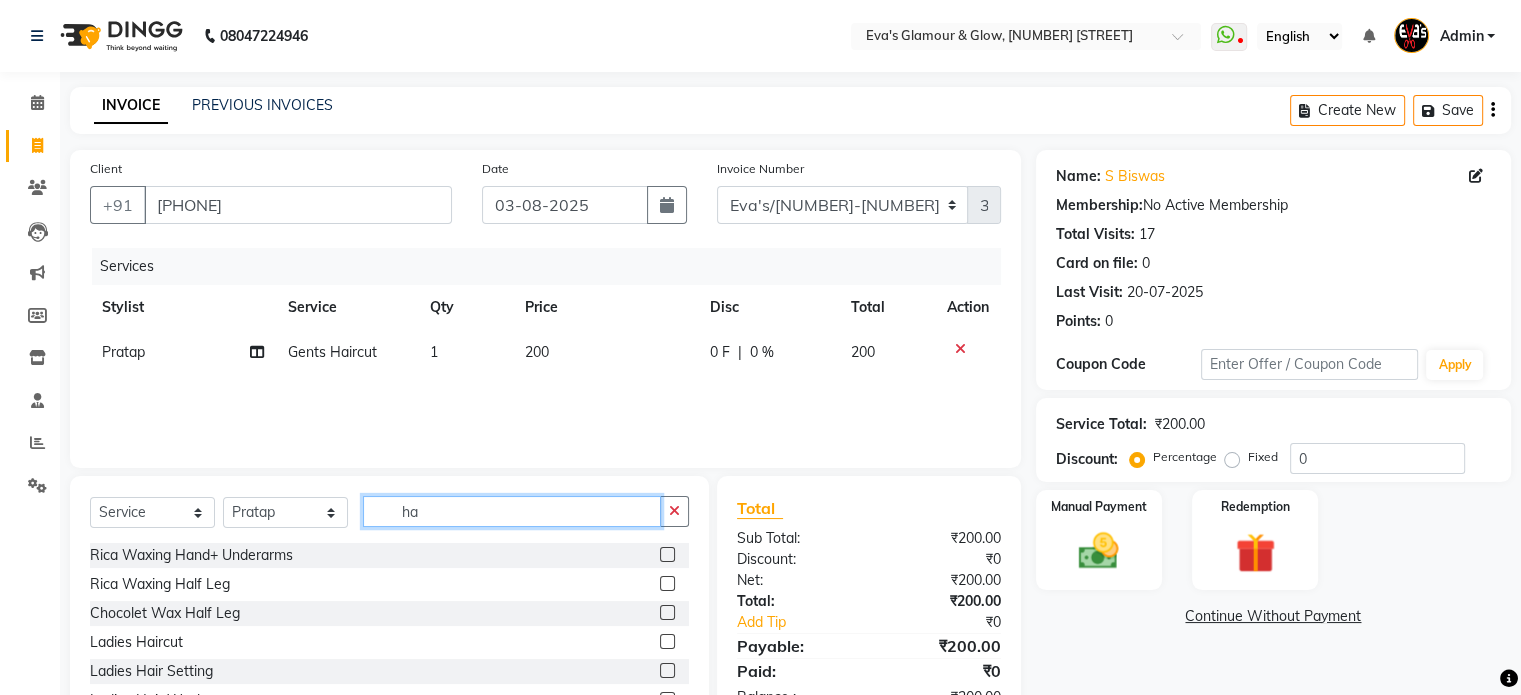 type on "h" 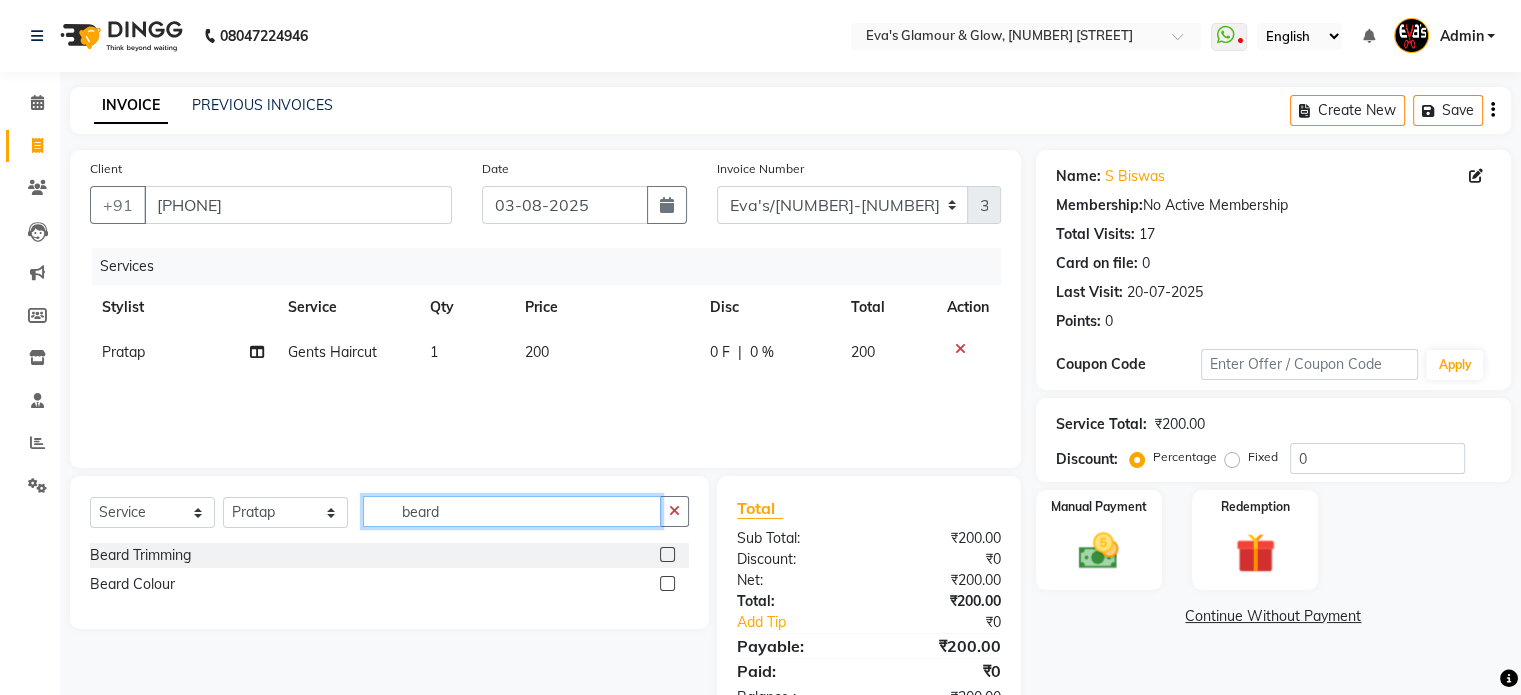type on "beard" 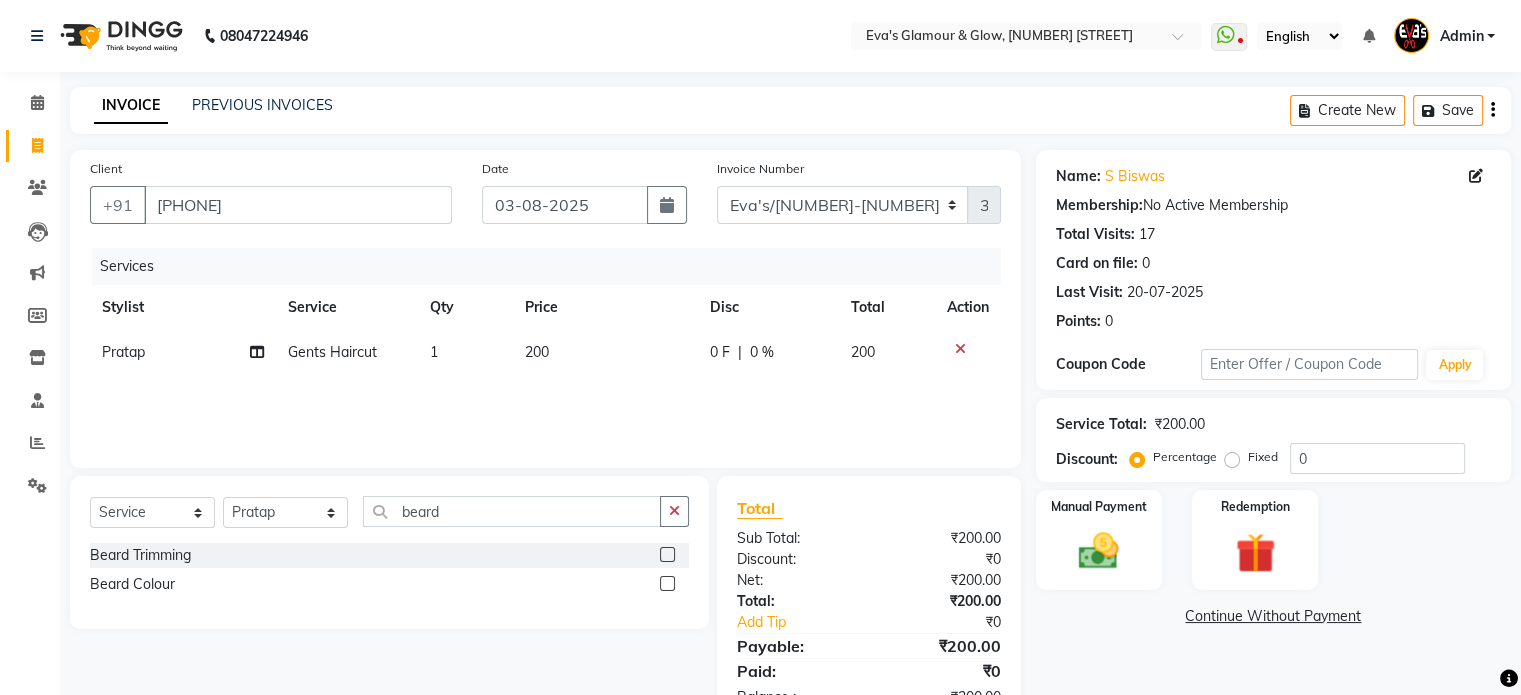 click 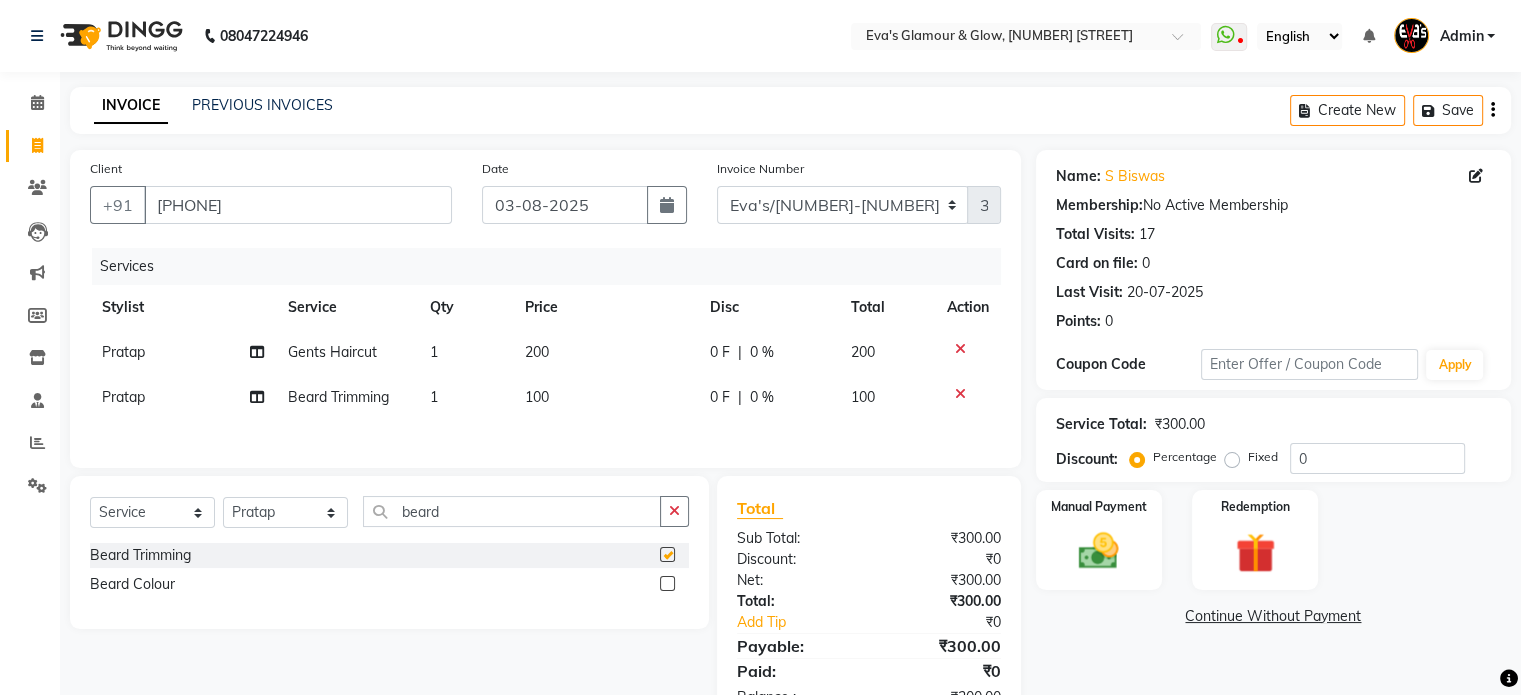 checkbox on "false" 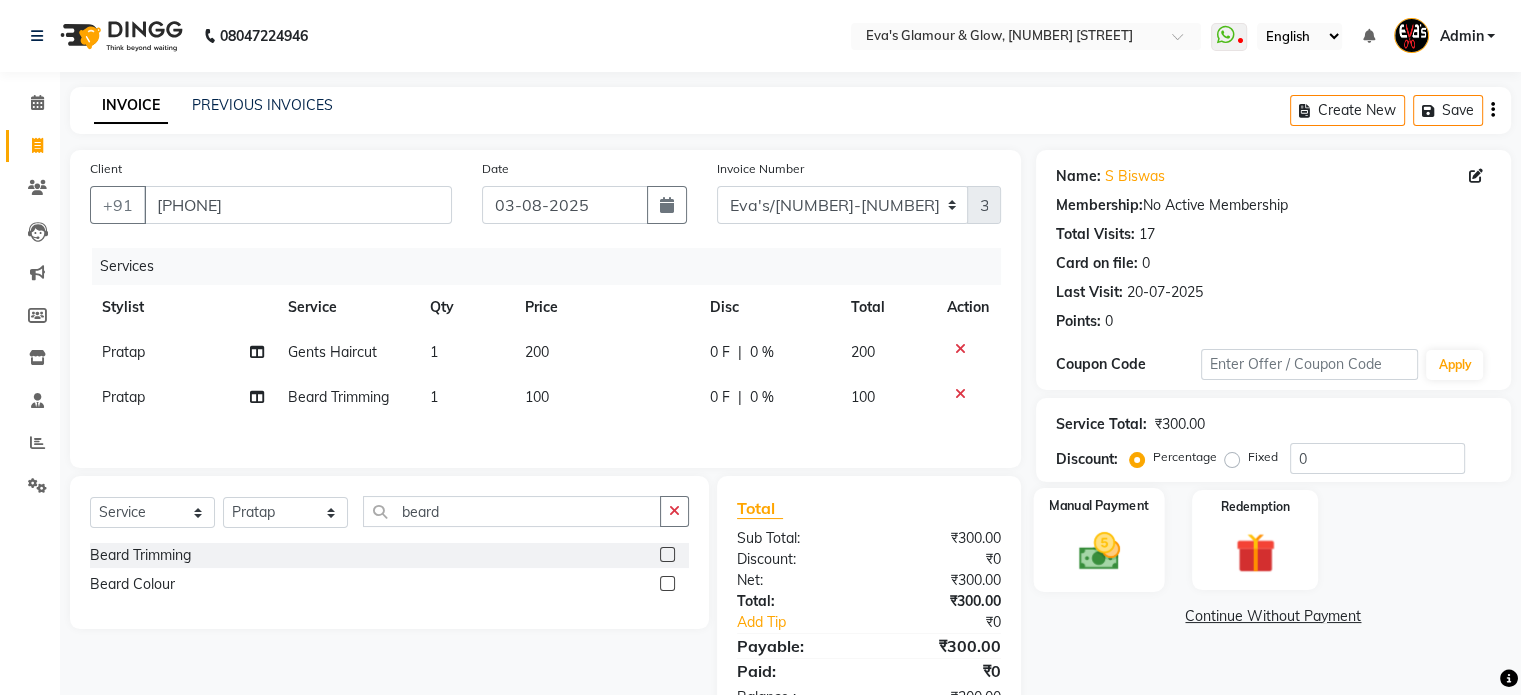 click on "Manual Payment" 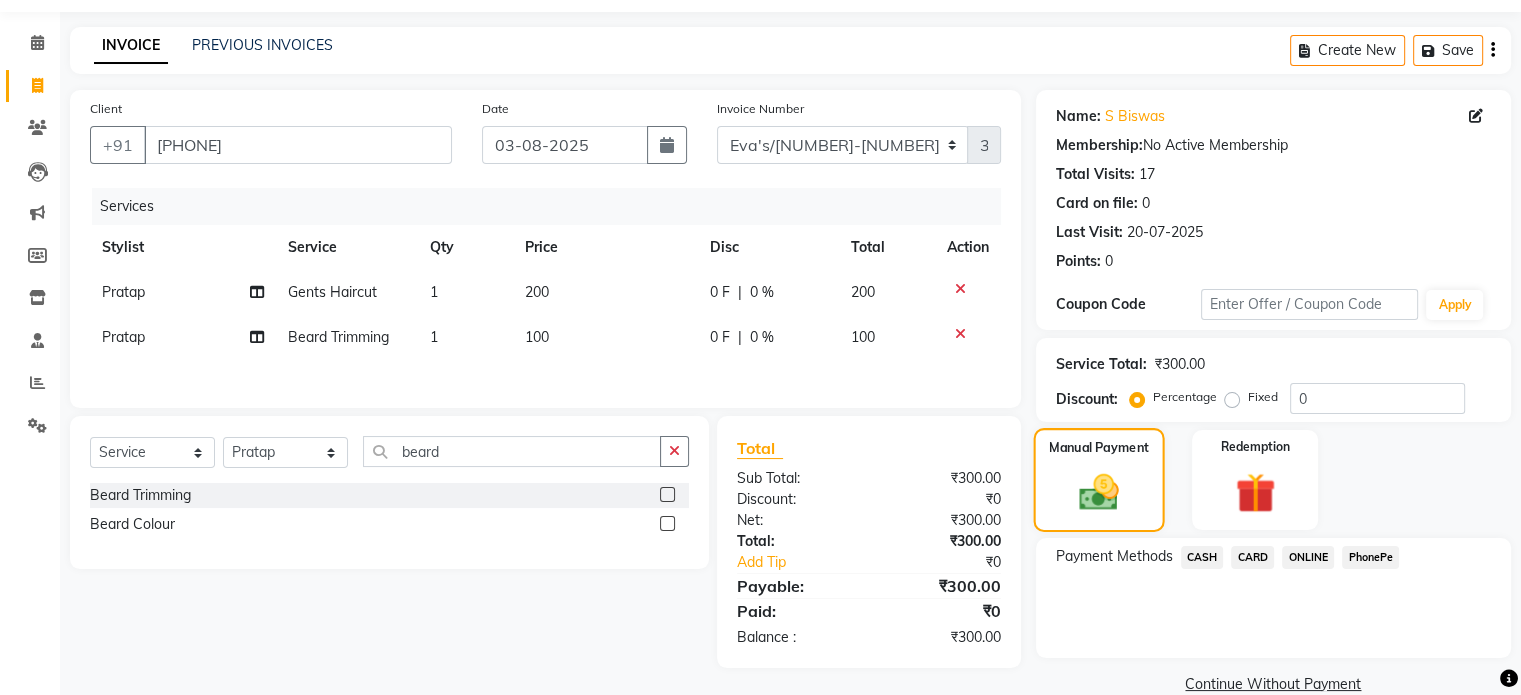 scroll, scrollTop: 92, scrollLeft: 0, axis: vertical 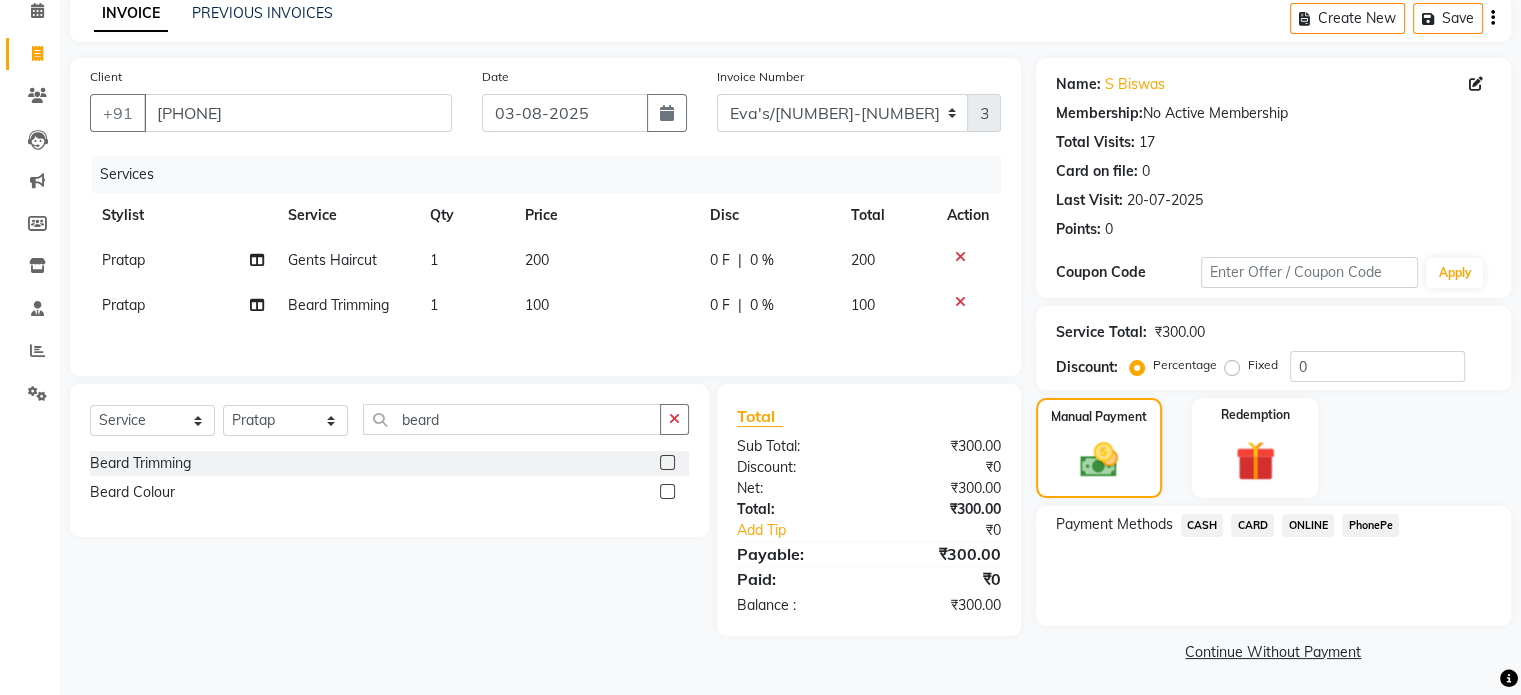 click on "ONLINE" 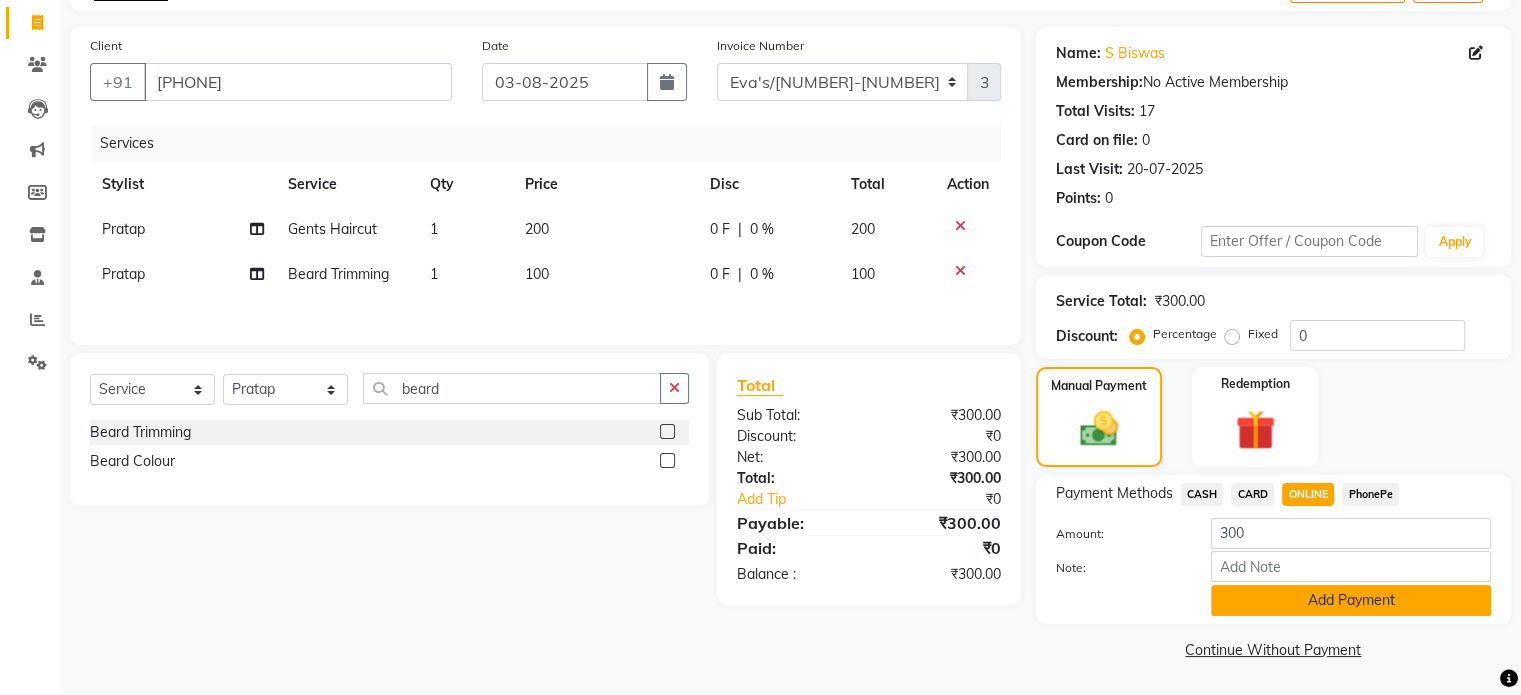click on "Add Payment" 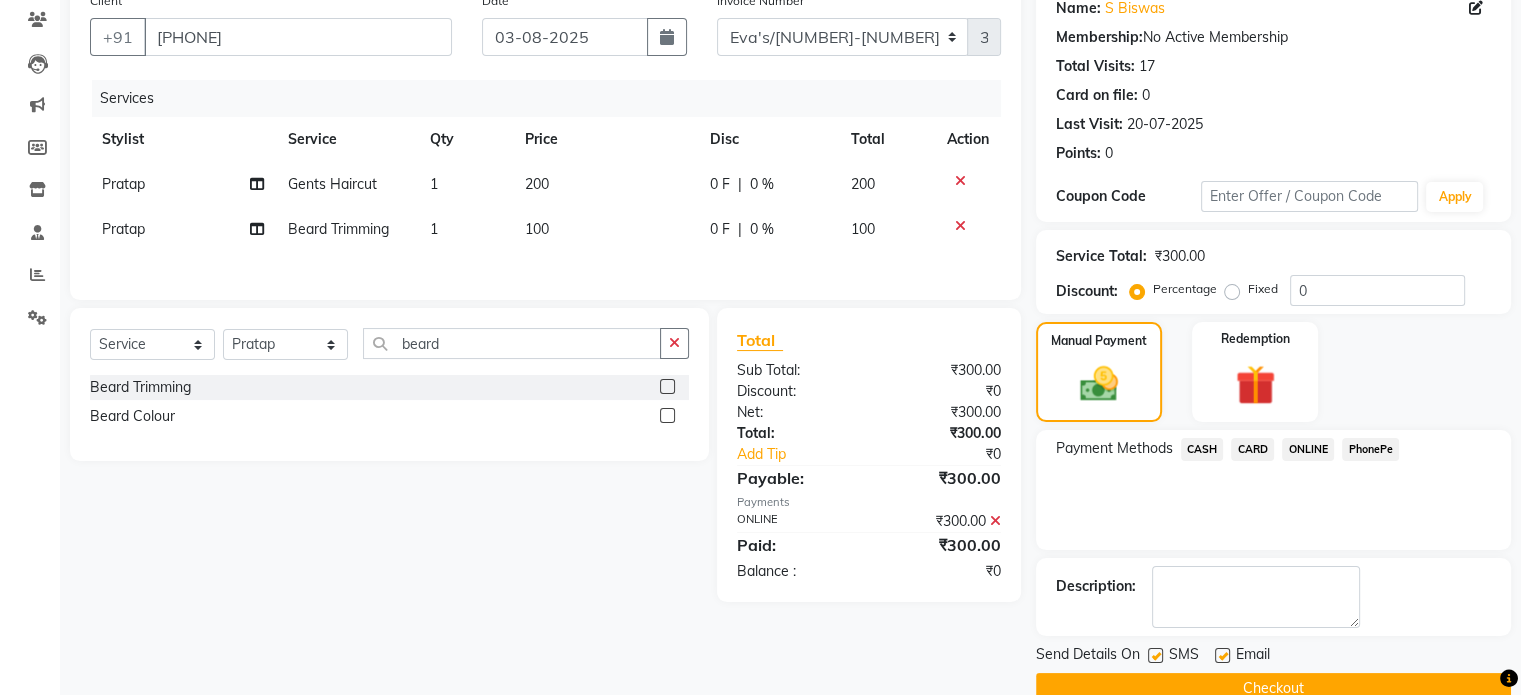 scroll, scrollTop: 205, scrollLeft: 0, axis: vertical 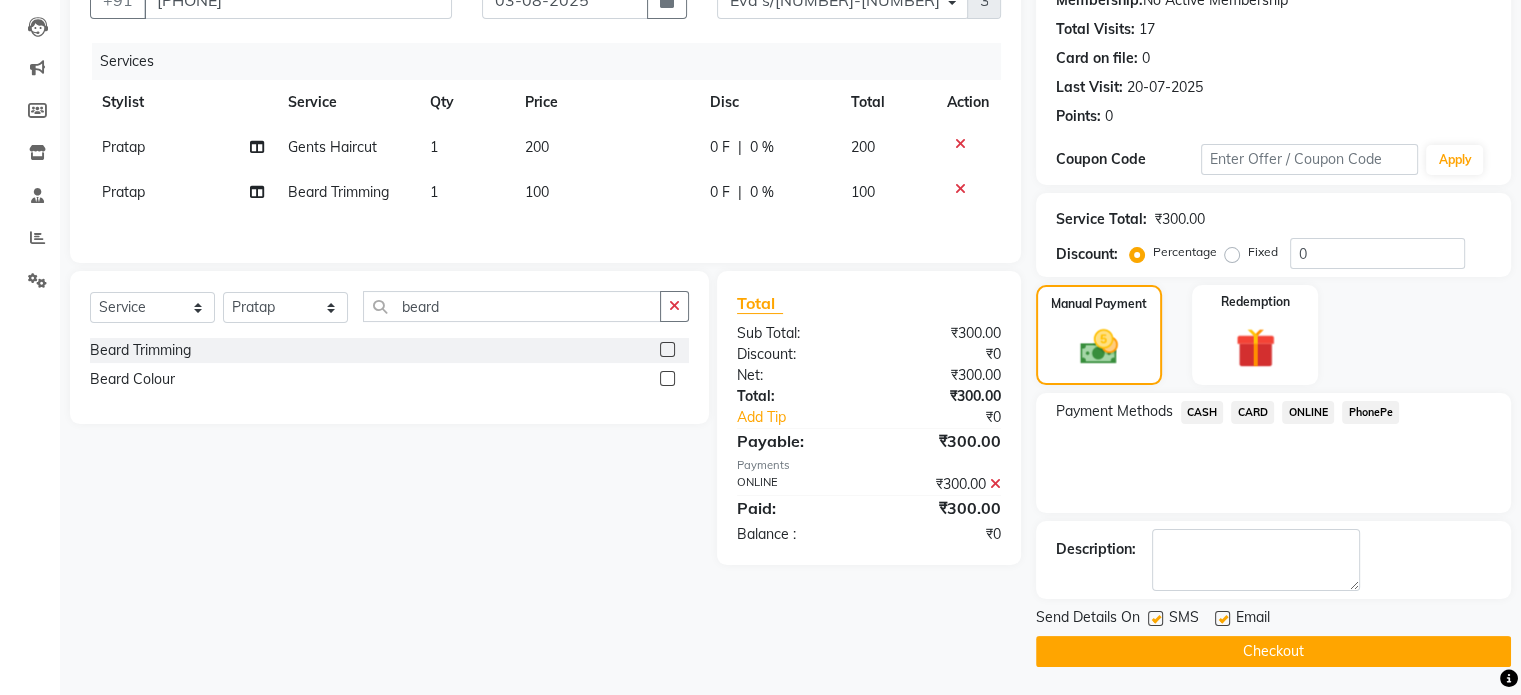 click on "Checkout" 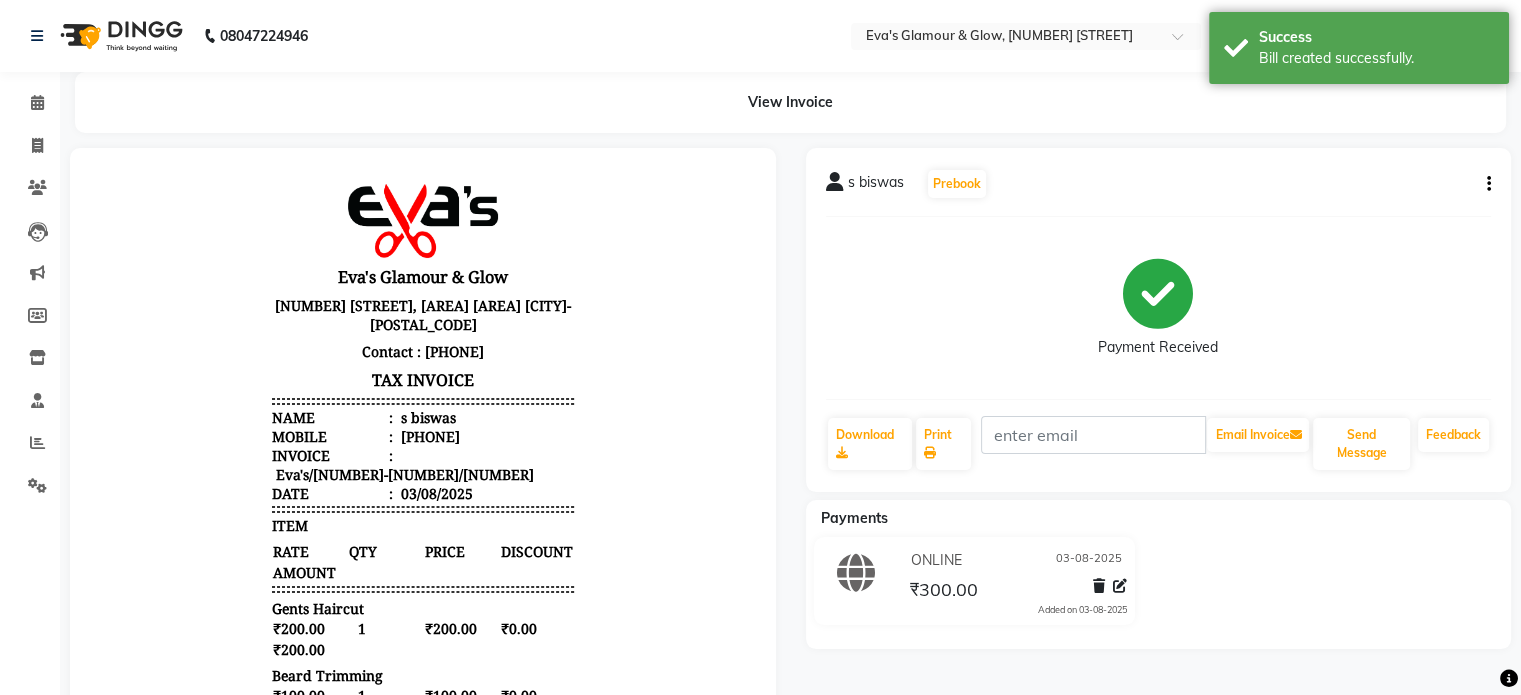 scroll, scrollTop: 0, scrollLeft: 0, axis: both 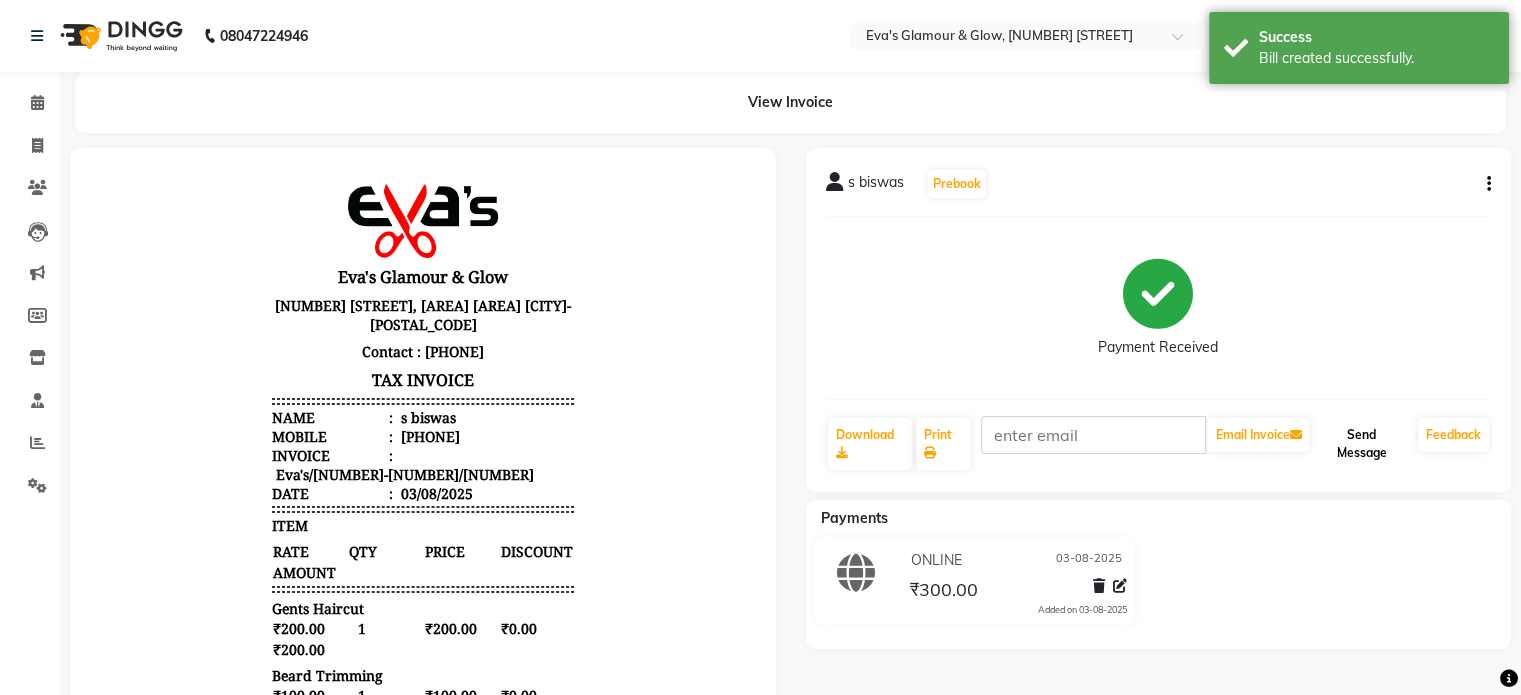 click on "Send Message" 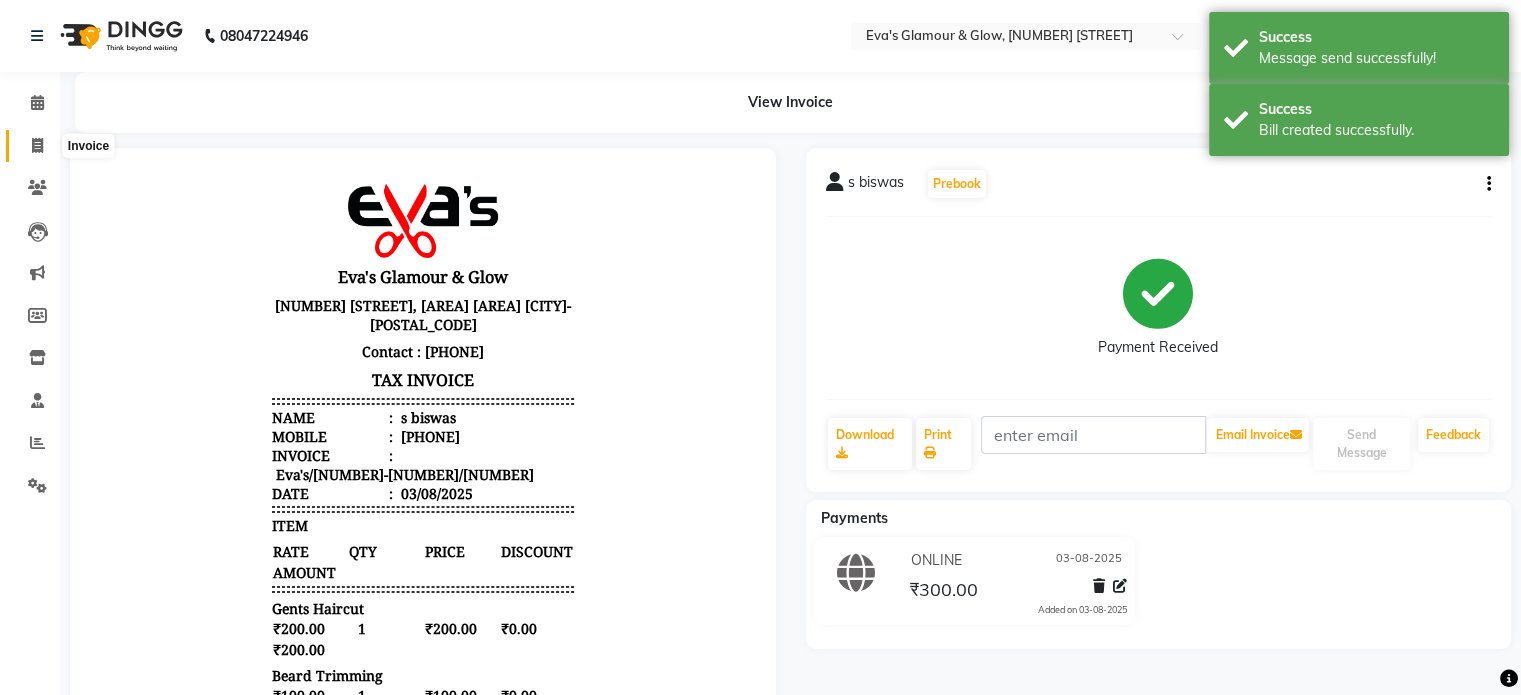 click 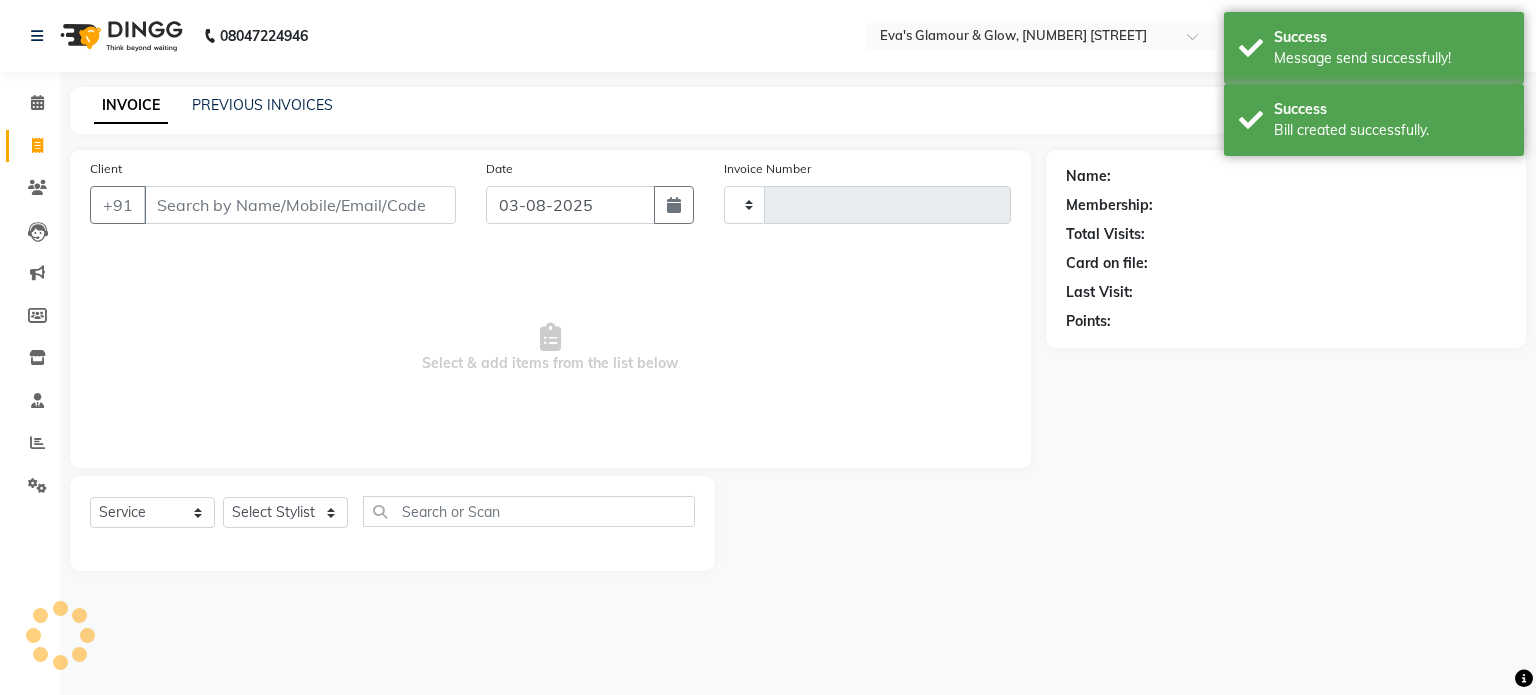 type on "385" 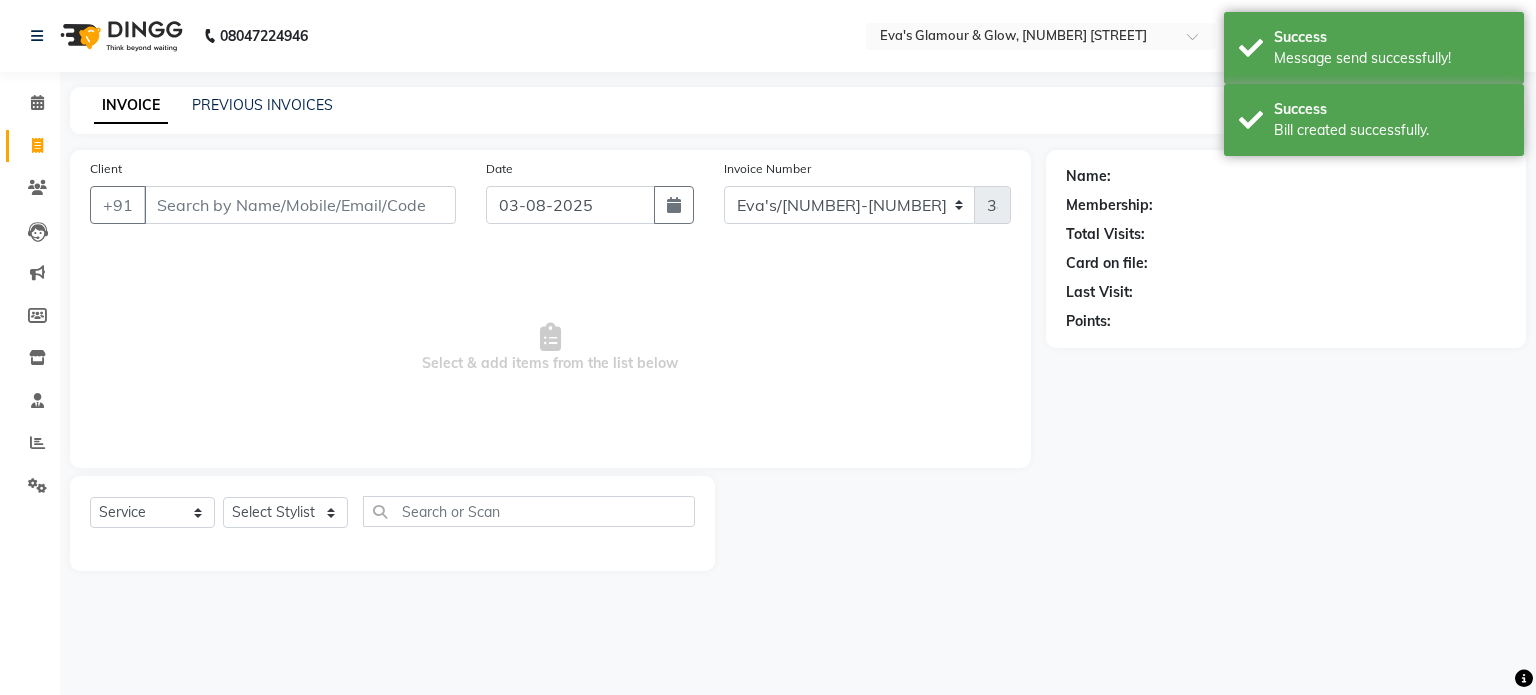 click on "Client" at bounding box center [300, 205] 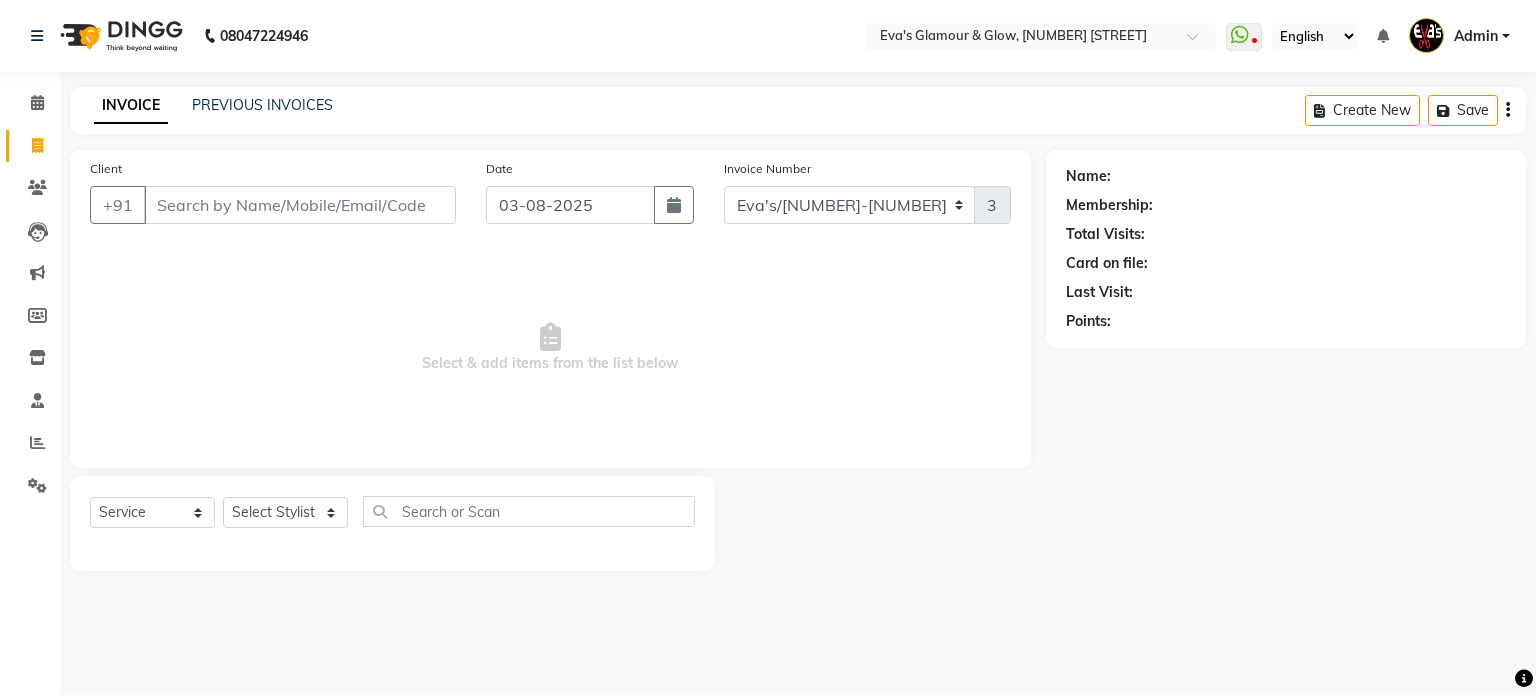 click on "Client" at bounding box center (300, 205) 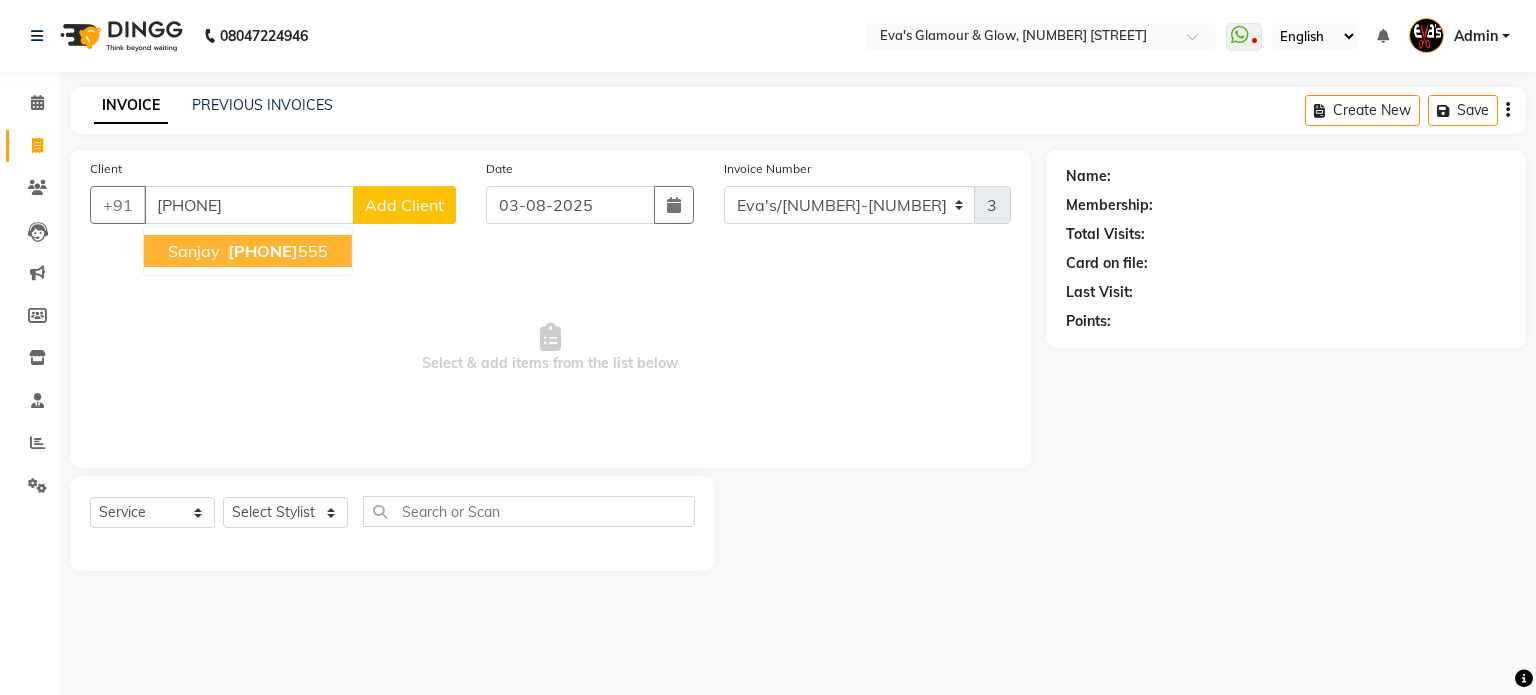 click on "[PHONE]" at bounding box center (263, 251) 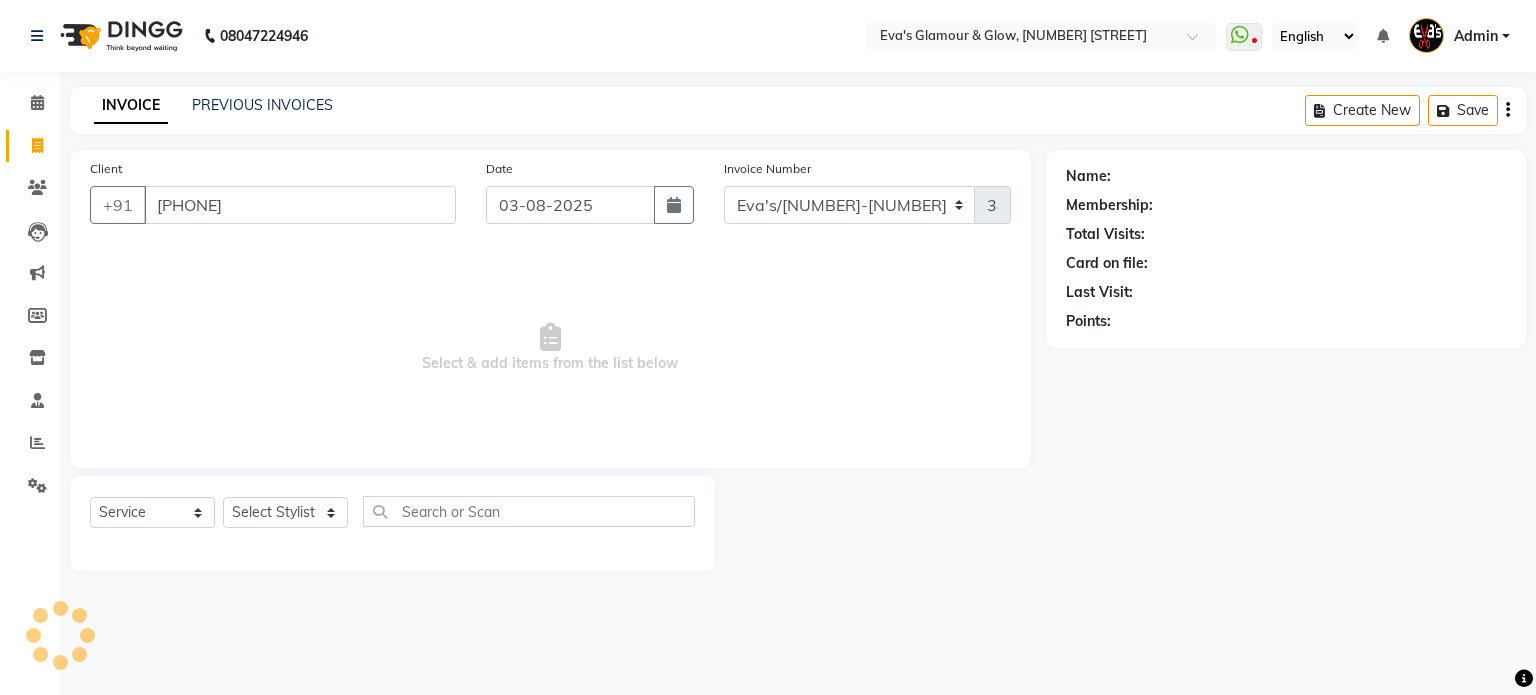 type on "[PHONE]" 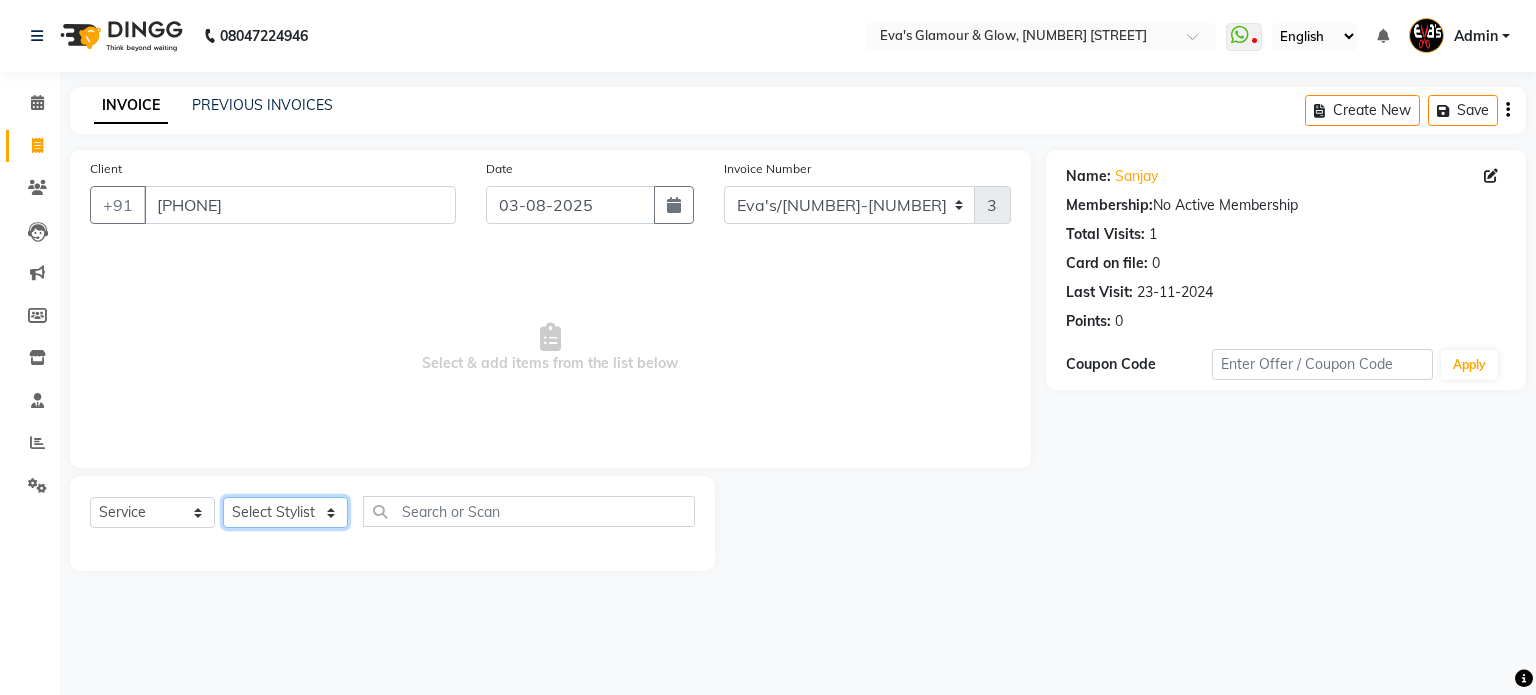 click on "Select Stylist [FIRST] [LAST]([NICKNAME]) [FIRST] [FIRST] [FIRST] [FIRST]" 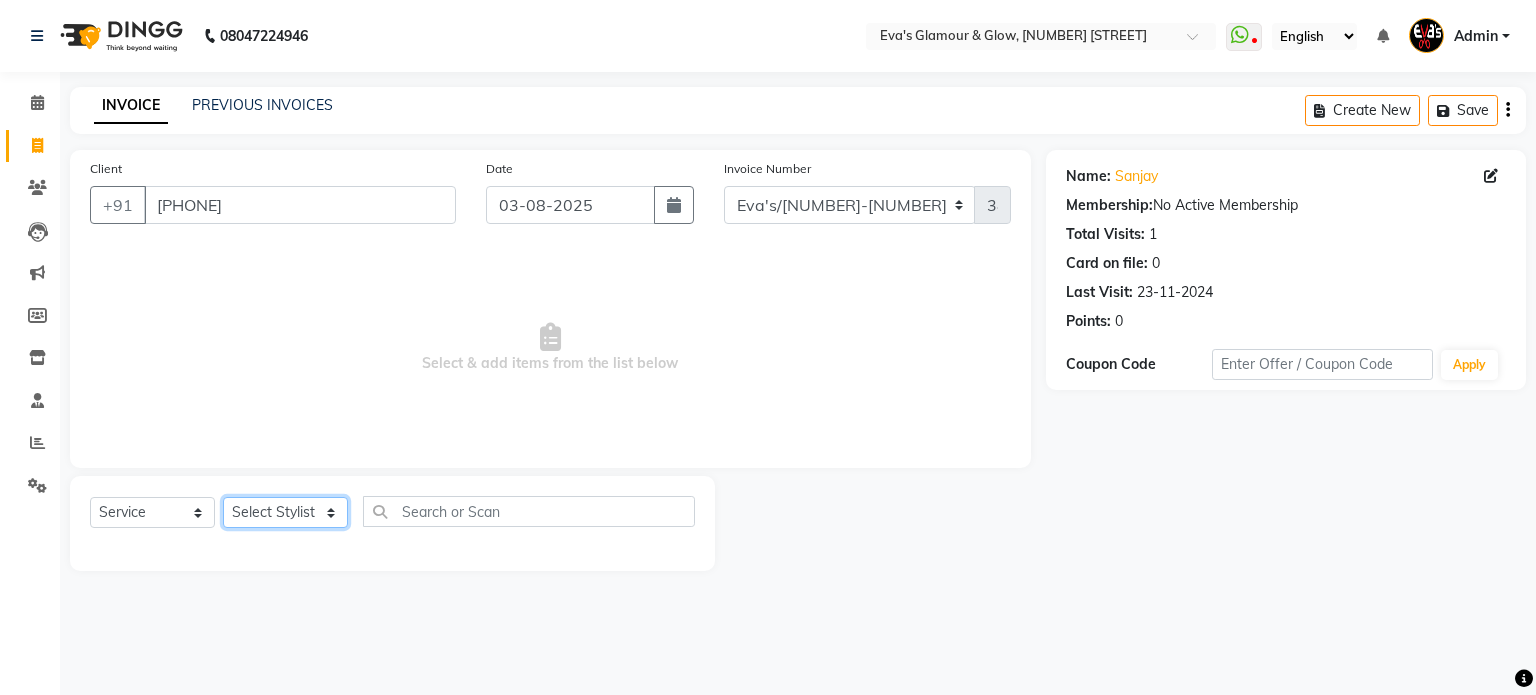 select on "67126" 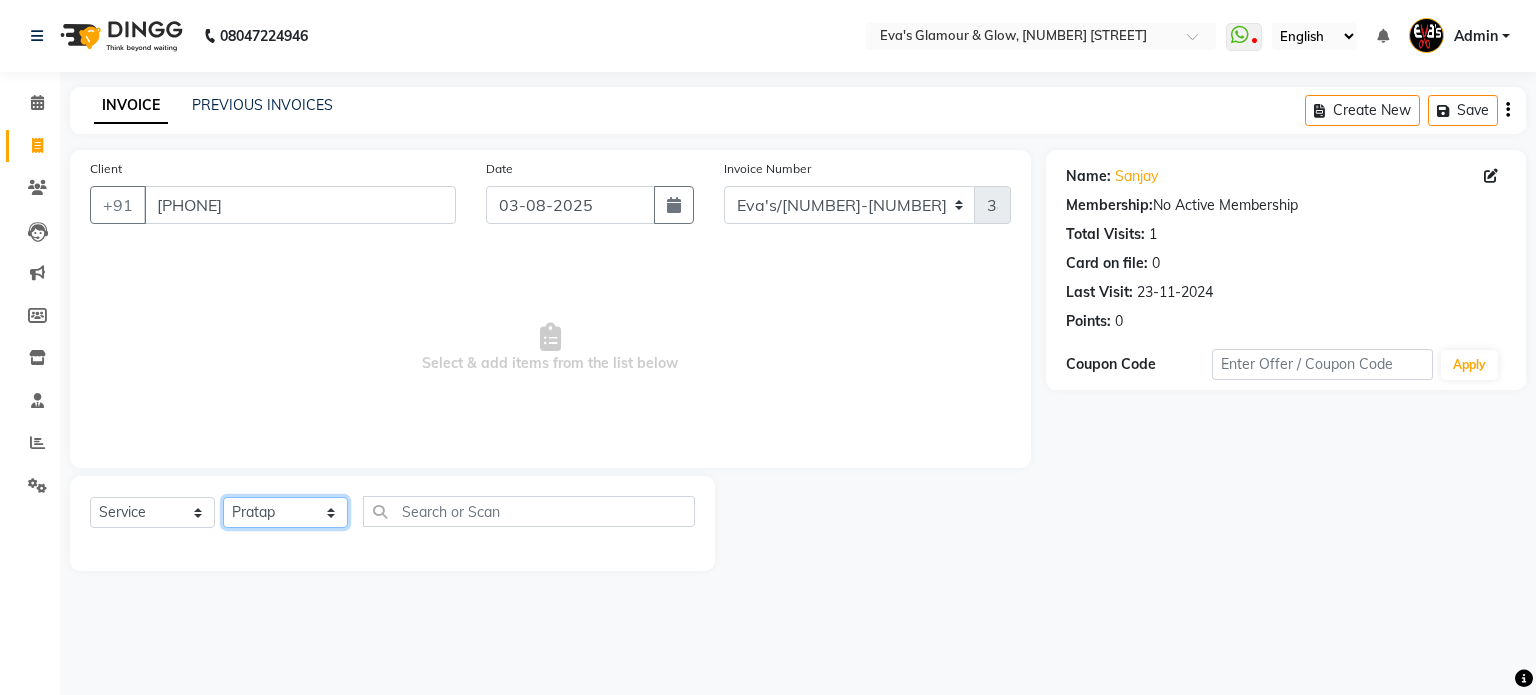 click on "Select Stylist [FIRST] [LAST]([NICKNAME]) [FIRST] [FIRST] [FIRST] [FIRST]" 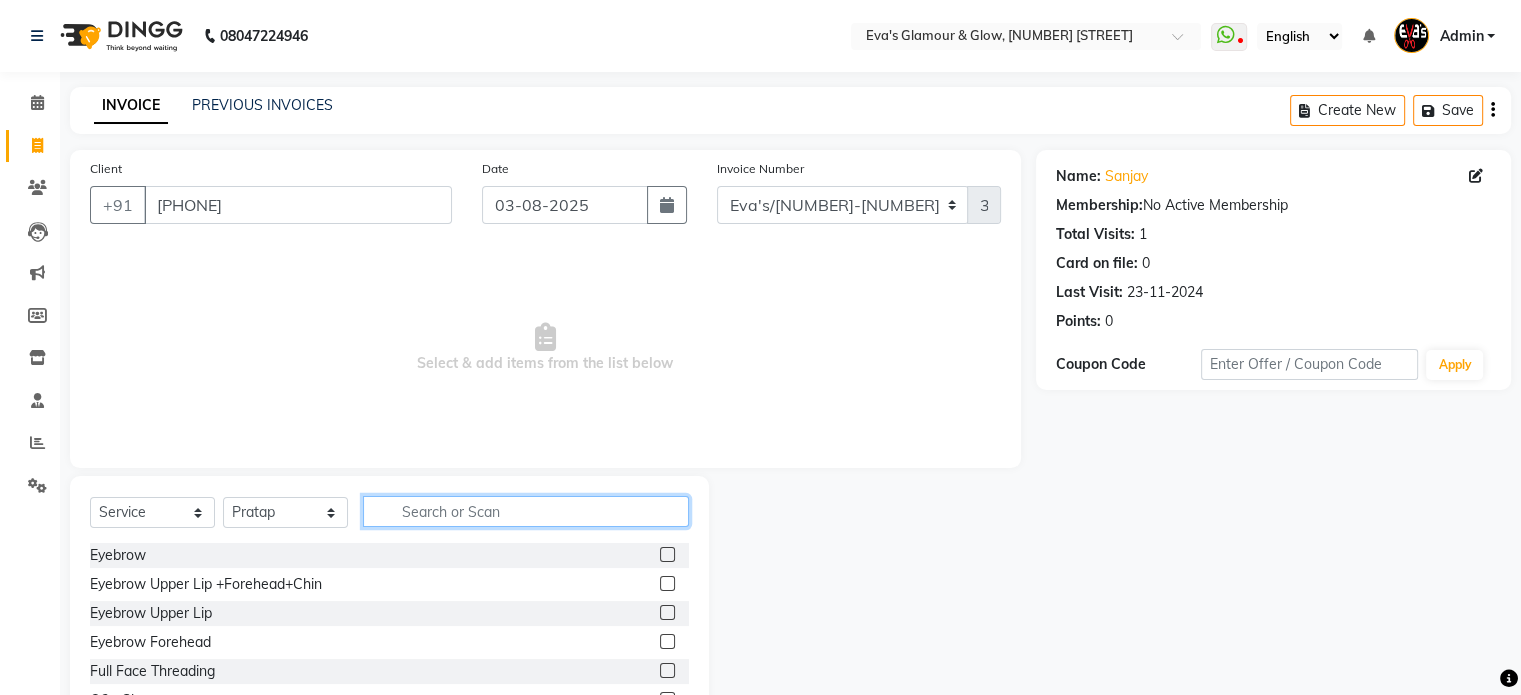 click 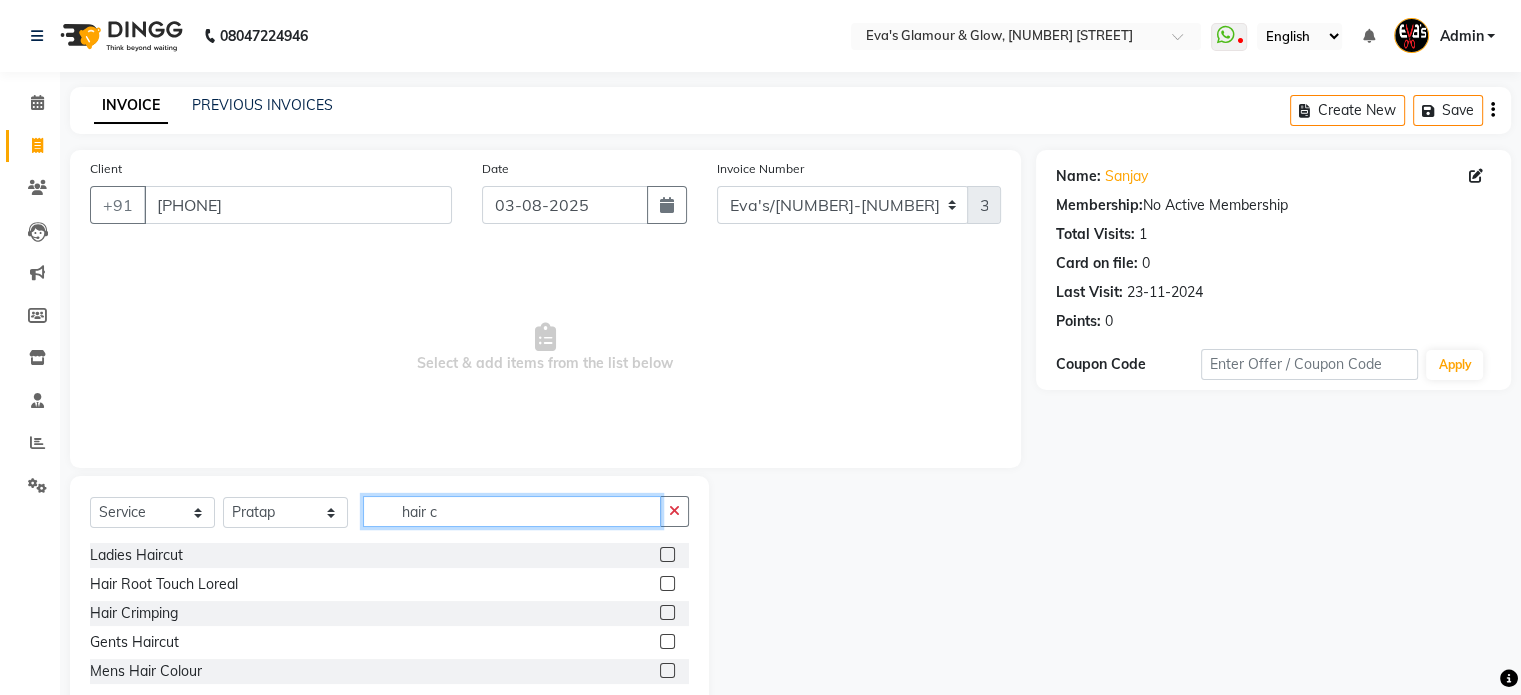 type on "hair c" 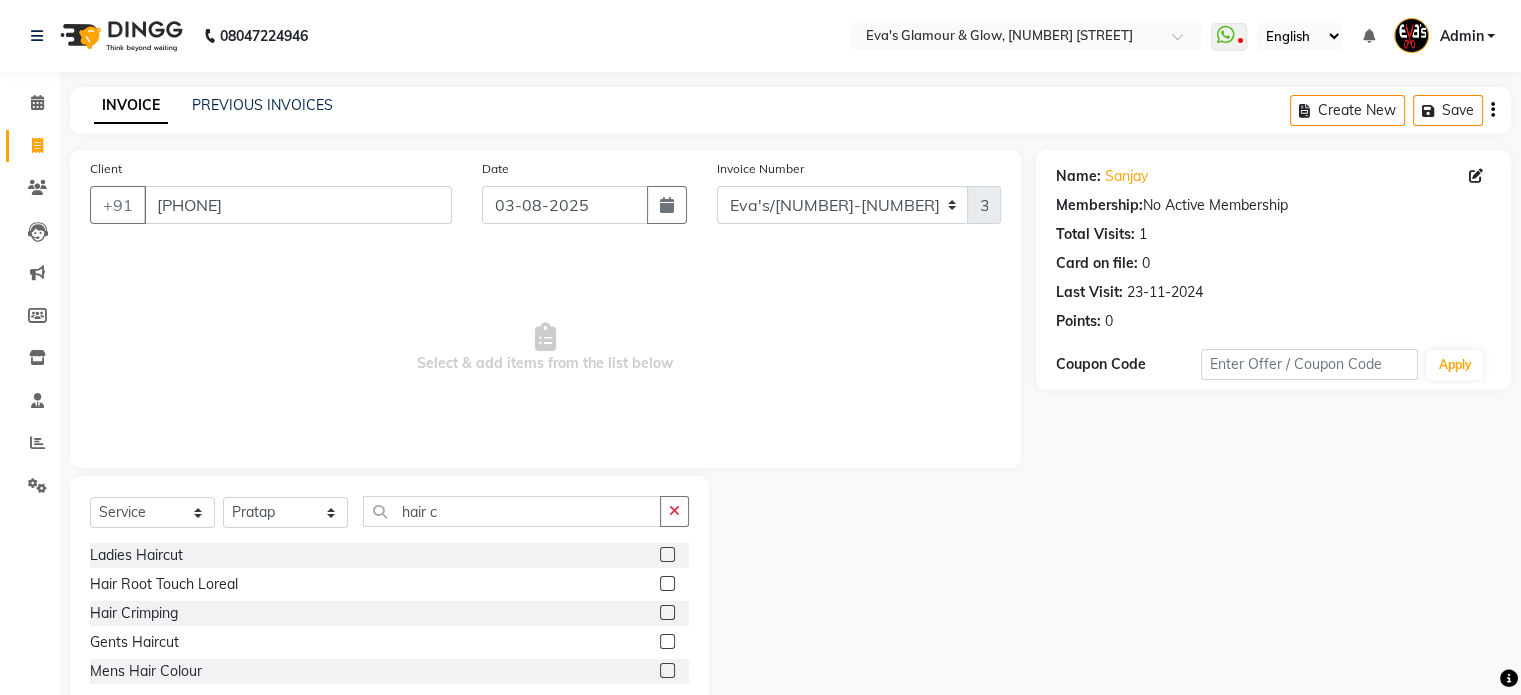 click 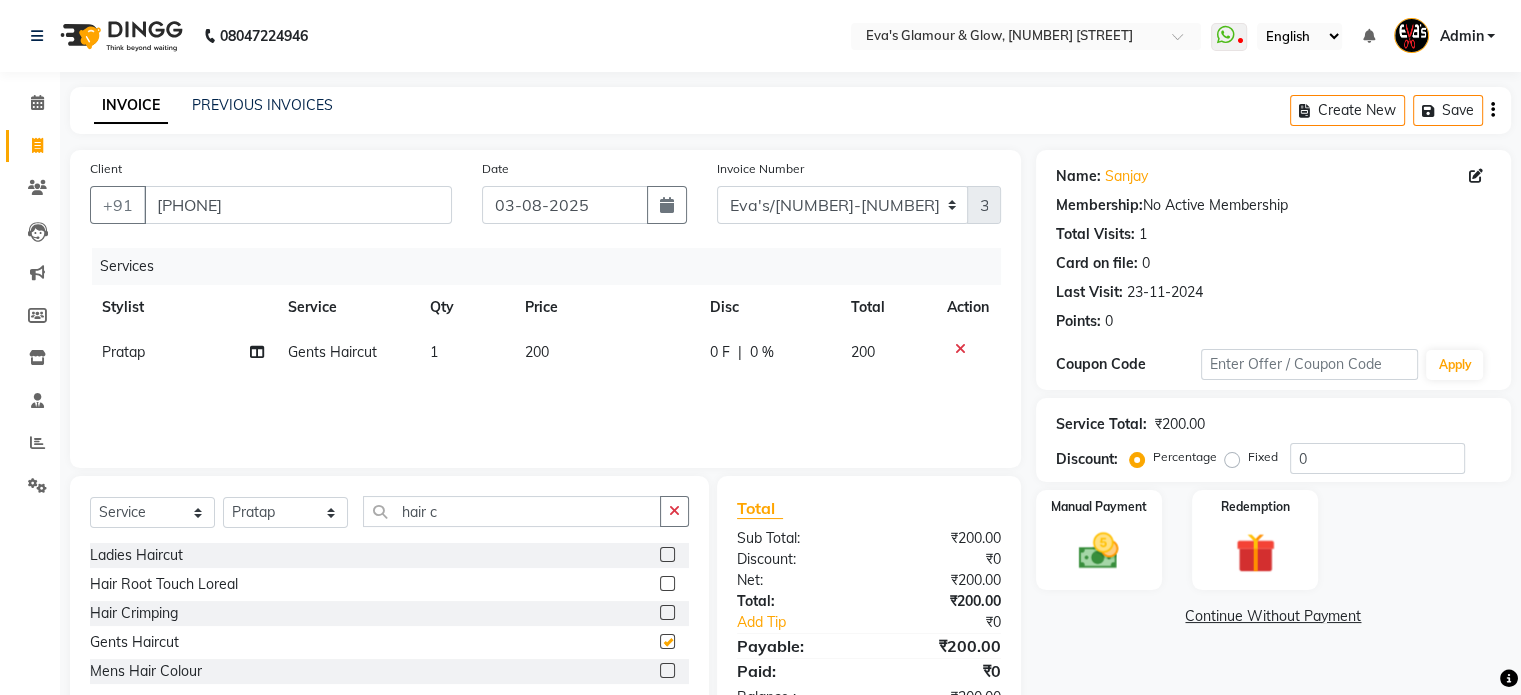 checkbox on "false" 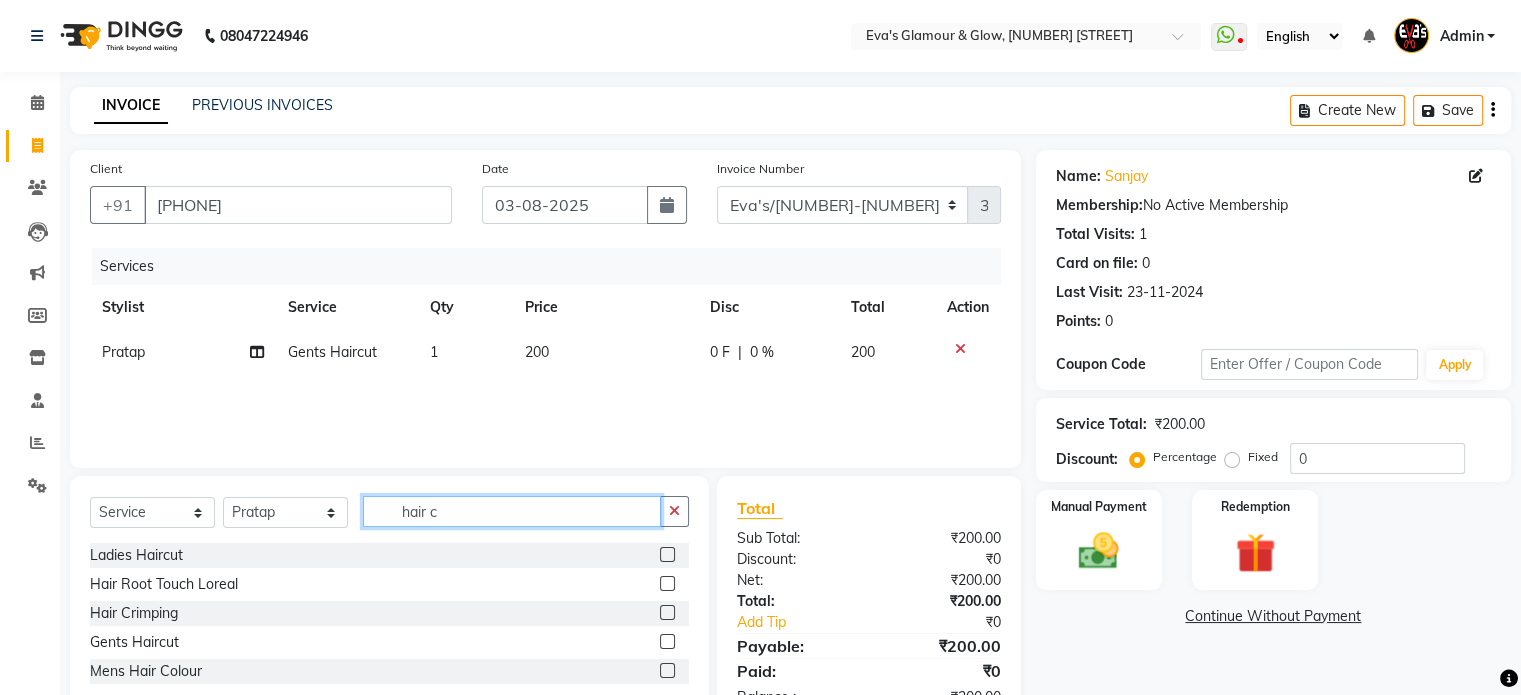 drag, startPoint x: 512, startPoint y: 514, endPoint x: 500, endPoint y: 515, distance: 12.0415945 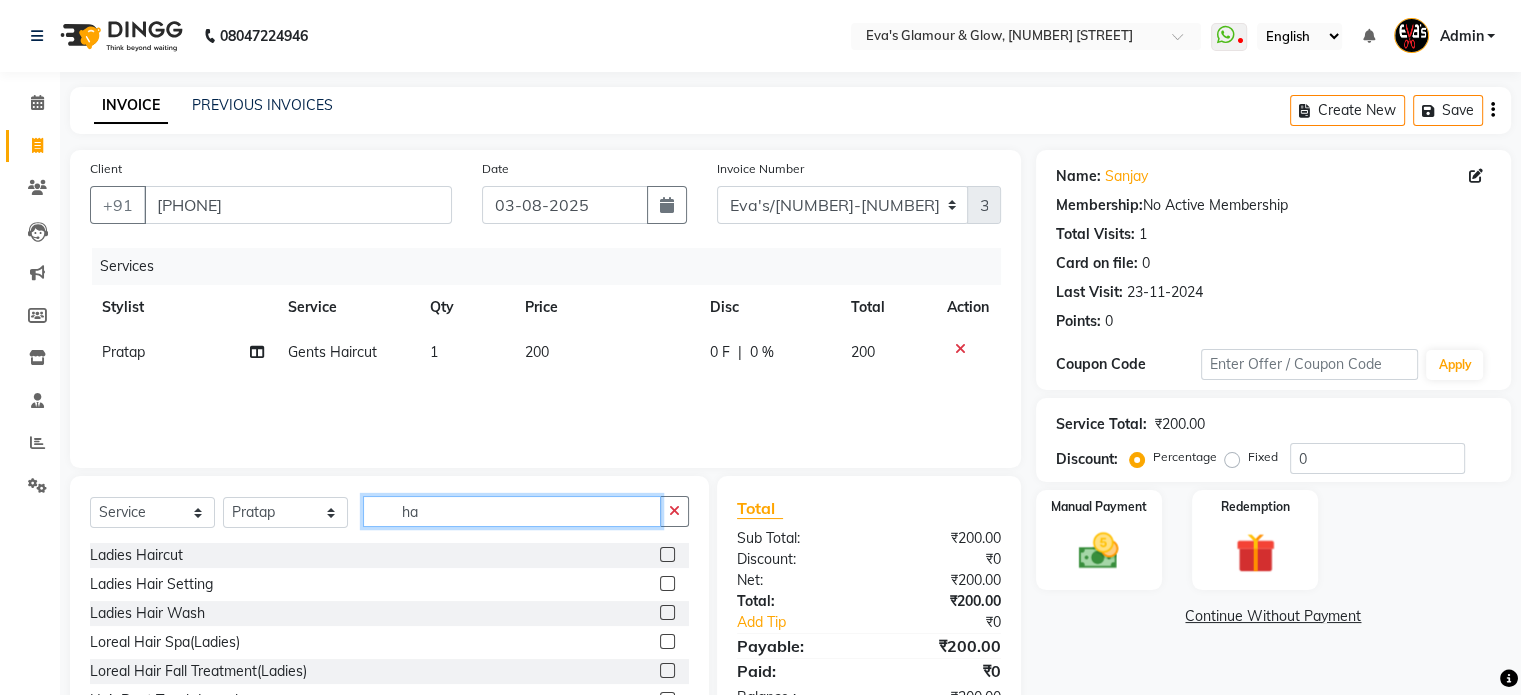 type on "h" 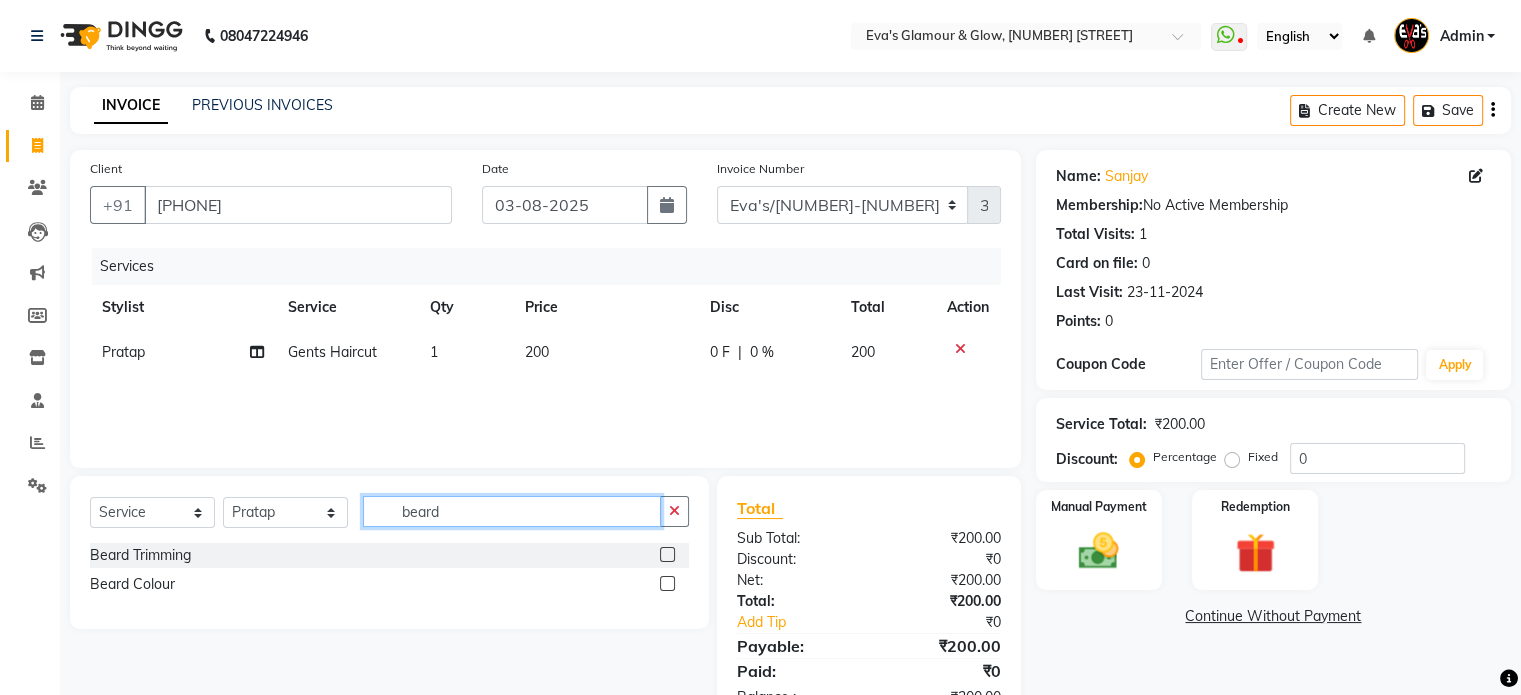 type on "beard" 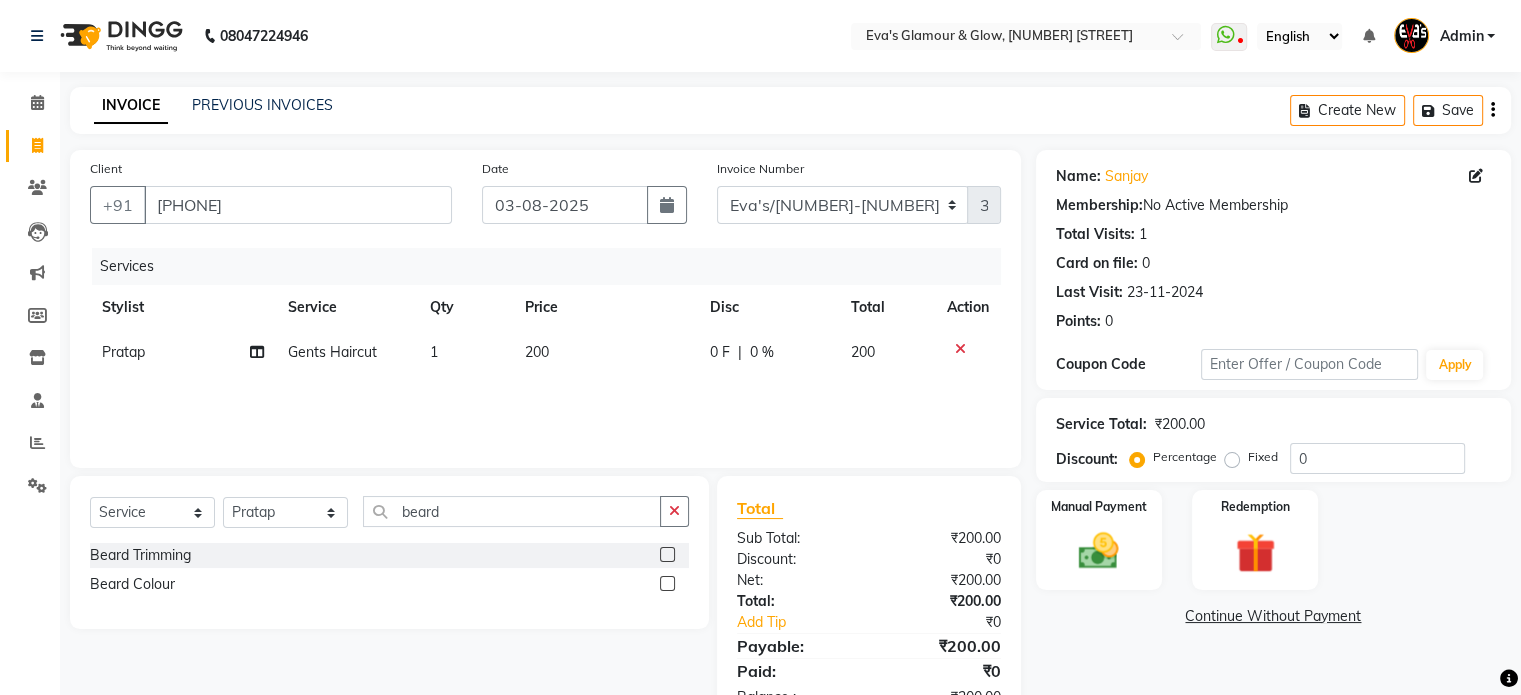 click 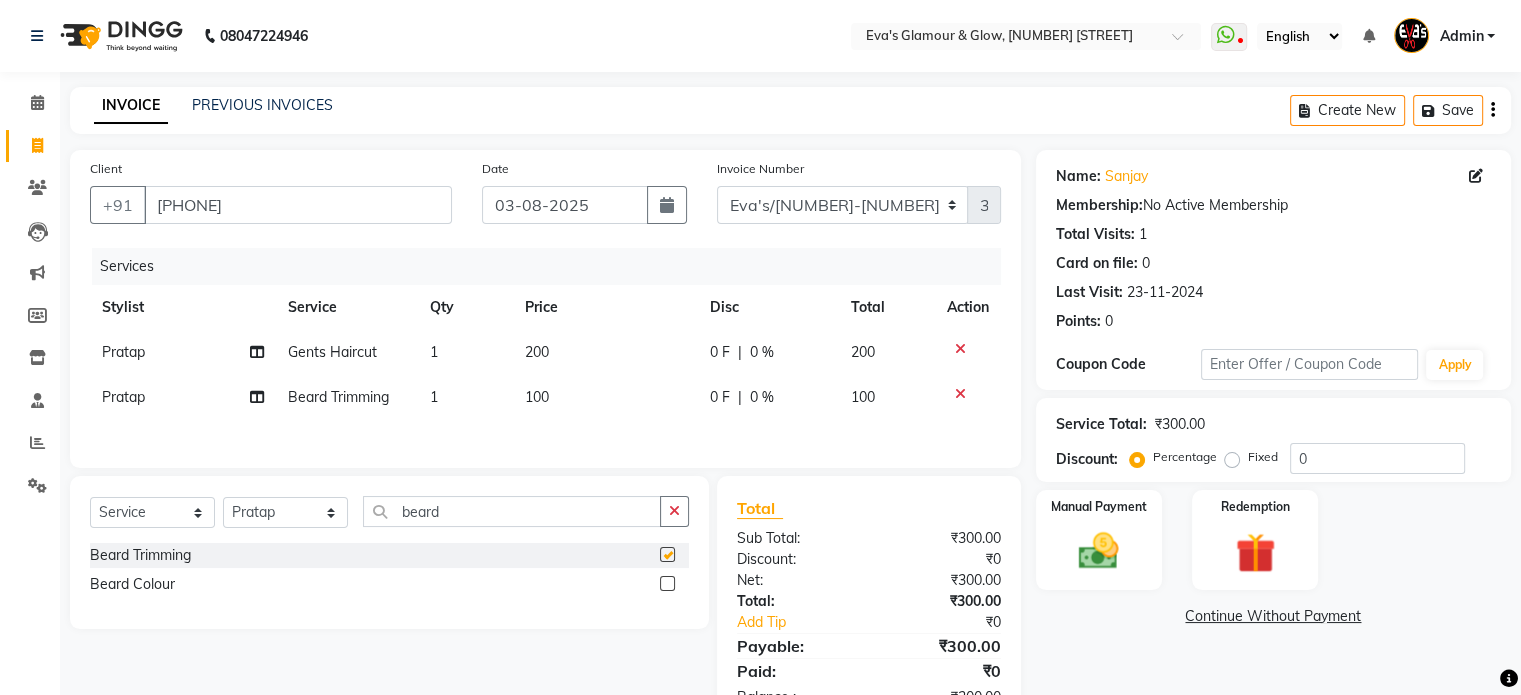 checkbox on "false" 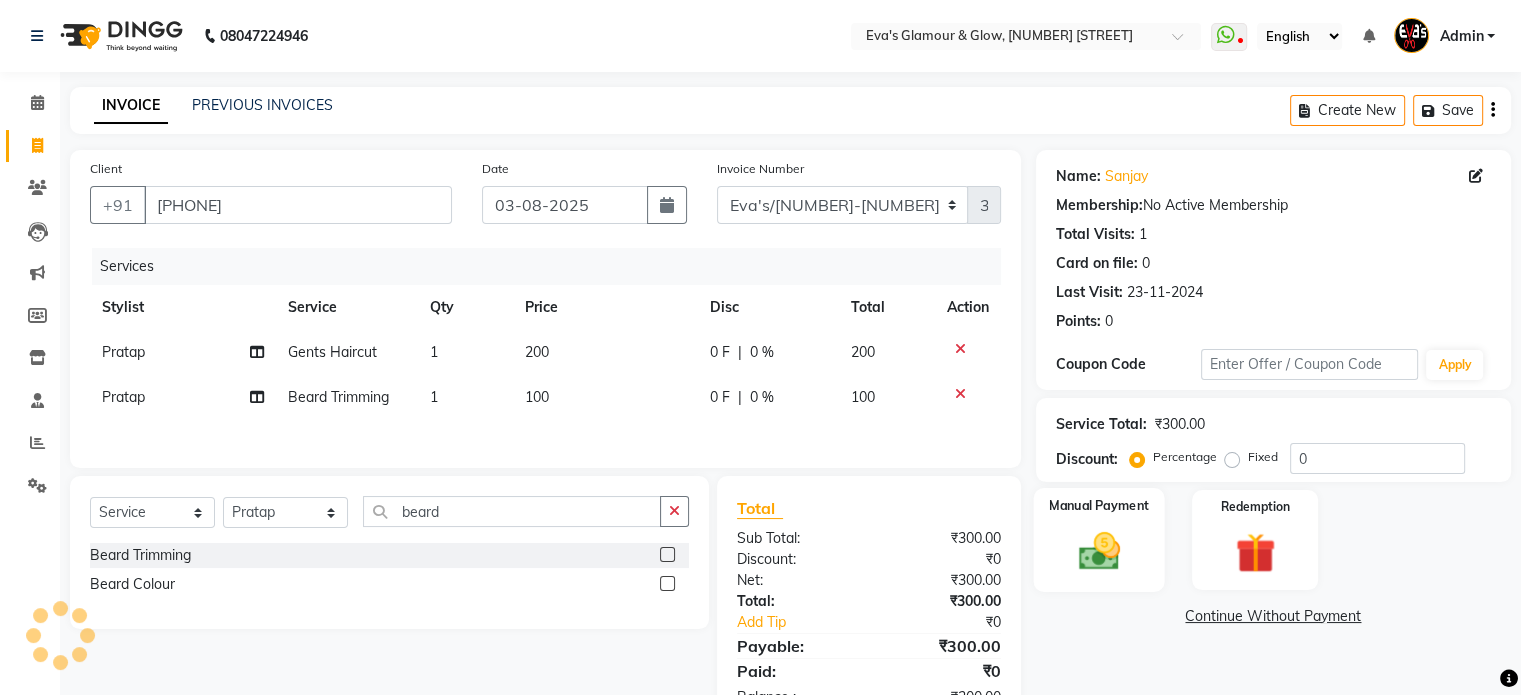 click 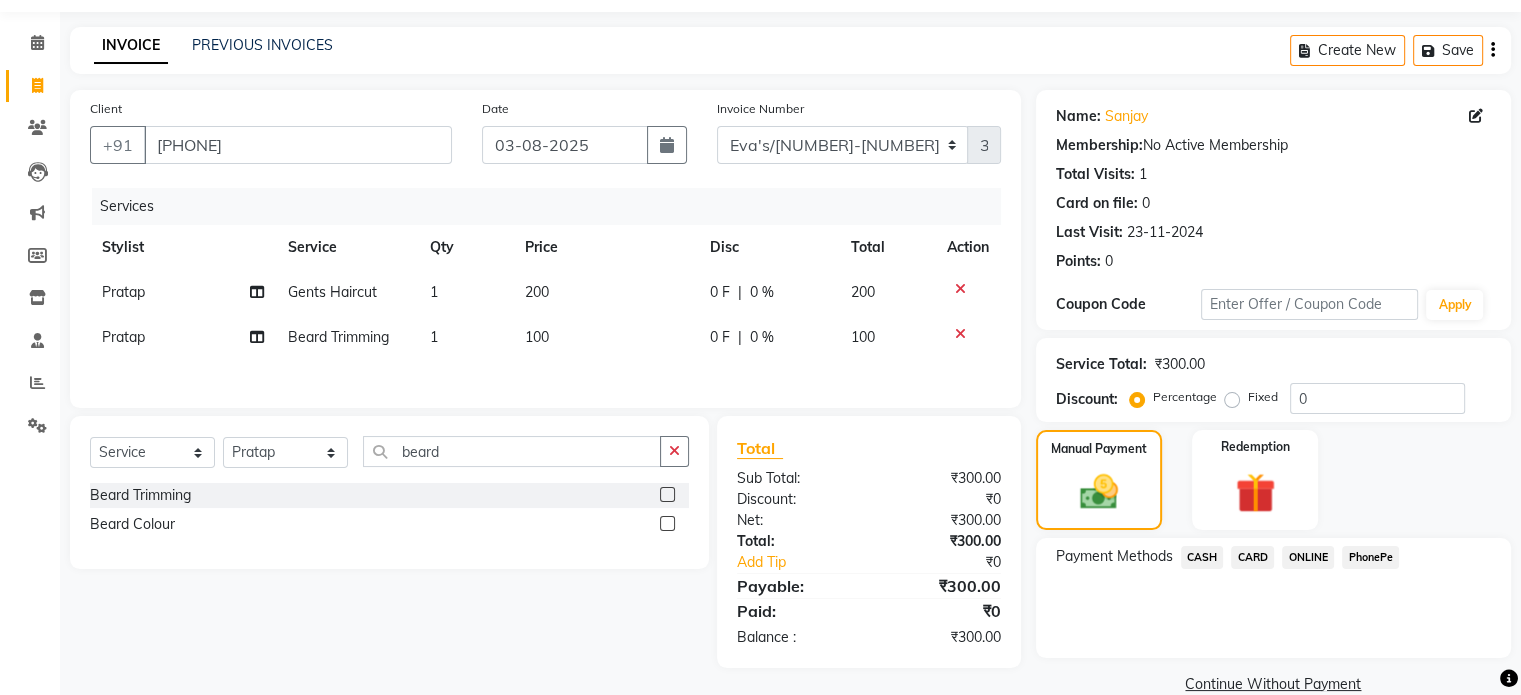 scroll, scrollTop: 92, scrollLeft: 0, axis: vertical 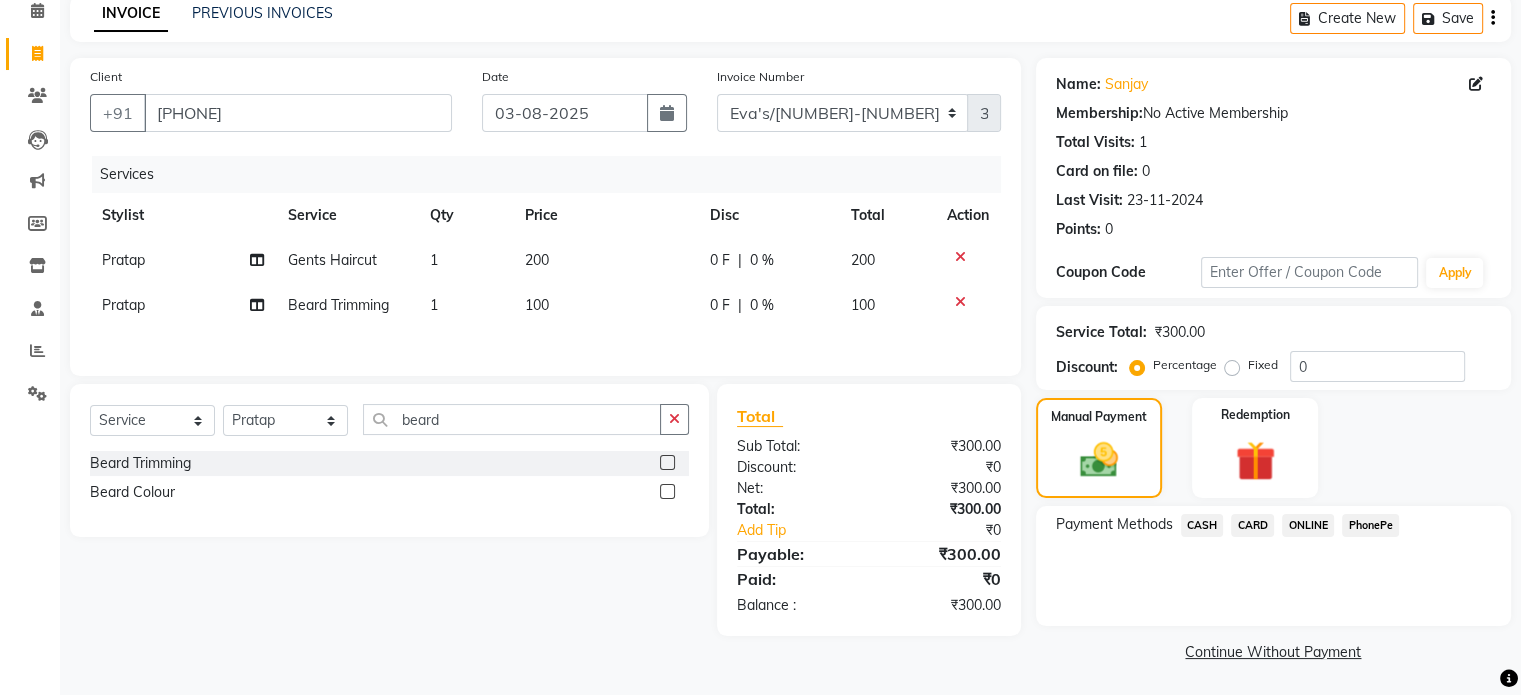 click on "ONLINE" 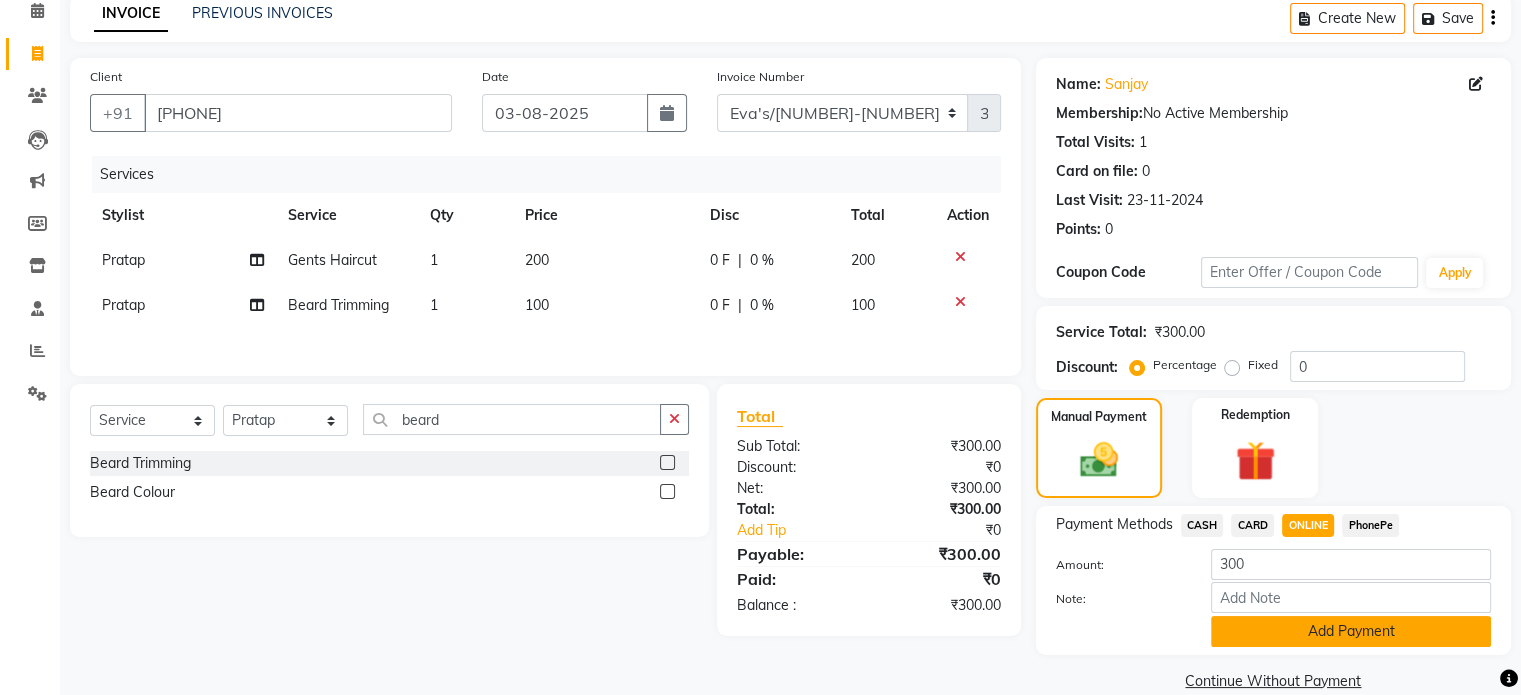 click on "Add Payment" 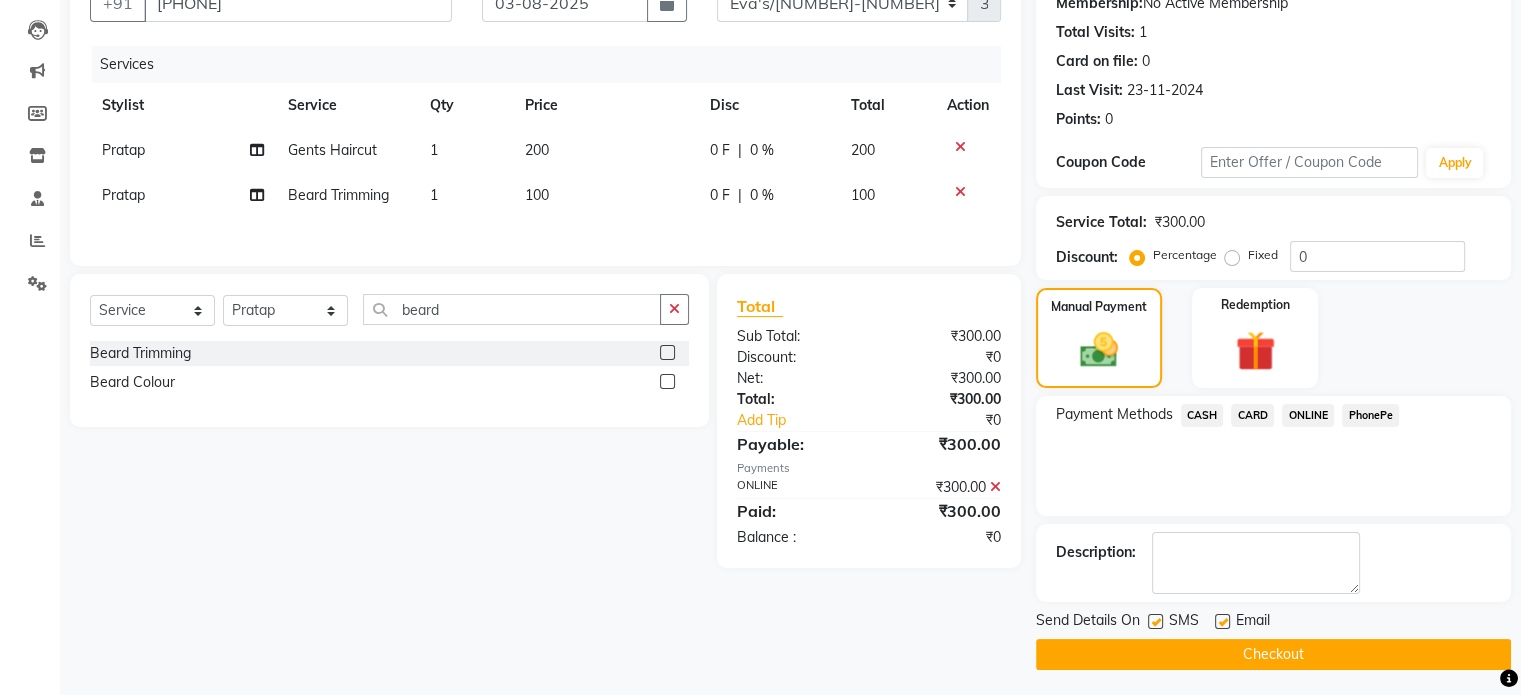 scroll, scrollTop: 205, scrollLeft: 0, axis: vertical 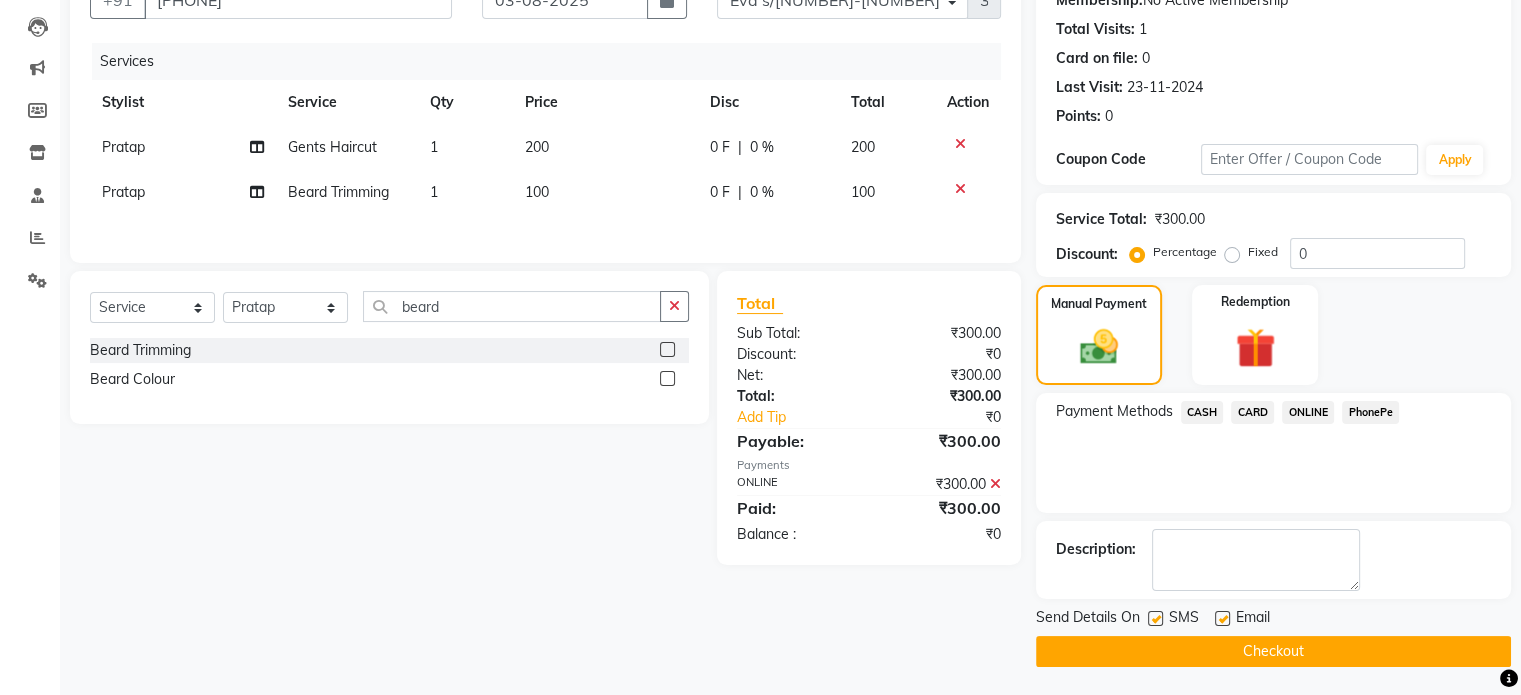 click on "Checkout" 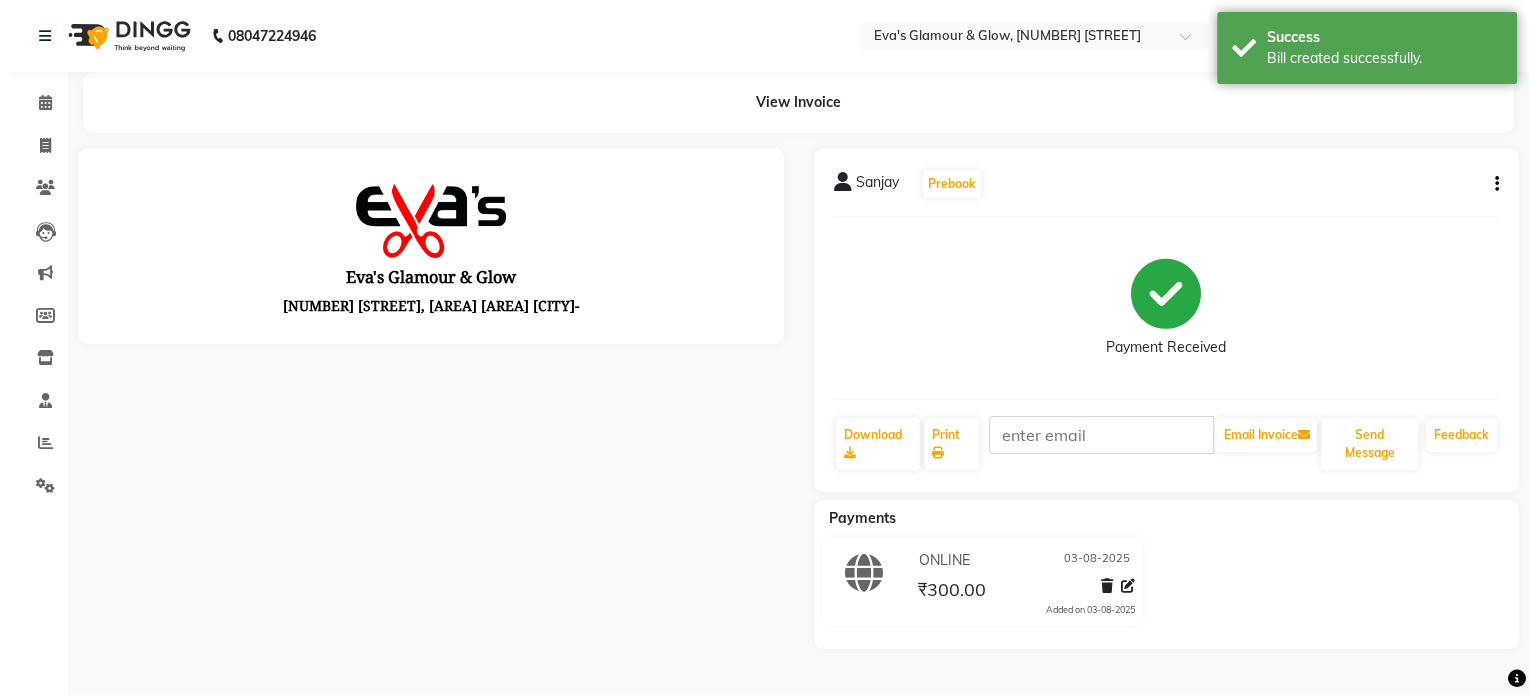 scroll, scrollTop: 0, scrollLeft: 0, axis: both 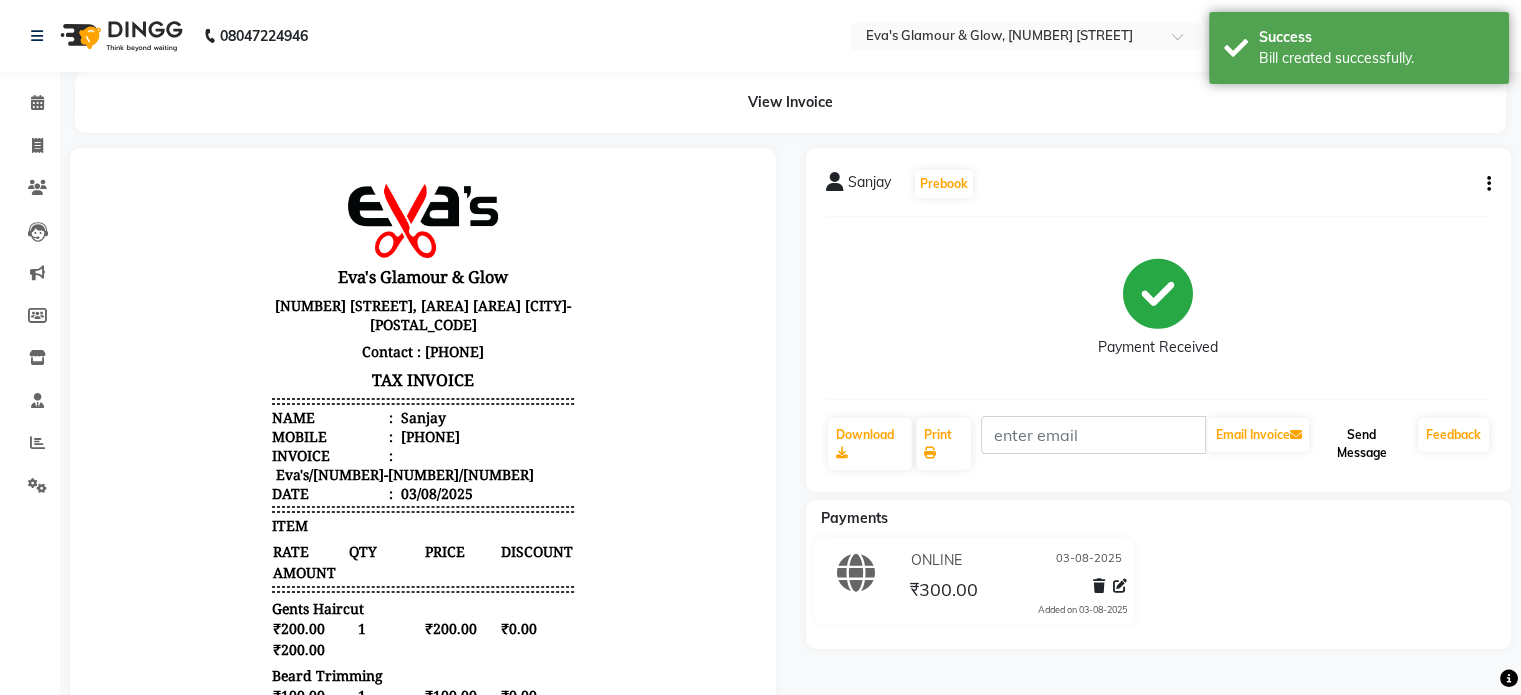 click on "Send Message" 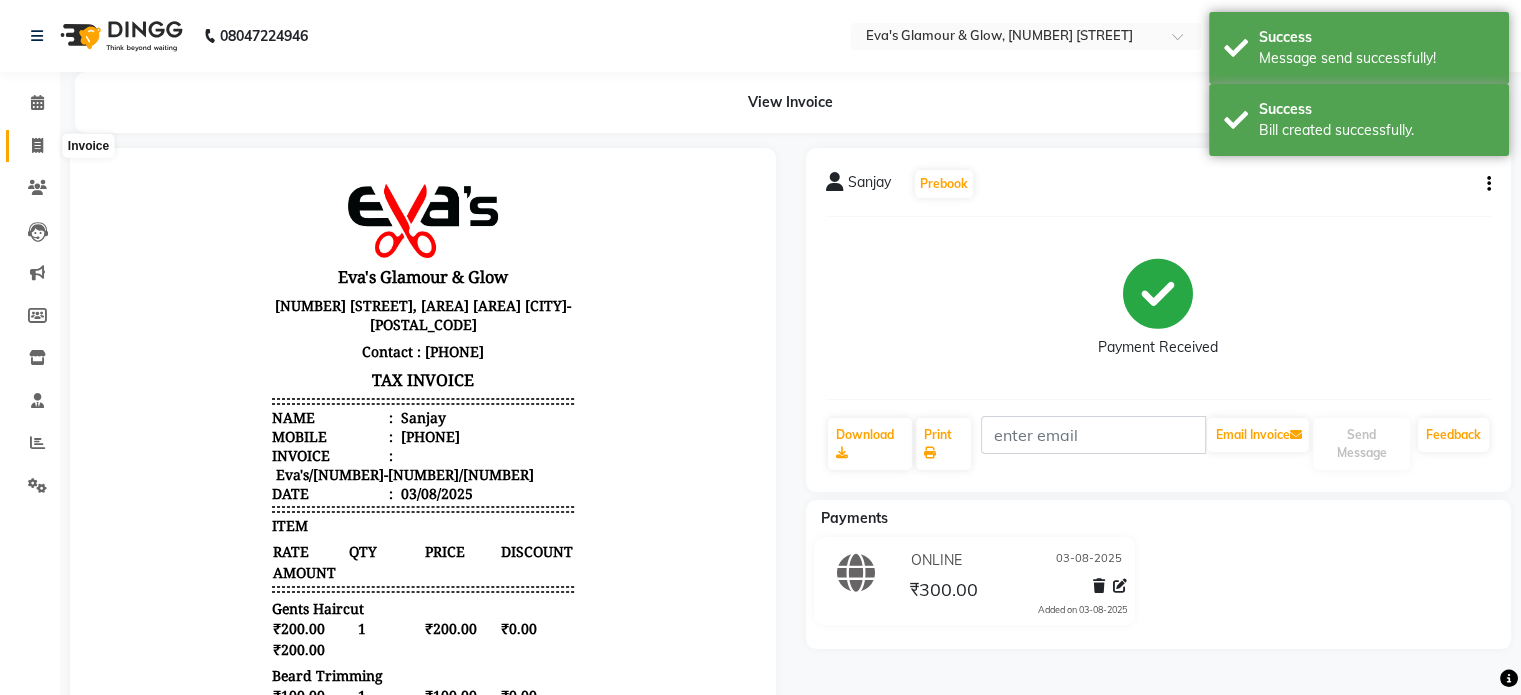 click 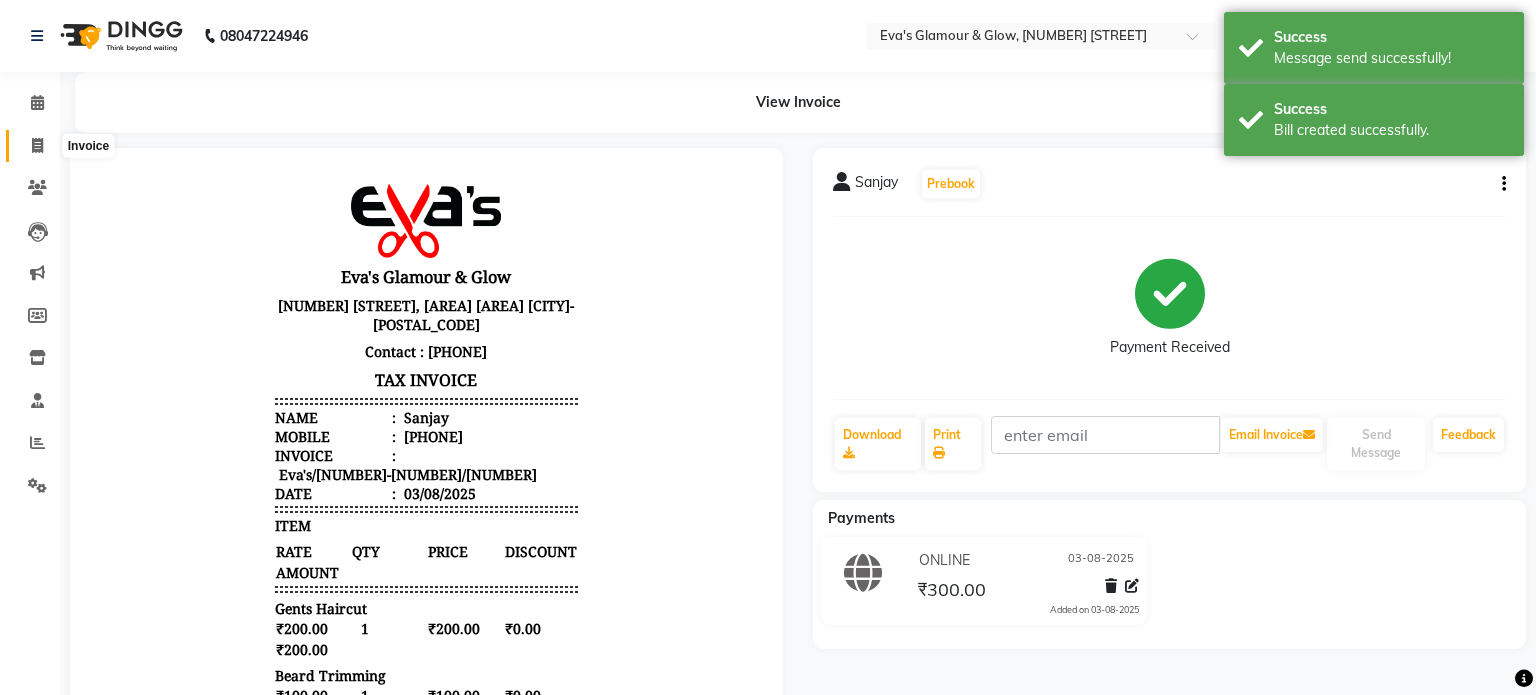 select on "service" 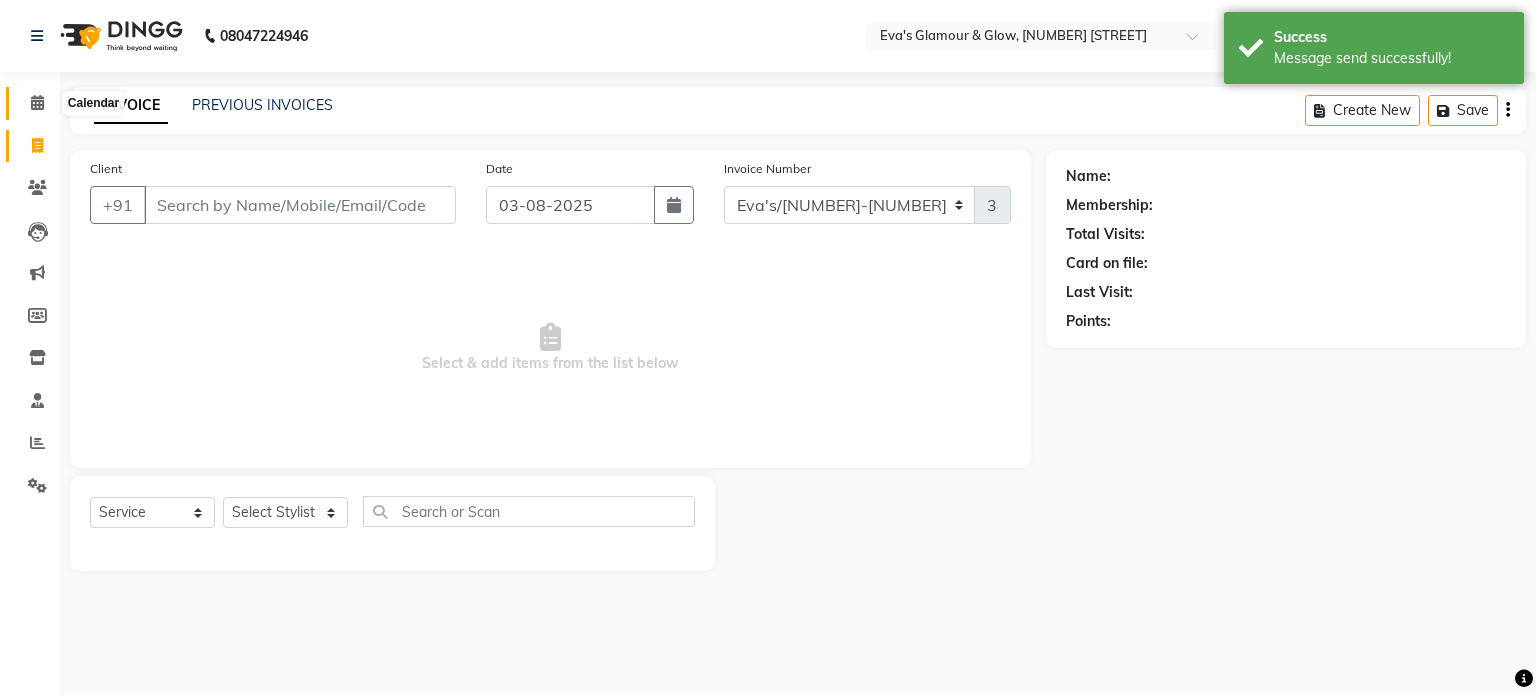 click 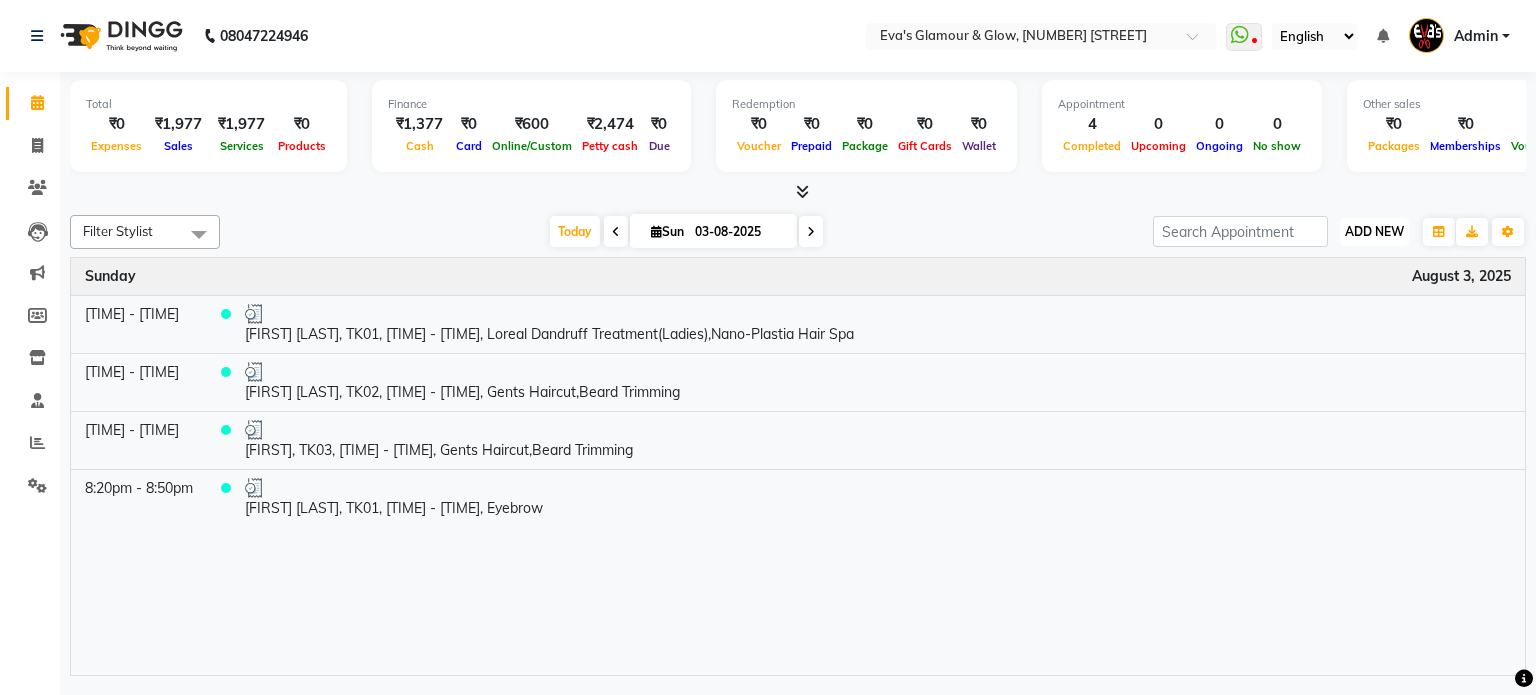 click on "ADD NEW" at bounding box center [1374, 231] 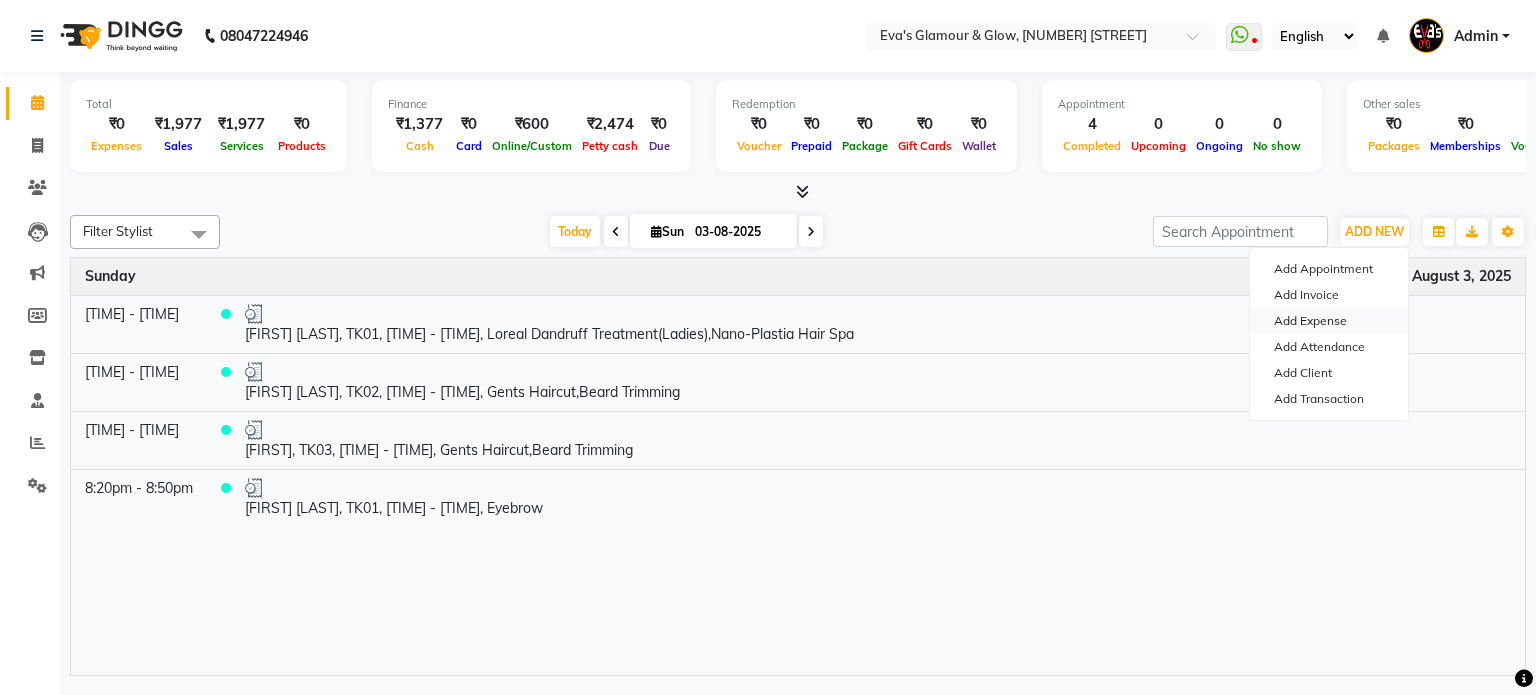 click on "Add Expense" at bounding box center (1329, 321) 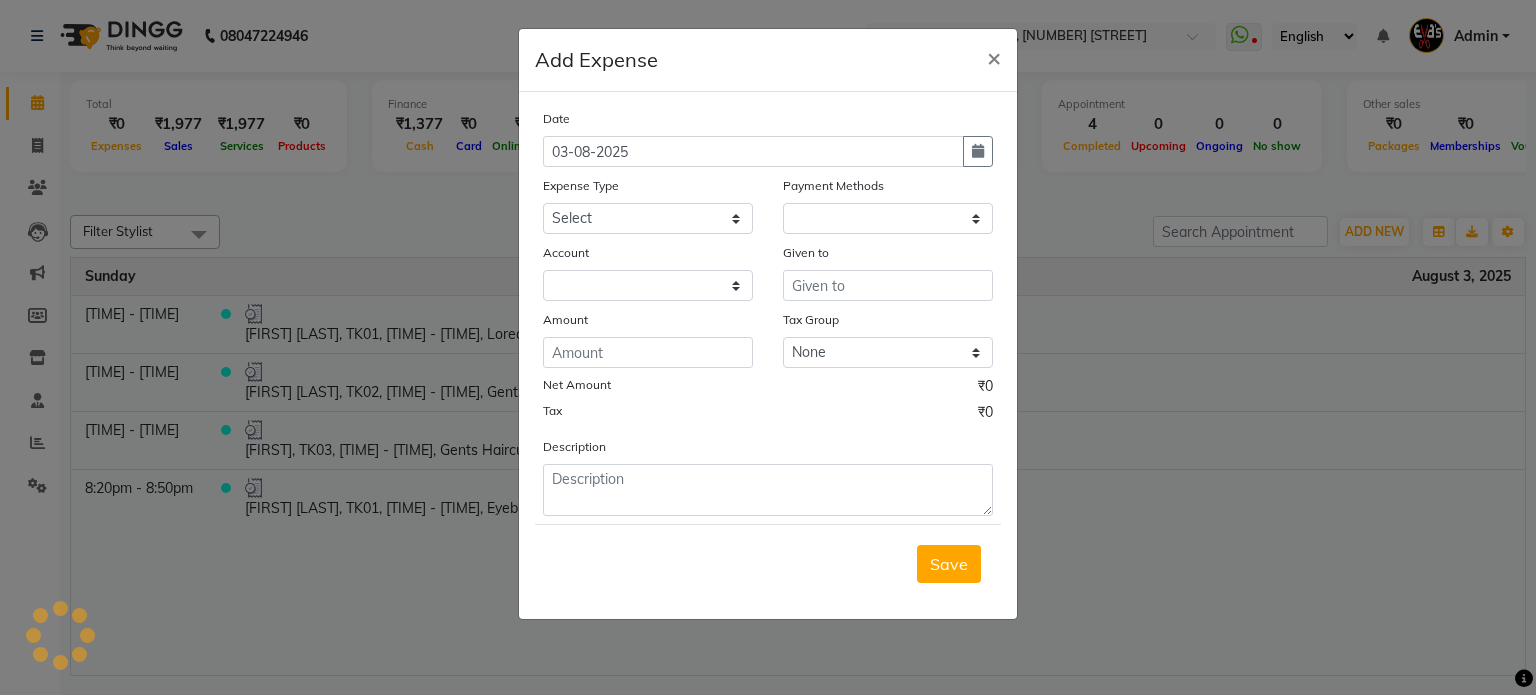 select on "1" 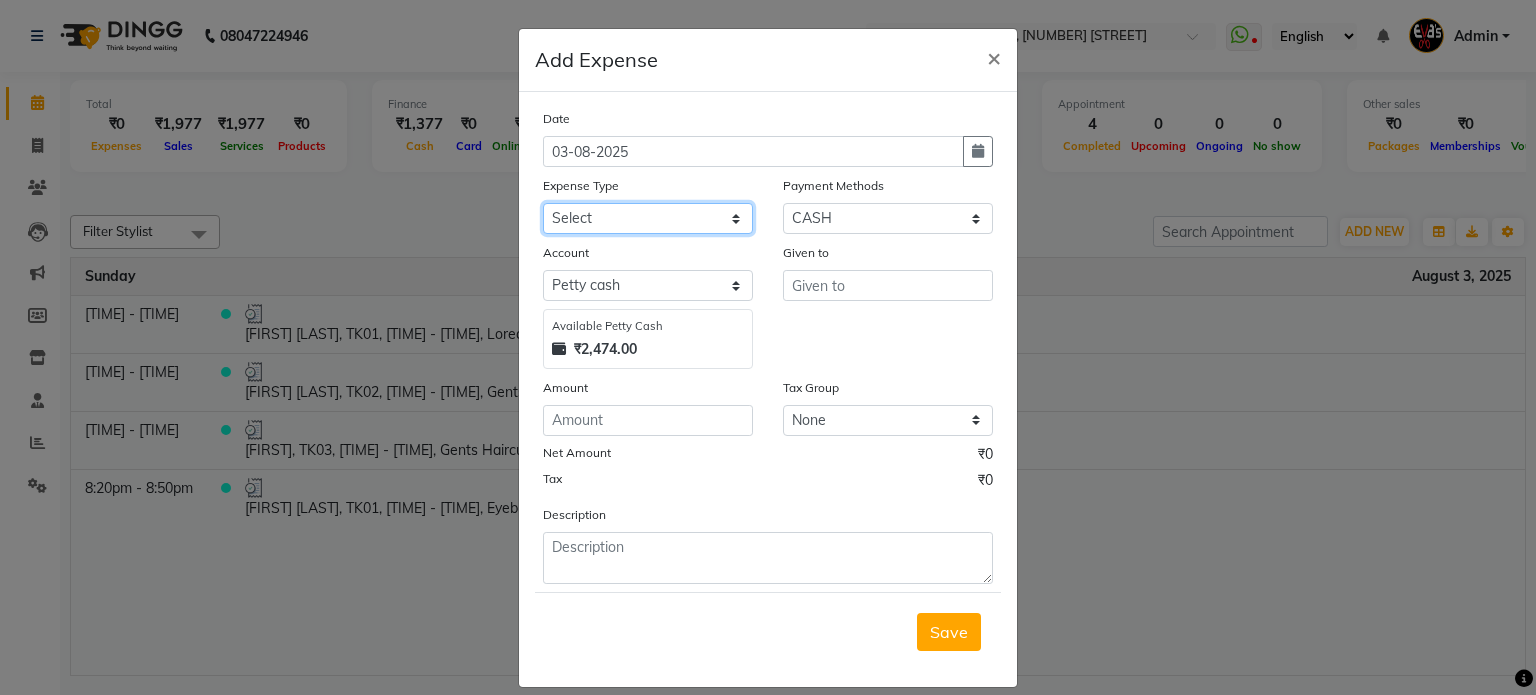click on "Select Advance Salary Bank charges Car maintenance  Cash transfer to bank Cash transfer to hub Client Snacks Clinical charges Equipment Fuel Govt fee Incentive Insurance International purchase Loan Repayment Maintenance Marketing Miscellaneous MRA Other Pantry Product Rent Salary Staff Snacks Tax Tea & Refreshment Utilities" 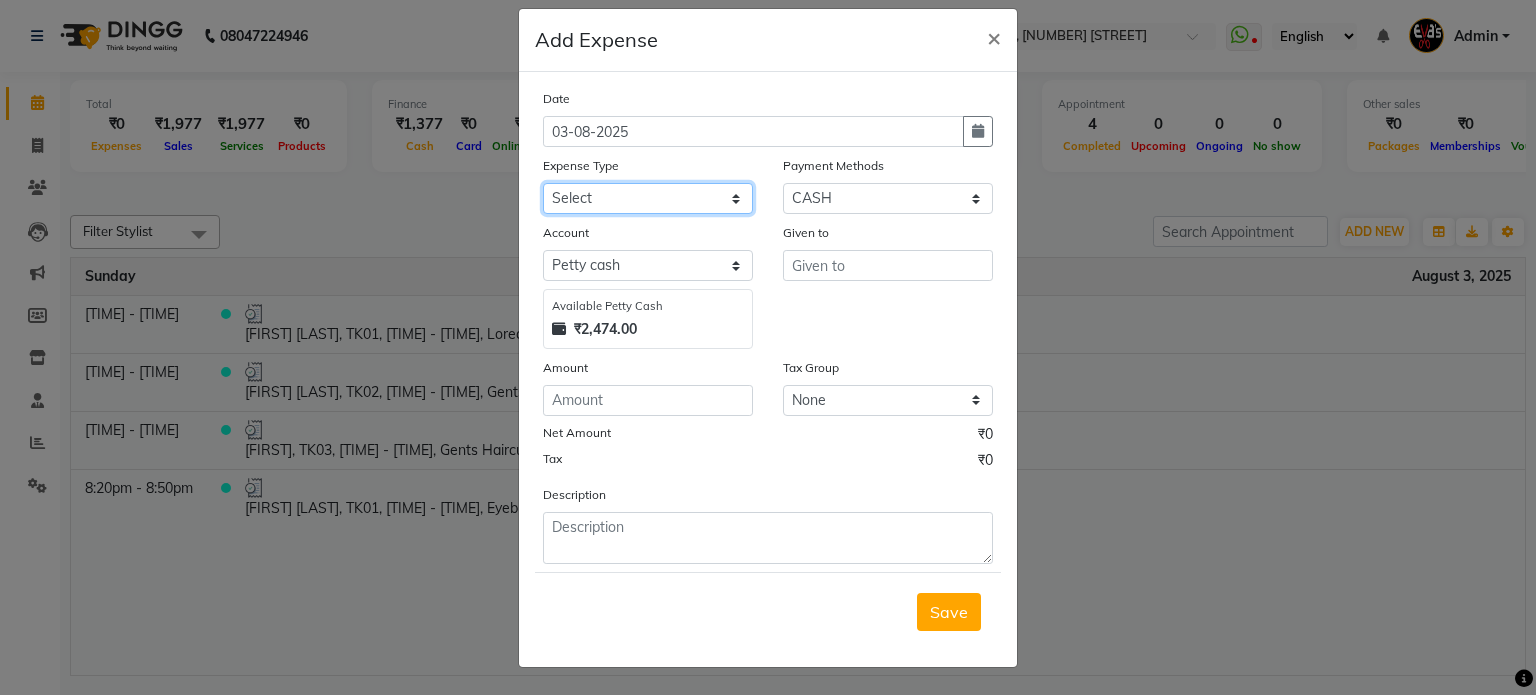 scroll, scrollTop: 24, scrollLeft: 0, axis: vertical 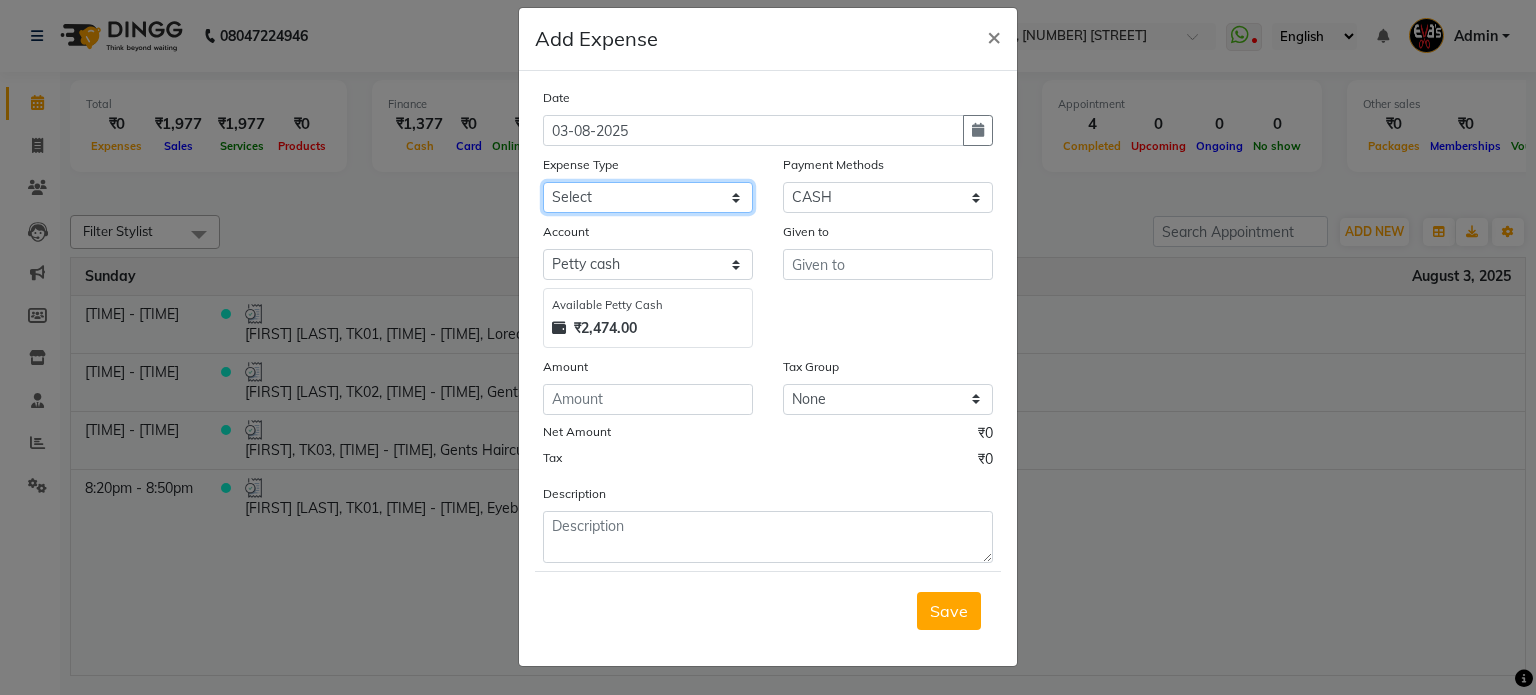 click on "Select Advance Salary Bank charges Car maintenance  Cash transfer to bank Cash transfer to hub Client Snacks Clinical charges Equipment Fuel Govt fee Incentive Insurance International purchase Loan Repayment Maintenance Marketing Miscellaneous MRA Other Pantry Product Rent Salary Staff Snacks Tax Tea & Refreshment Utilities" 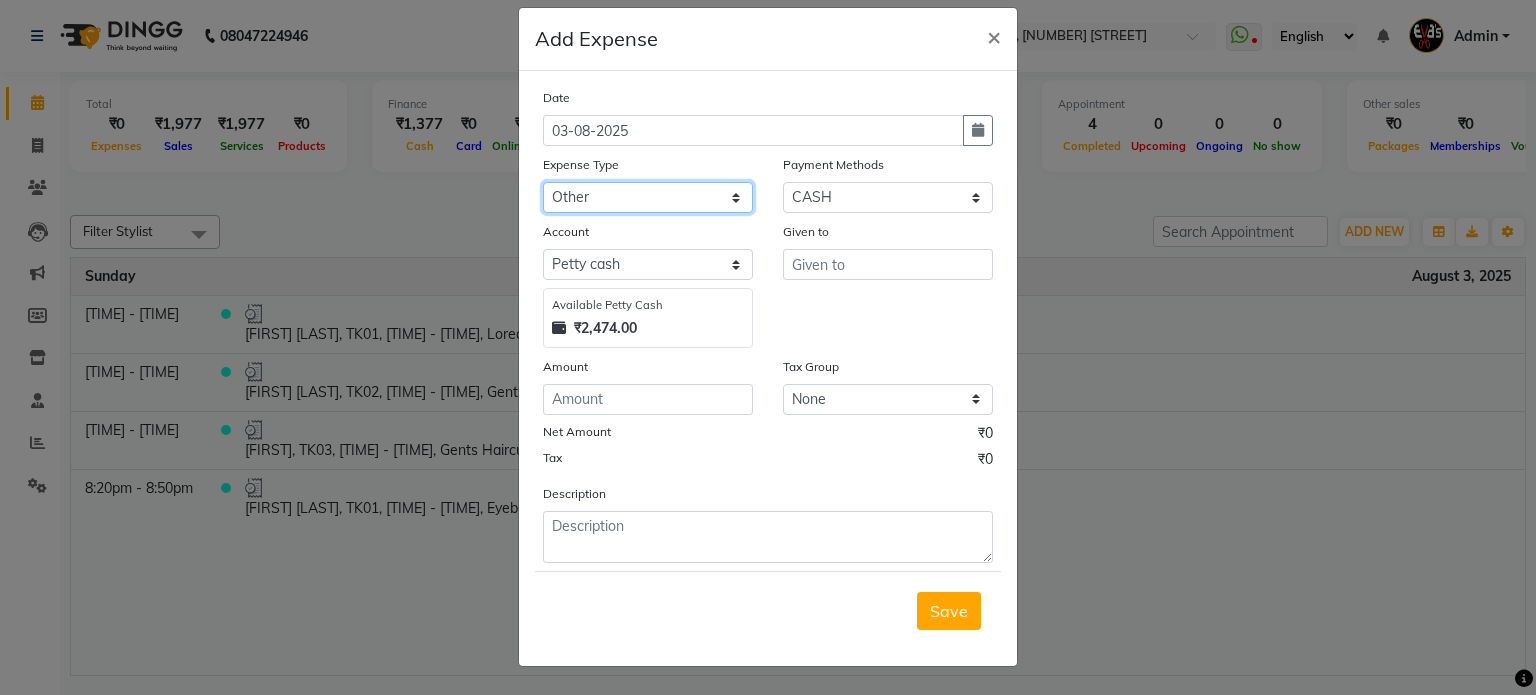 click on "Select Advance Salary Bank charges Car maintenance  Cash transfer to bank Cash transfer to hub Client Snacks Clinical charges Equipment Fuel Govt fee Incentive Insurance International purchase Loan Repayment Maintenance Marketing Miscellaneous MRA Other Pantry Product Rent Salary Staff Snacks Tax Tea & Refreshment Utilities" 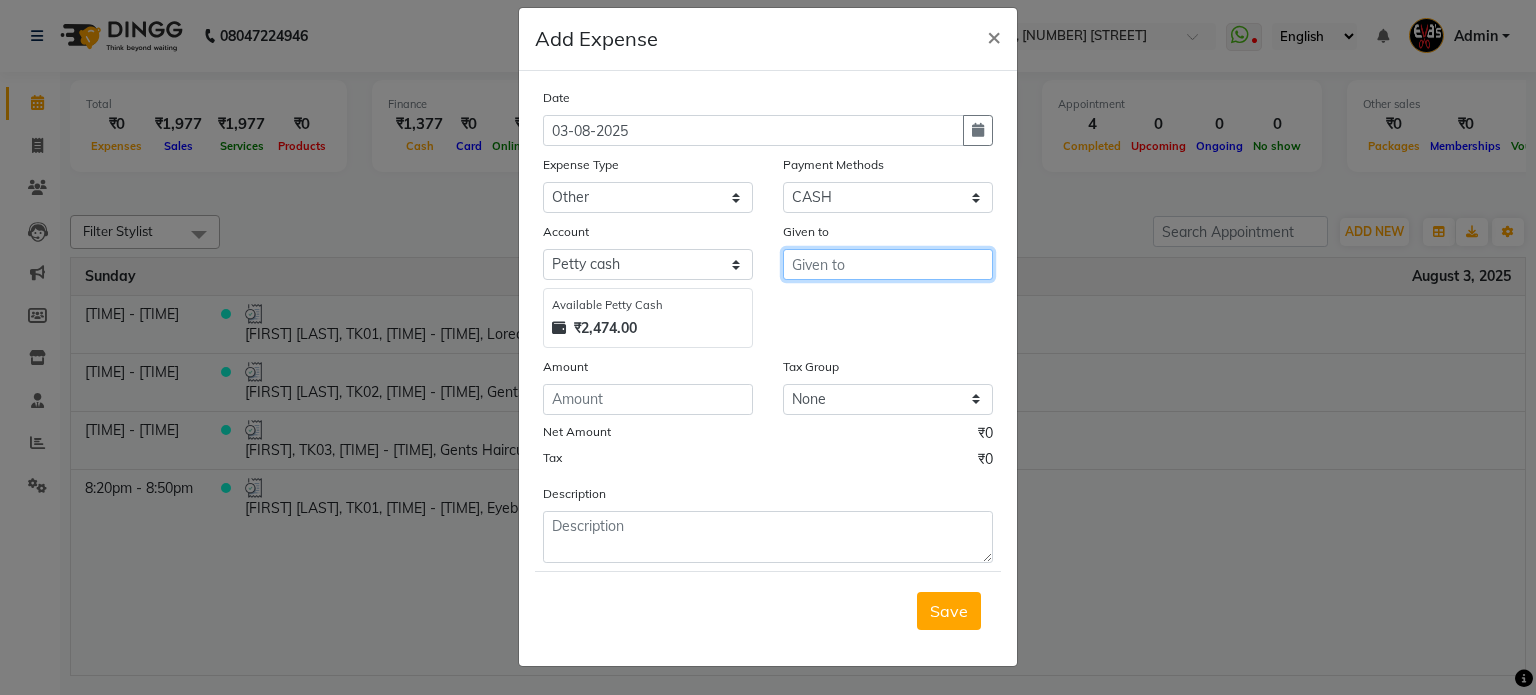 click at bounding box center [888, 264] 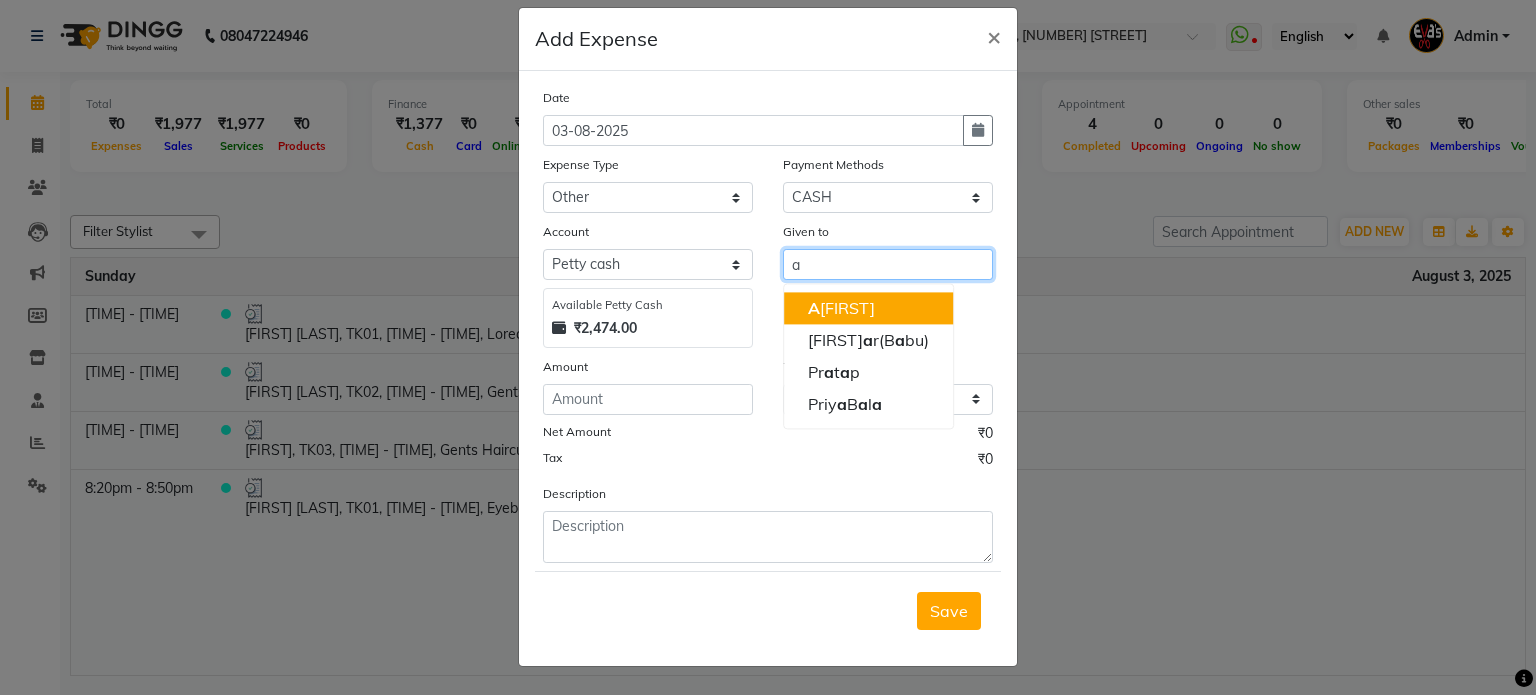 click on "A [FIRST]" at bounding box center (868, 308) 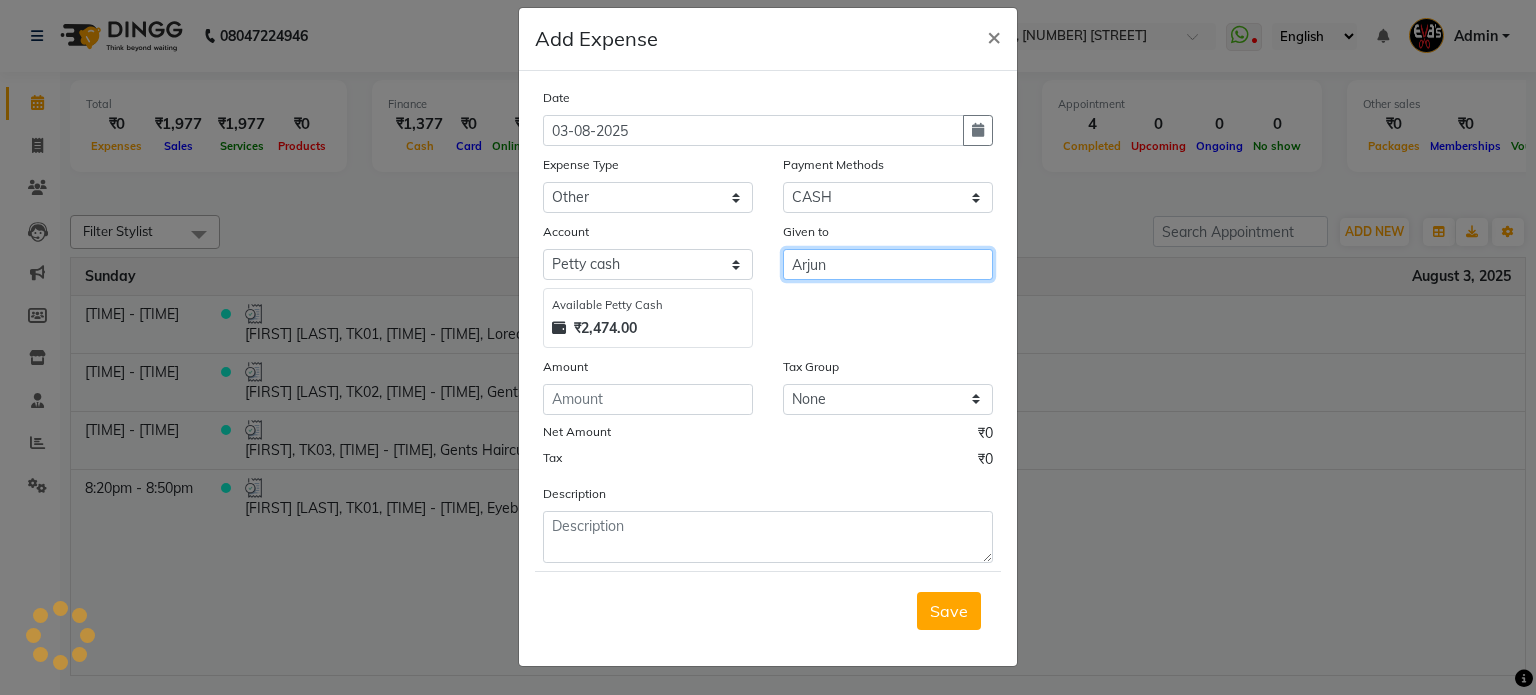 type on "Arjun" 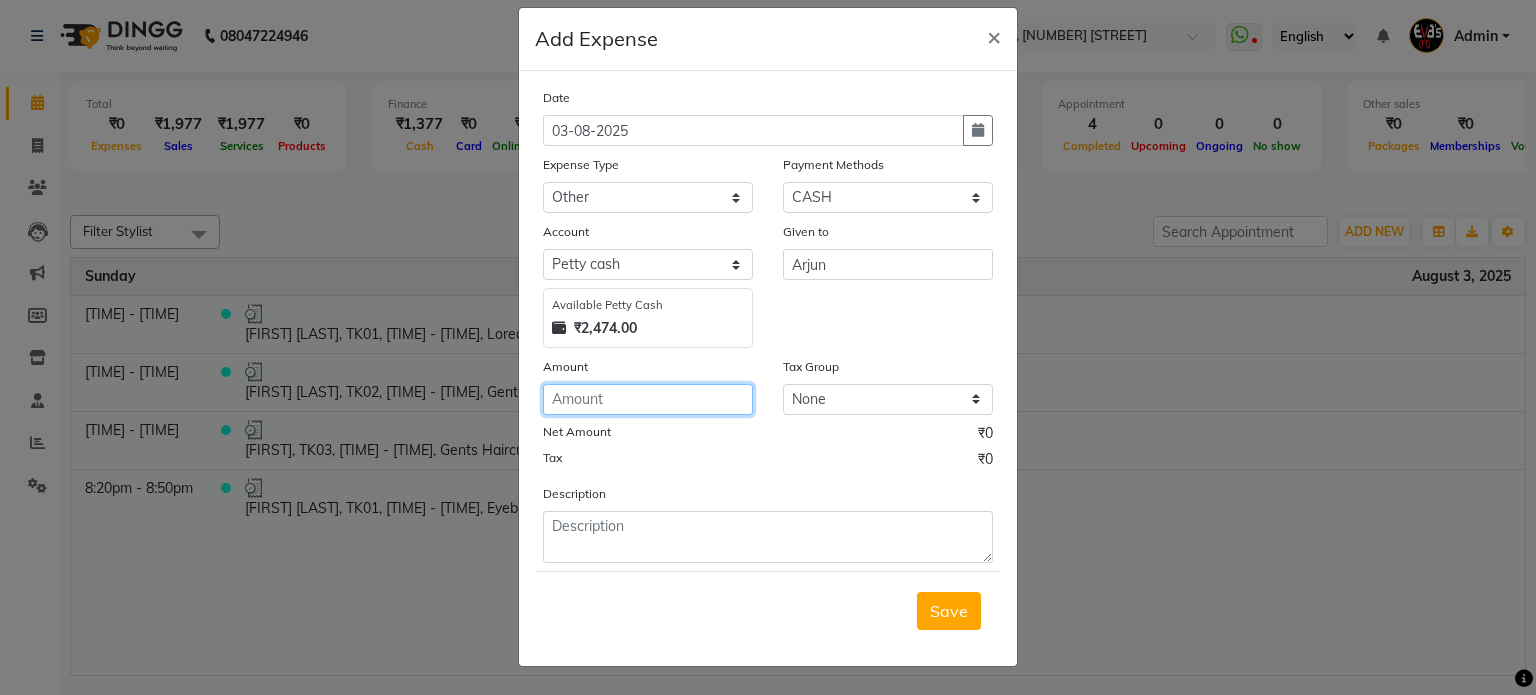 click 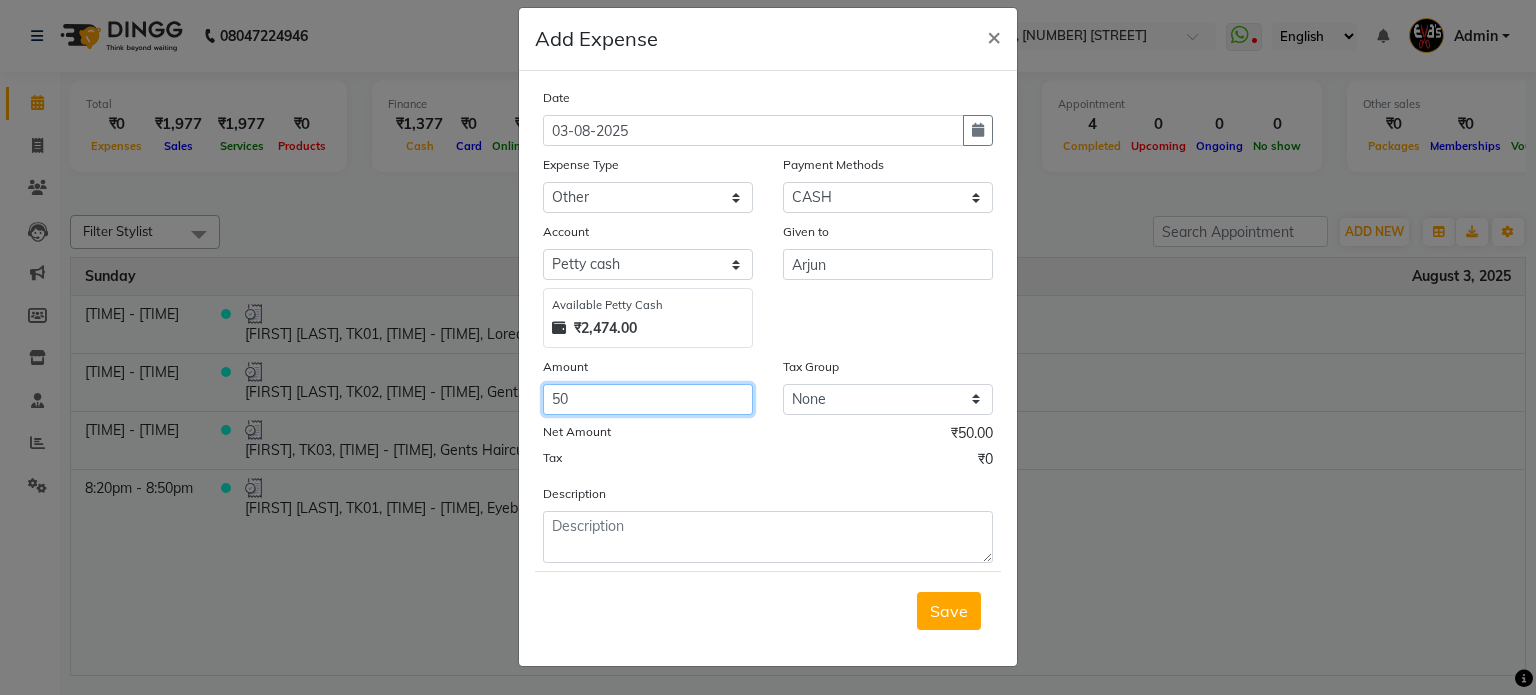 type on "50" 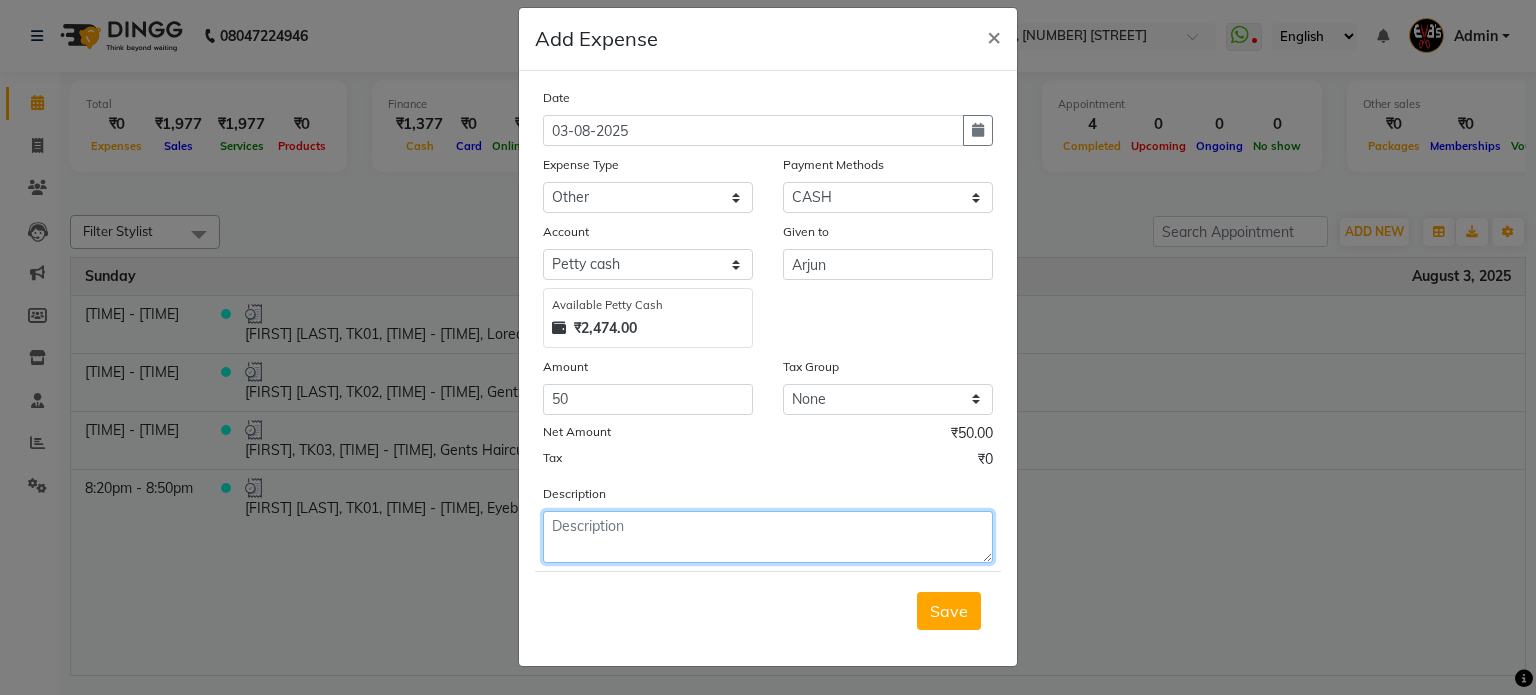 click 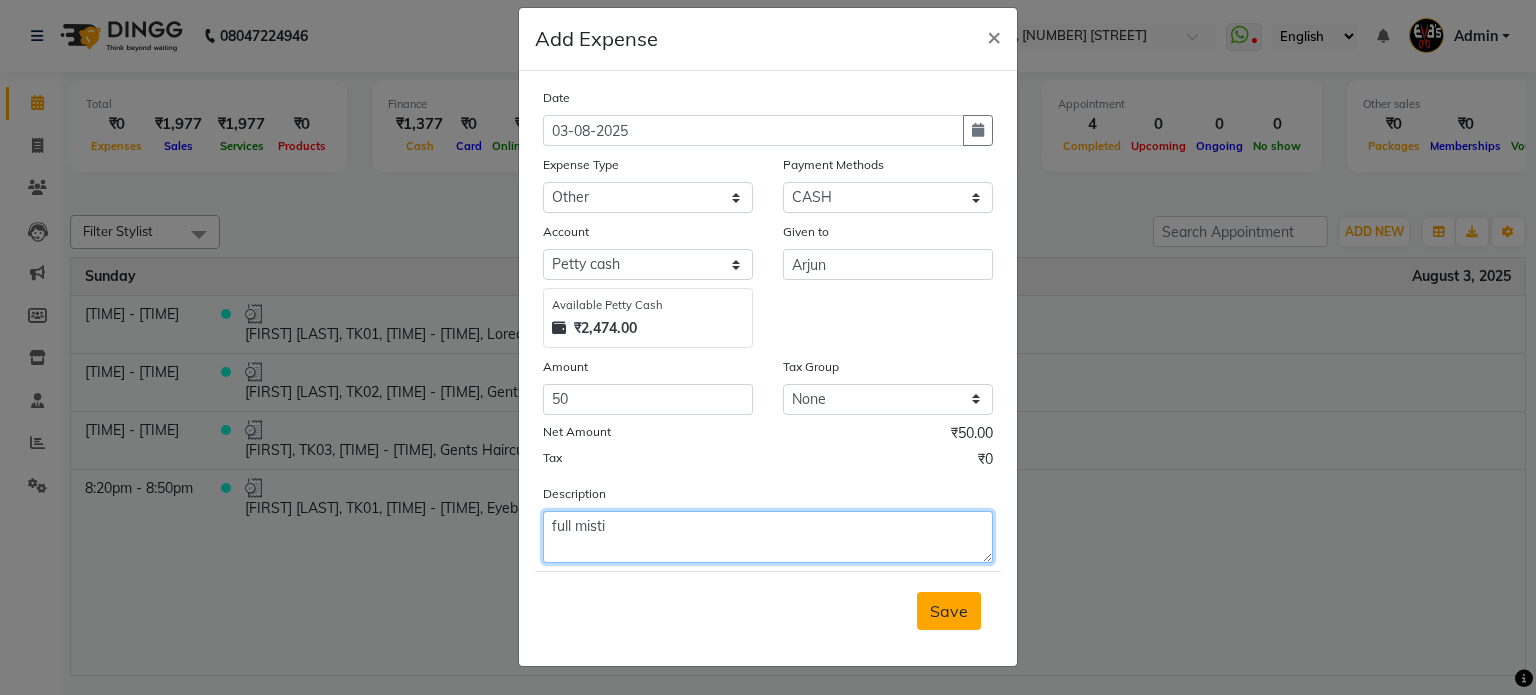 type on "full misti" 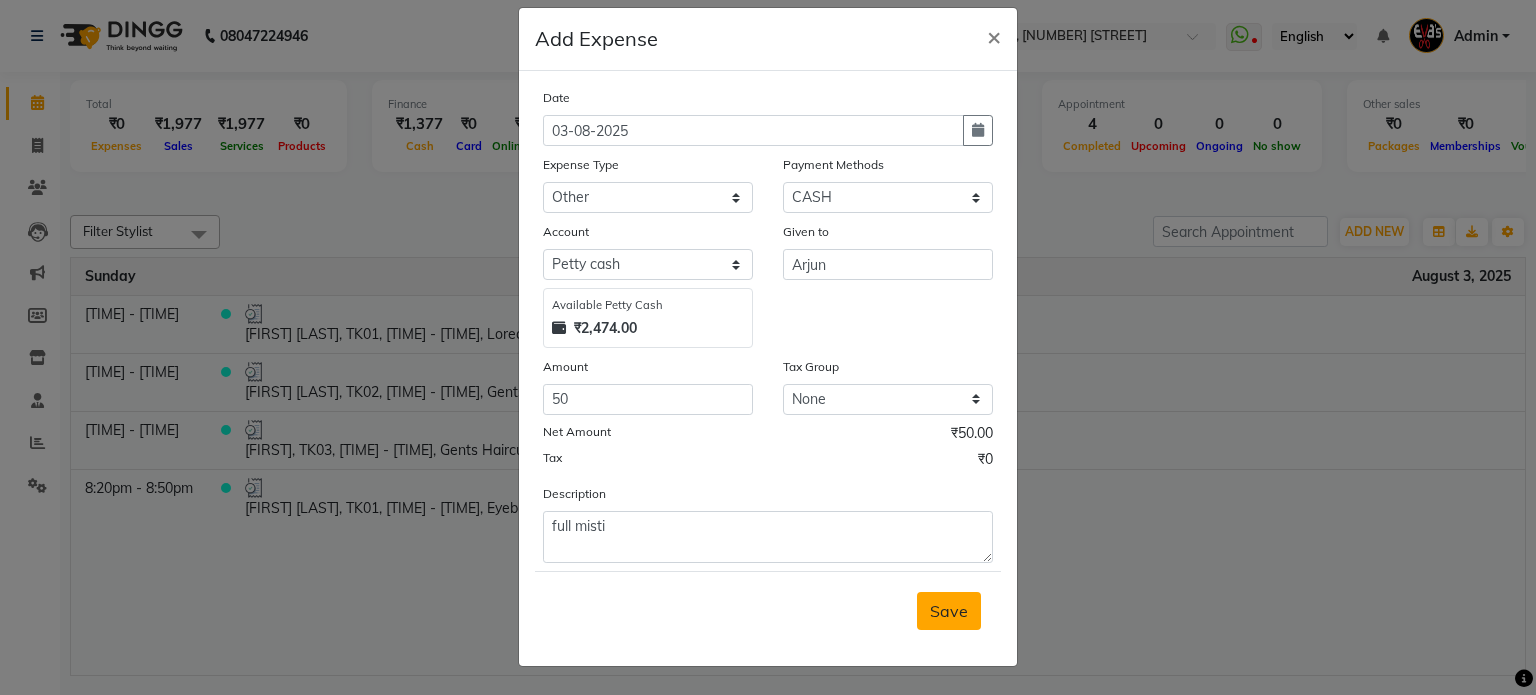 click on "Save" at bounding box center (949, 611) 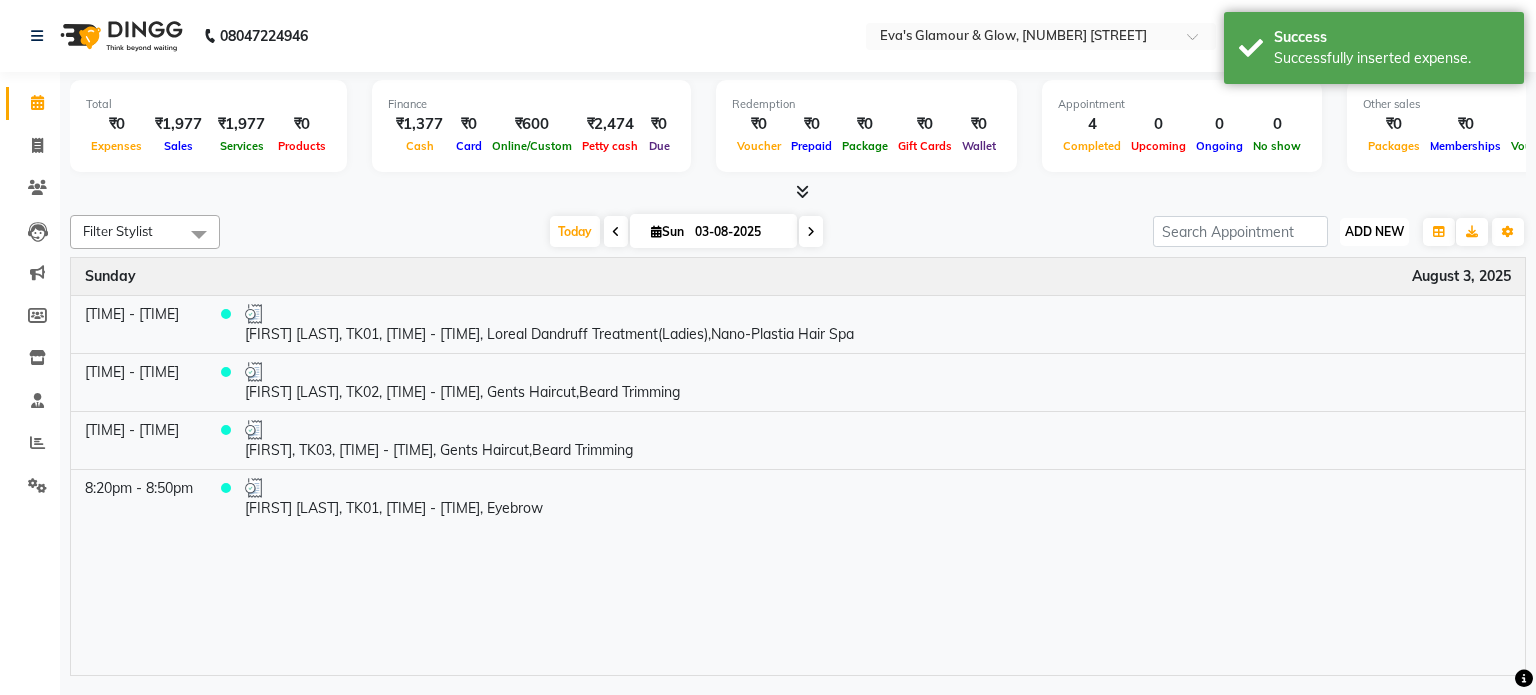 click on "ADD NEW" at bounding box center [1374, 231] 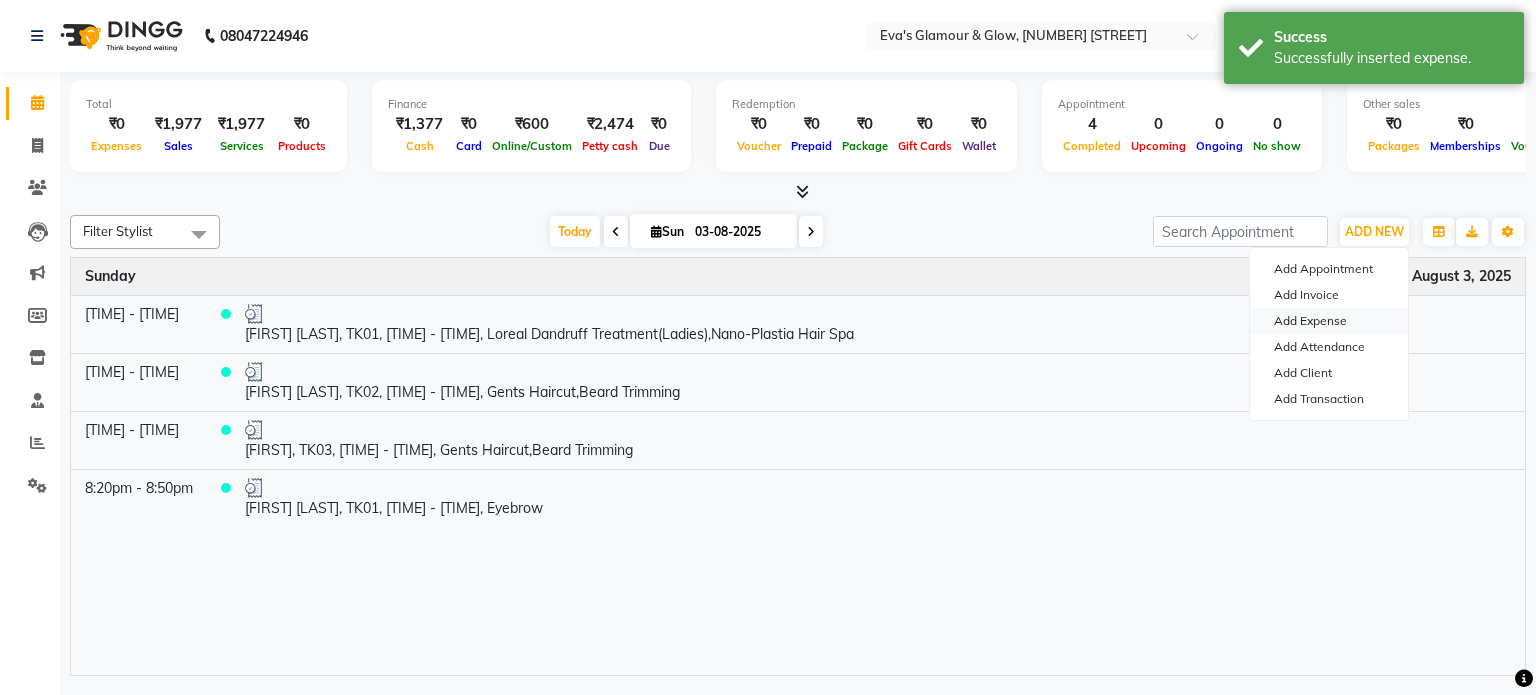 click on "Add Expense" at bounding box center (1329, 321) 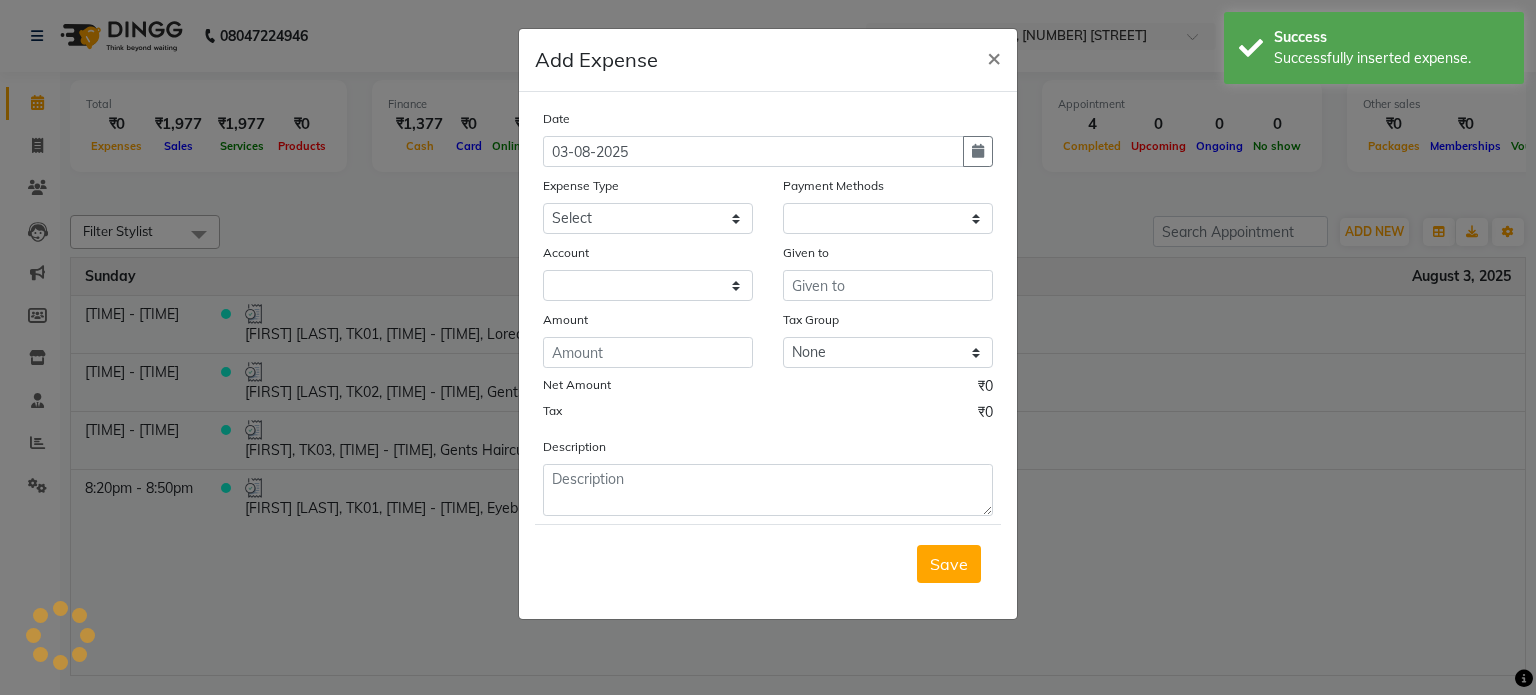select on "1" 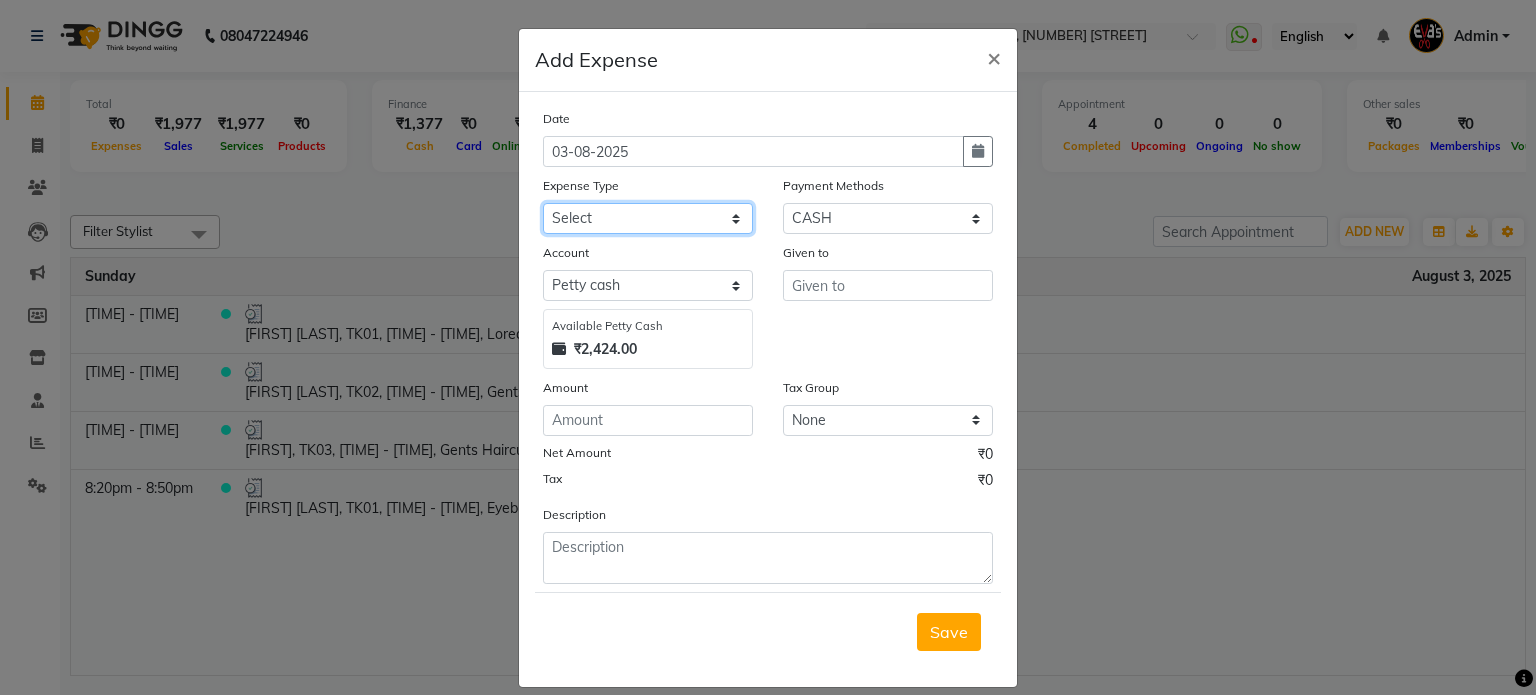 click on "Select Advance Salary Bank charges Car maintenance  Cash transfer to bank Cash transfer to hub Client Snacks Clinical charges Equipment Fuel Govt fee Incentive Insurance International purchase Loan Repayment Maintenance Marketing Miscellaneous MRA Other Pantry Product Rent Salary Staff Snacks Tax Tea & Refreshment Utilities" 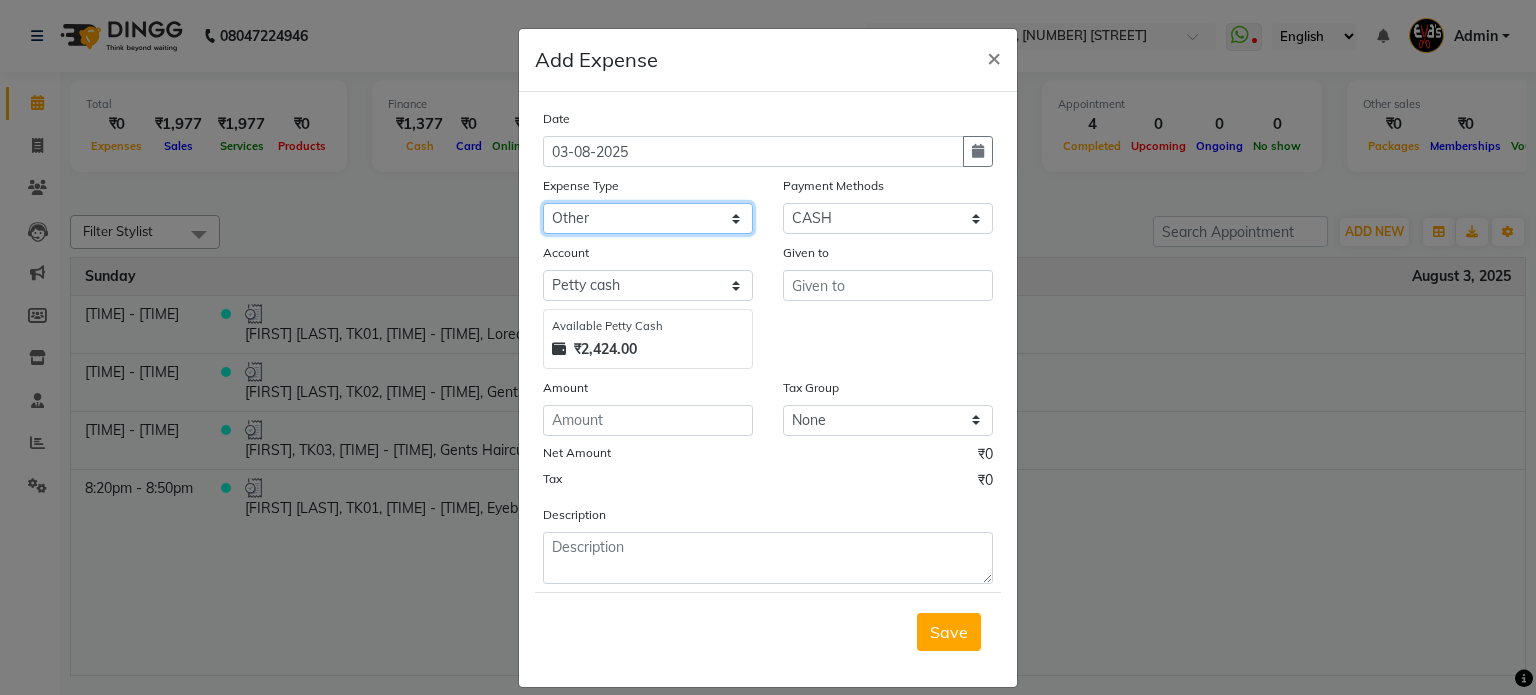 click on "Select Advance Salary Bank charges Car maintenance  Cash transfer to bank Cash transfer to hub Client Snacks Clinical charges Equipment Fuel Govt fee Incentive Insurance International purchase Loan Repayment Maintenance Marketing Miscellaneous MRA Other Pantry Product Rent Salary Staff Snacks Tax Tea & Refreshment Utilities" 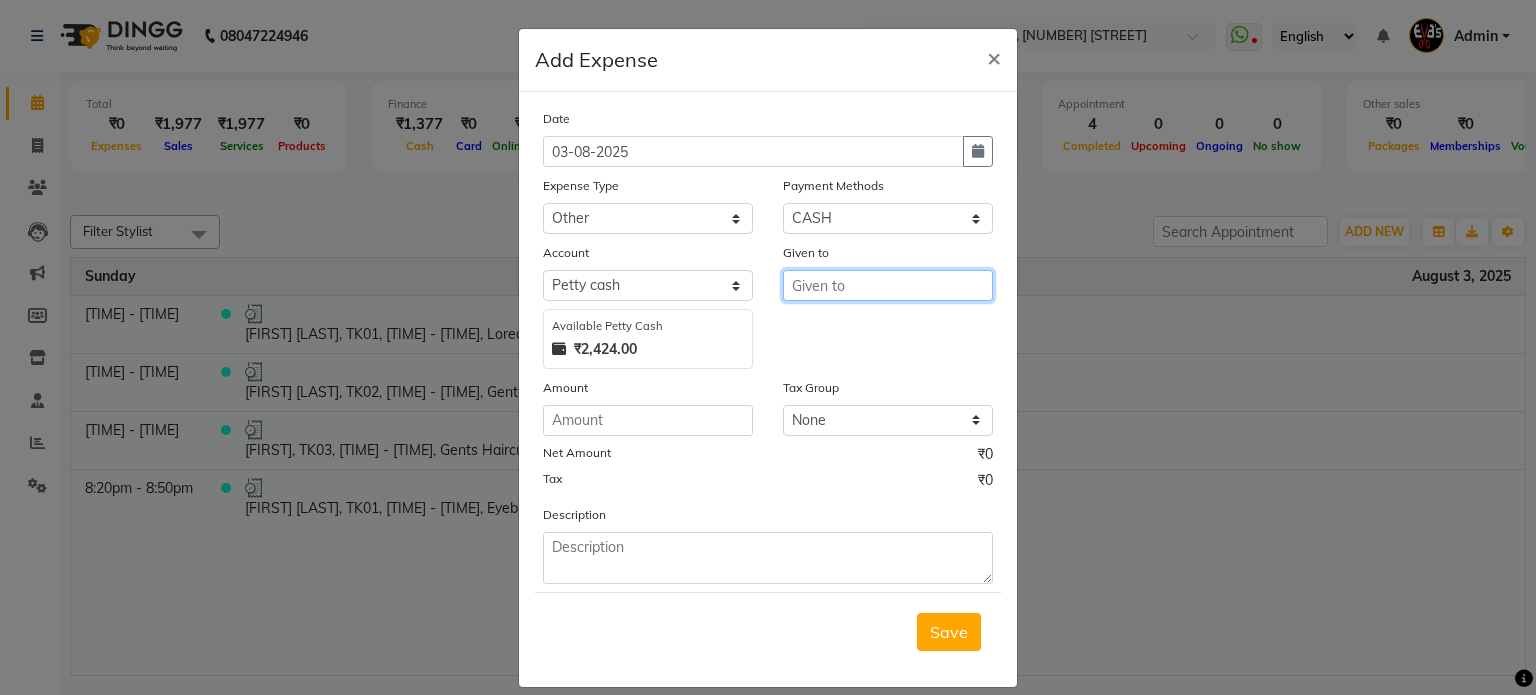 click at bounding box center (888, 285) 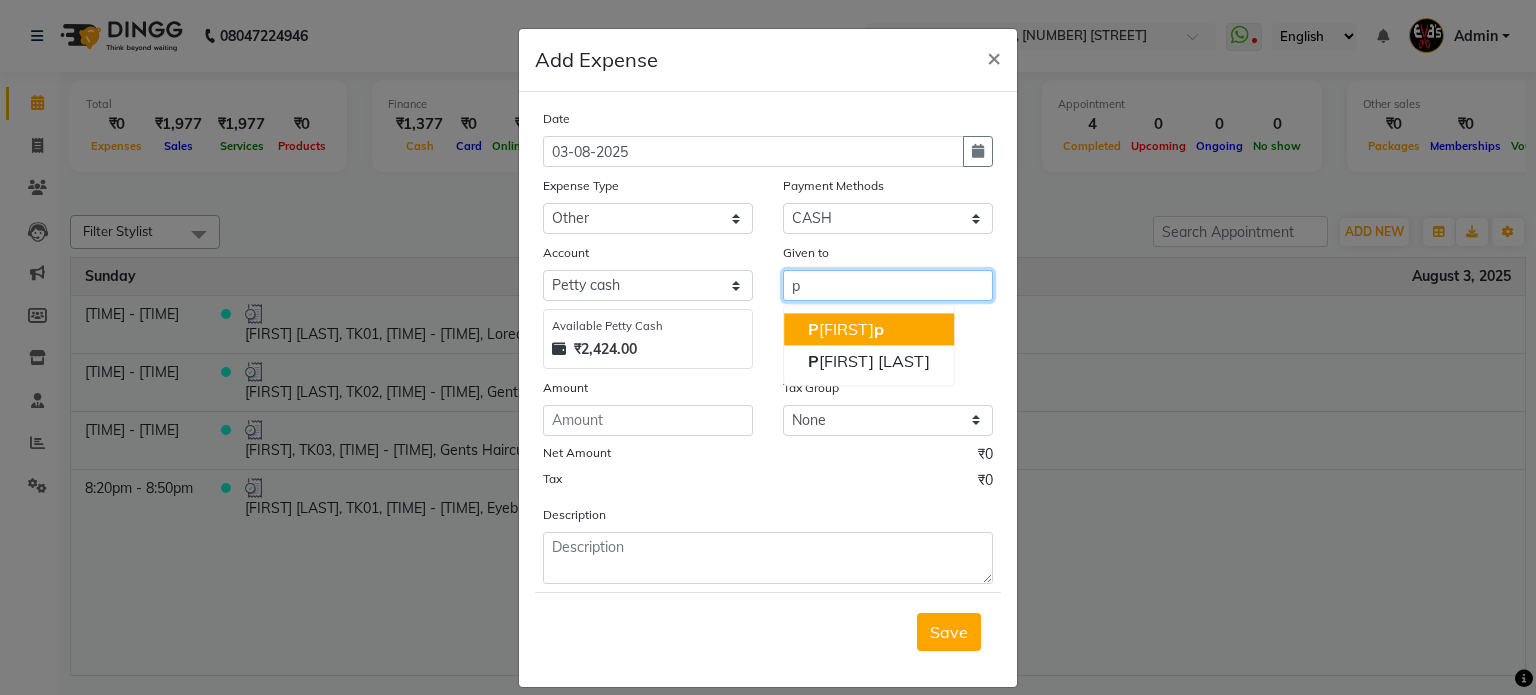 click on "p" 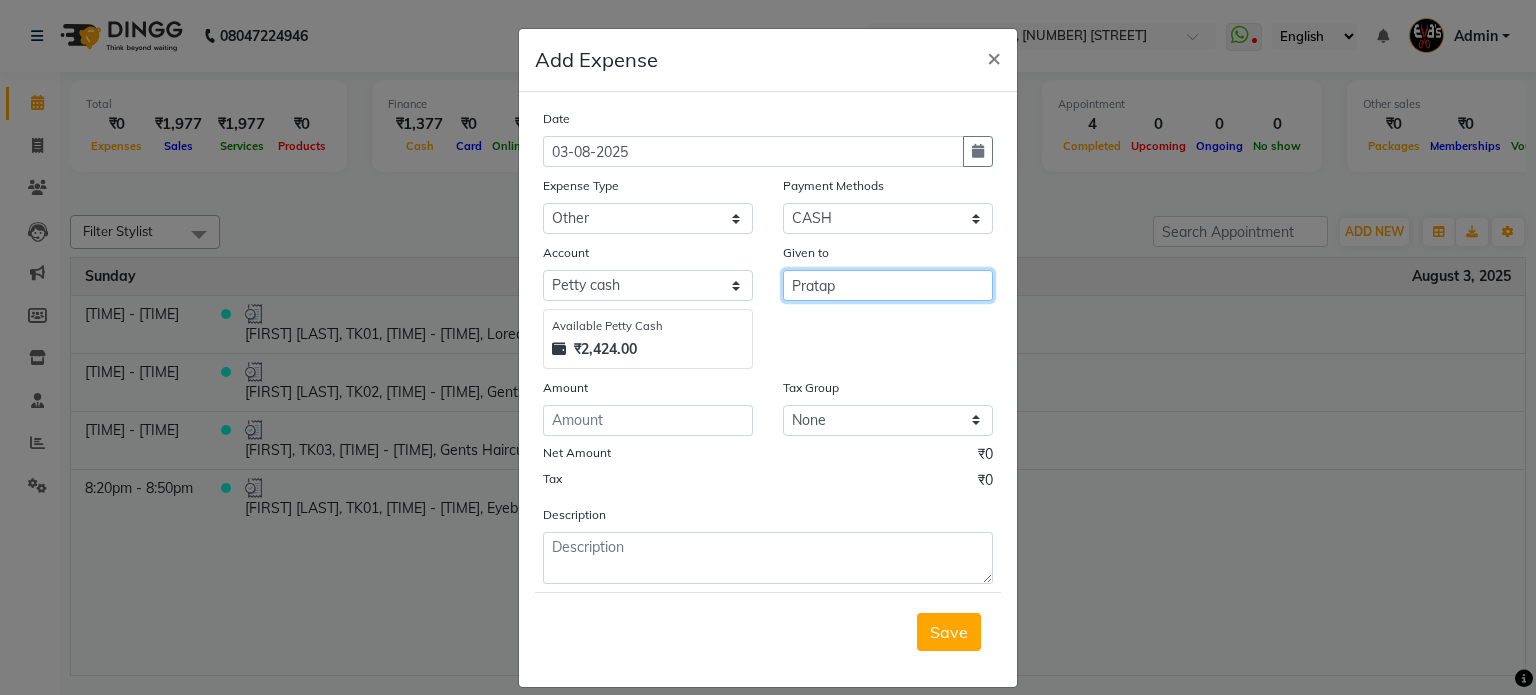 type on "Pratap" 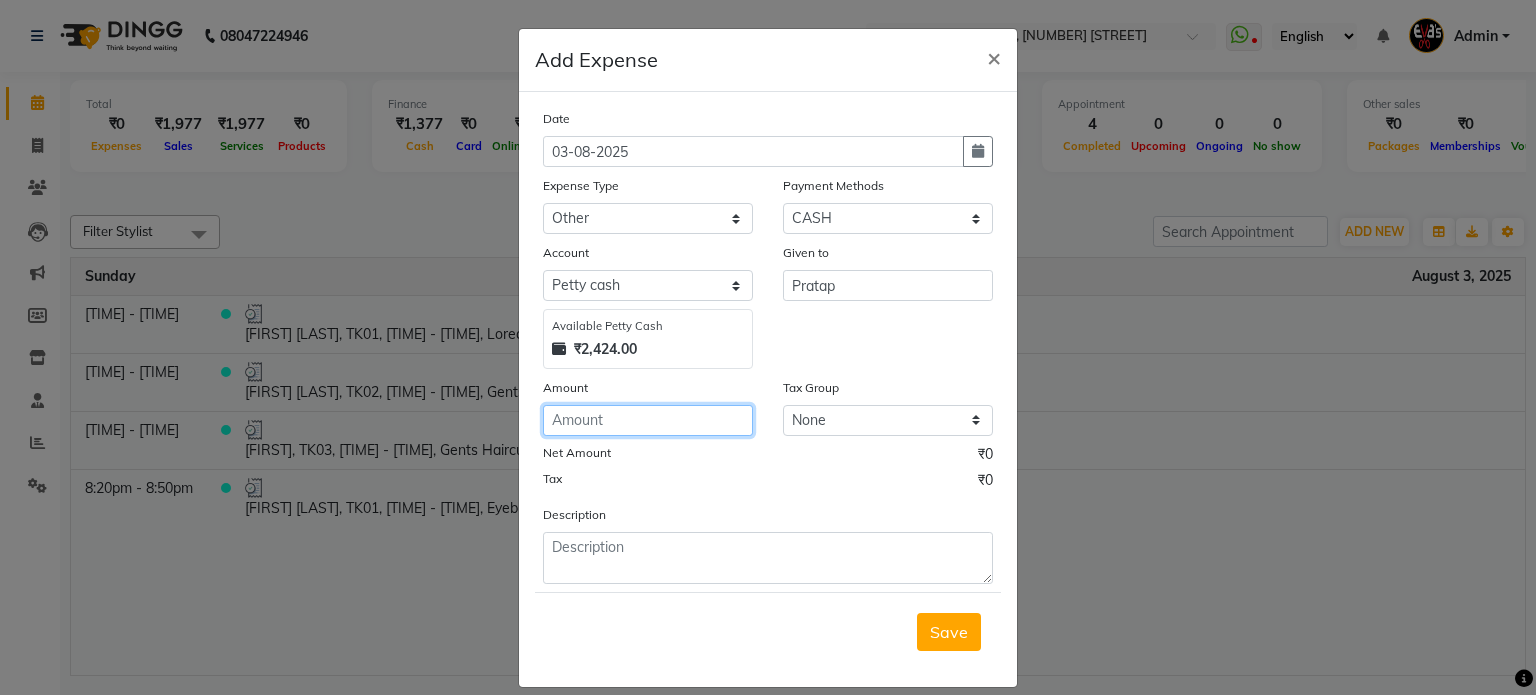 click 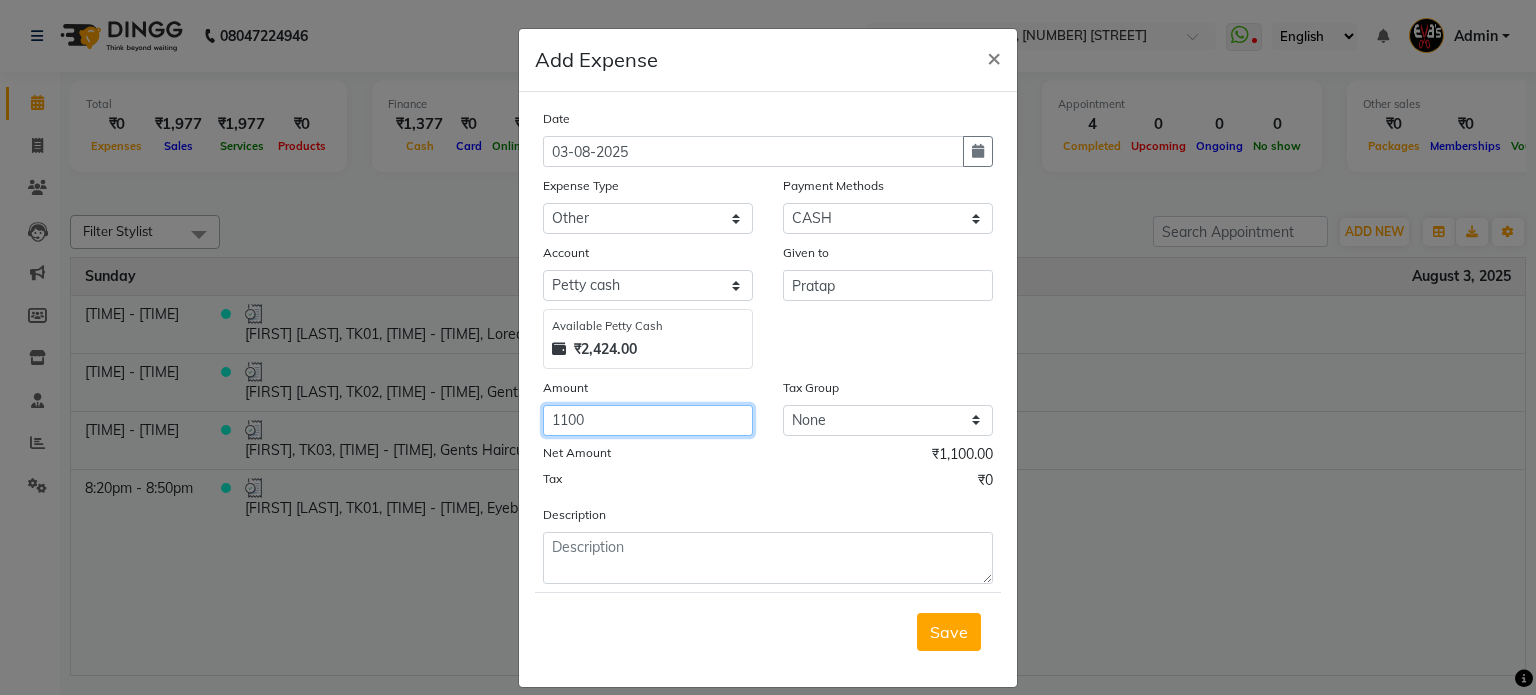type on "1100" 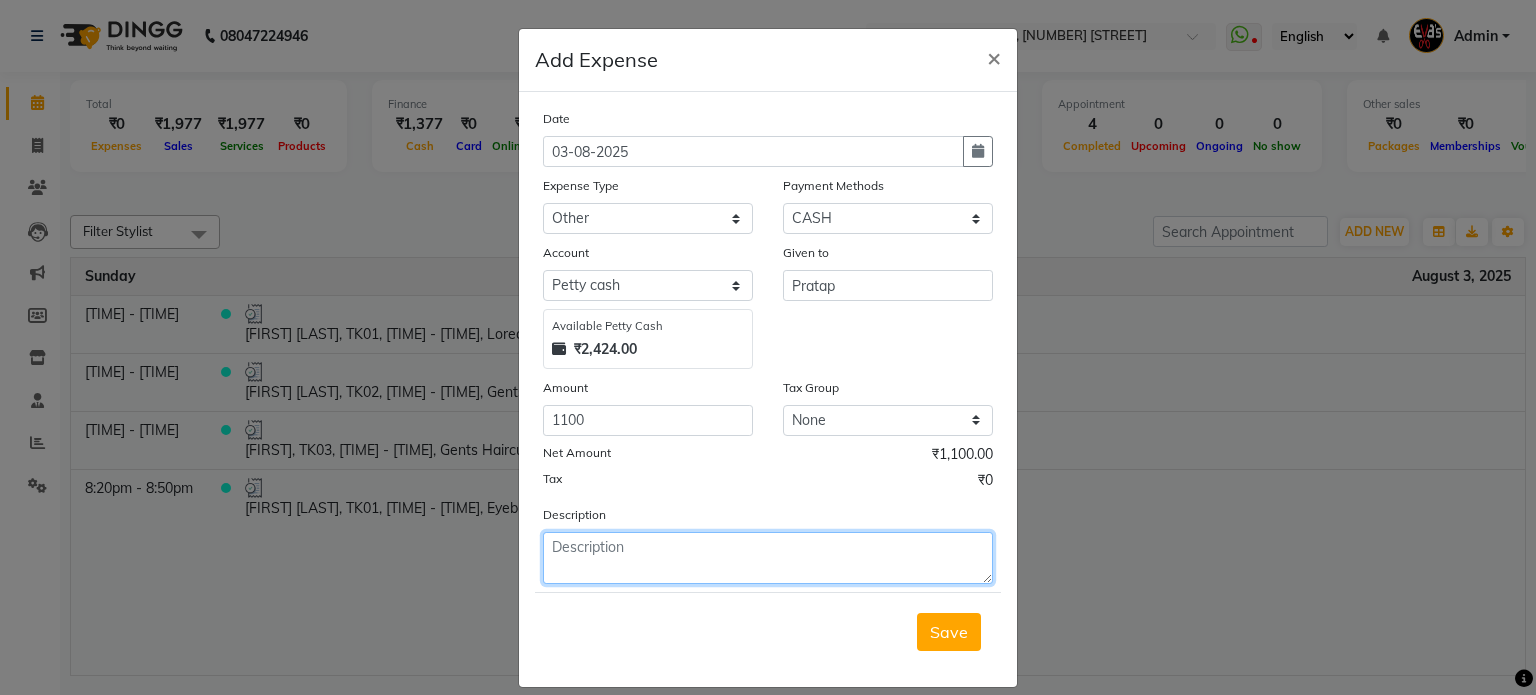 click 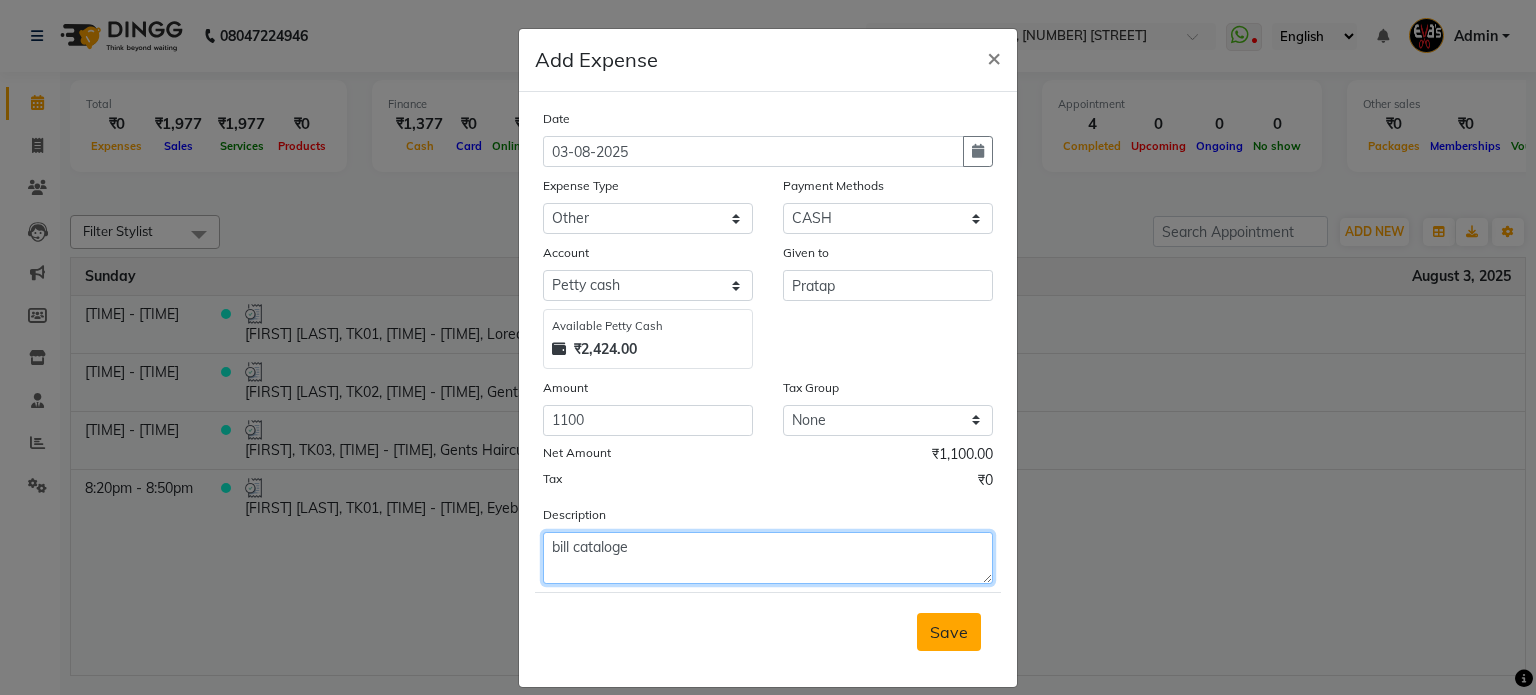 type on "bill cataloge" 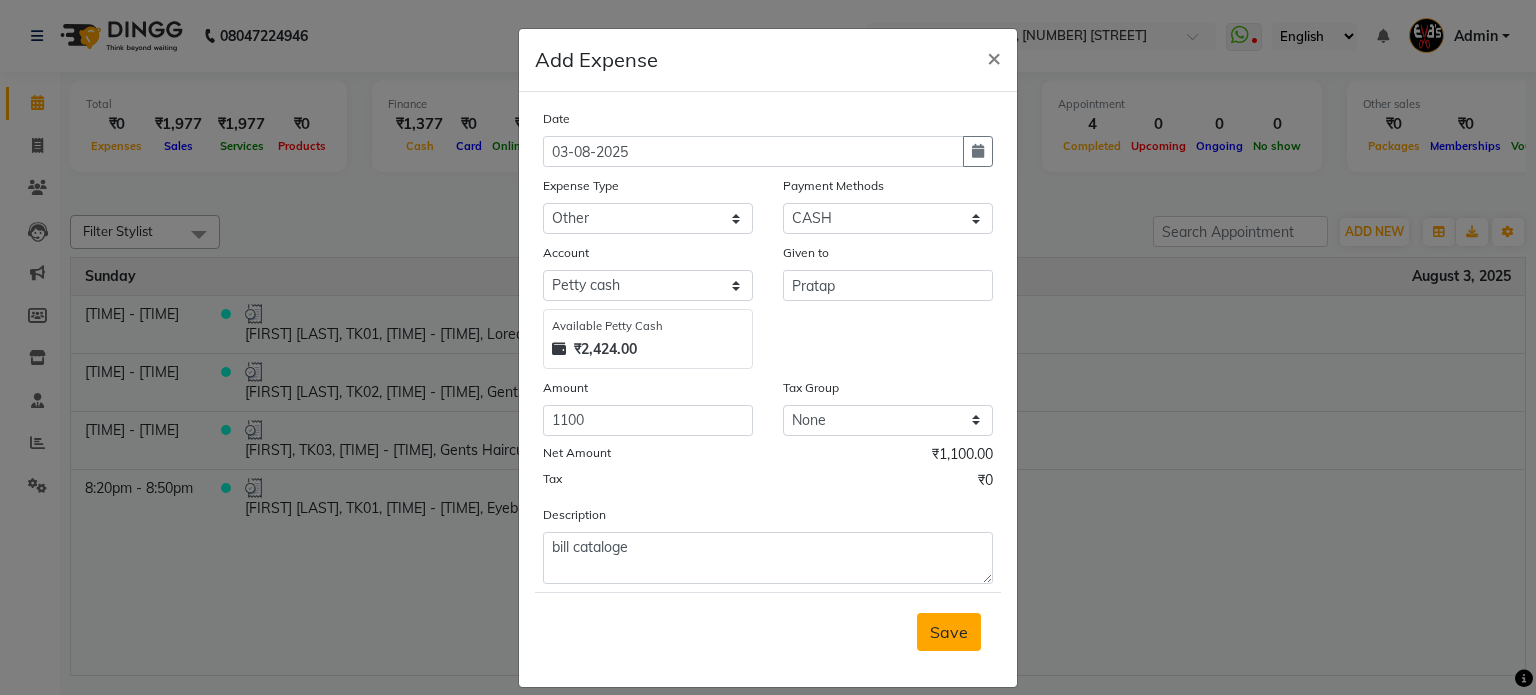 click on "Save" at bounding box center (949, 632) 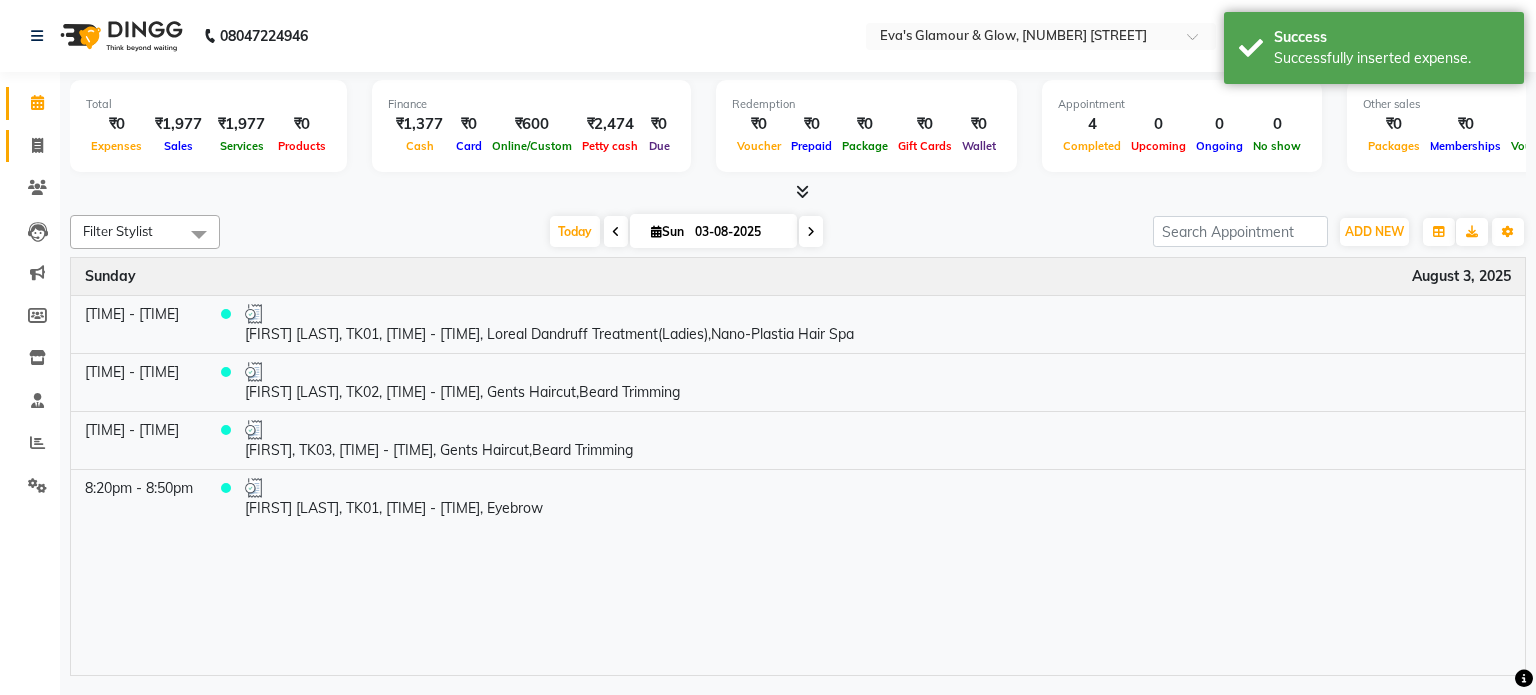 click on "Invoice" 